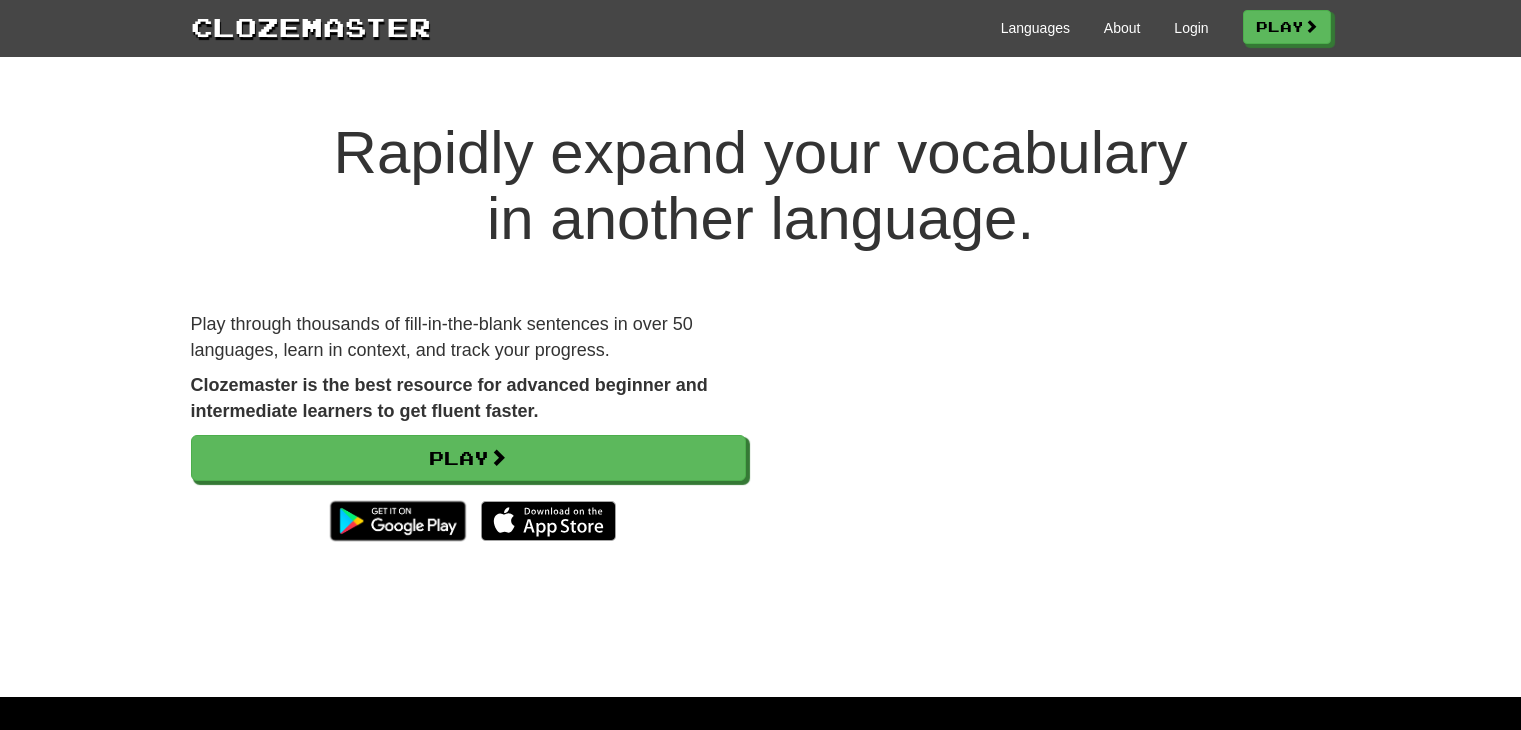 scroll, scrollTop: 0, scrollLeft: 0, axis: both 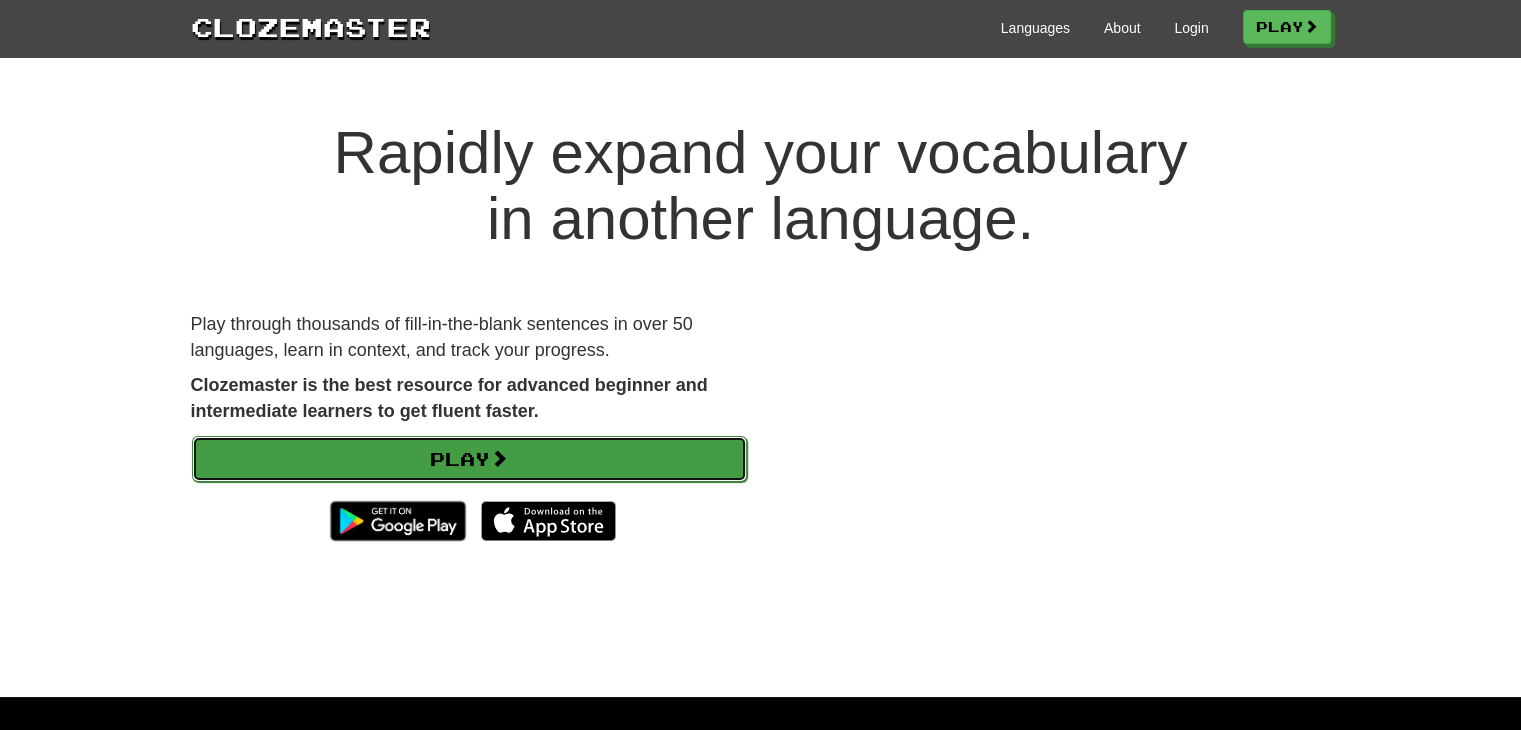 click on "Play" at bounding box center (469, 459) 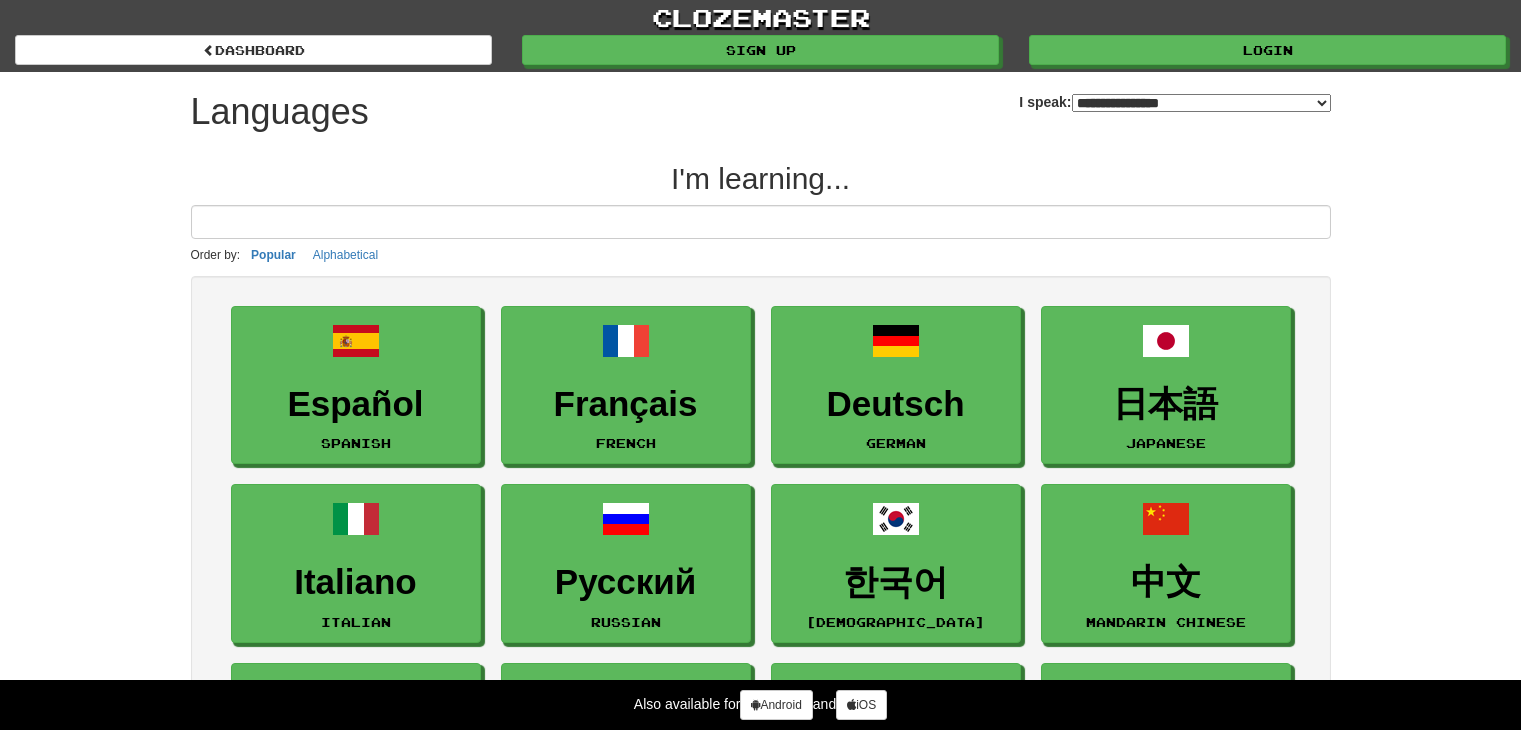 select on "*******" 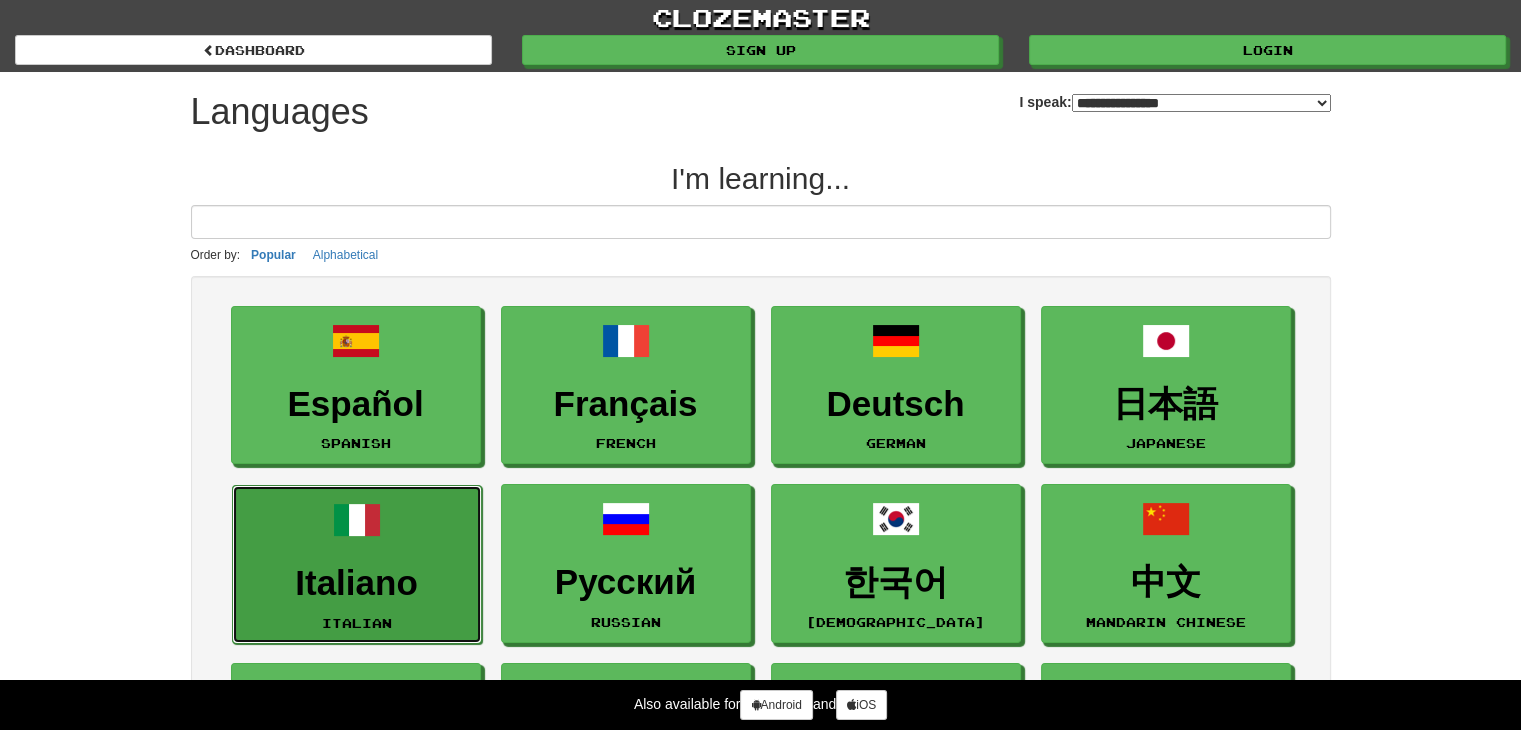 click on "Italiano Italian" at bounding box center (357, 564) 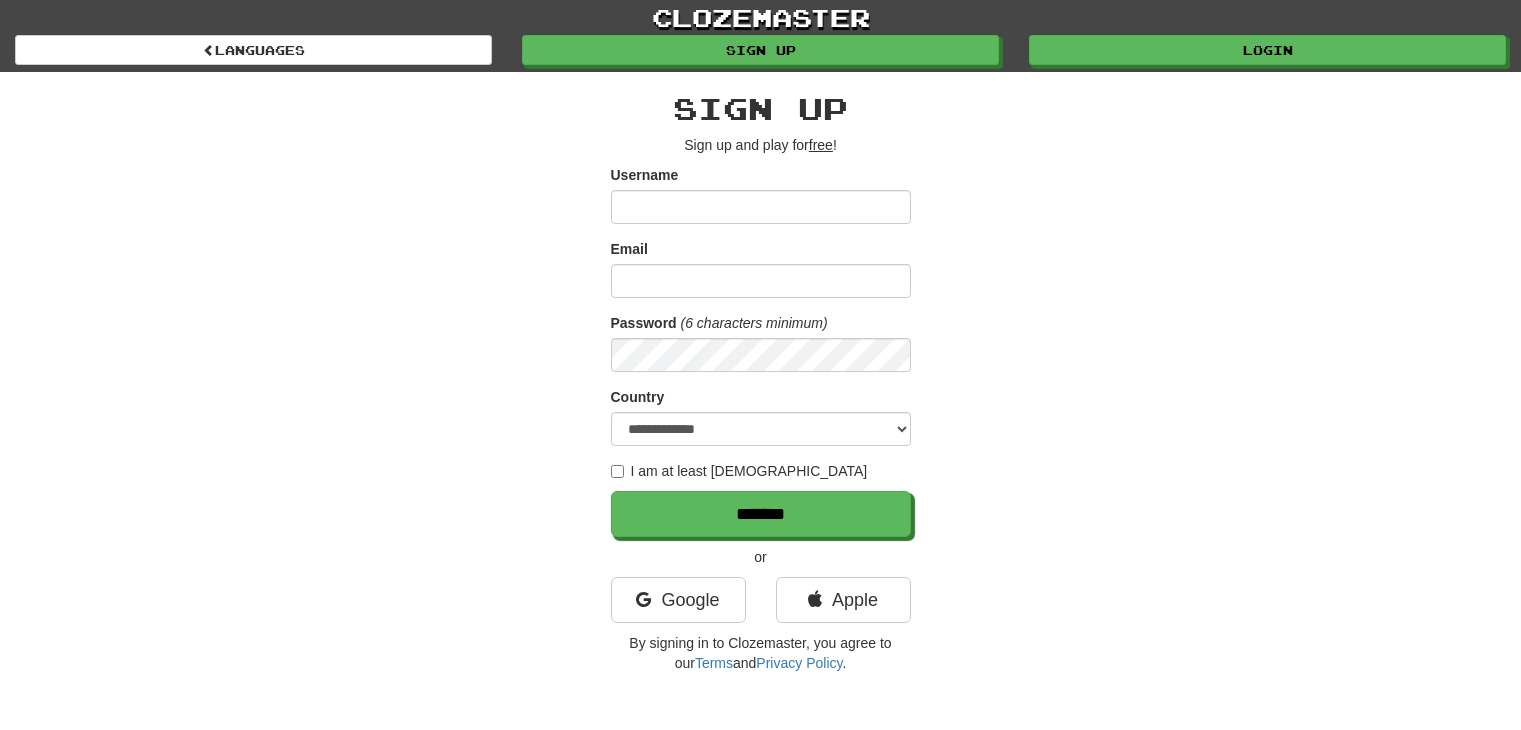 scroll, scrollTop: 0, scrollLeft: 0, axis: both 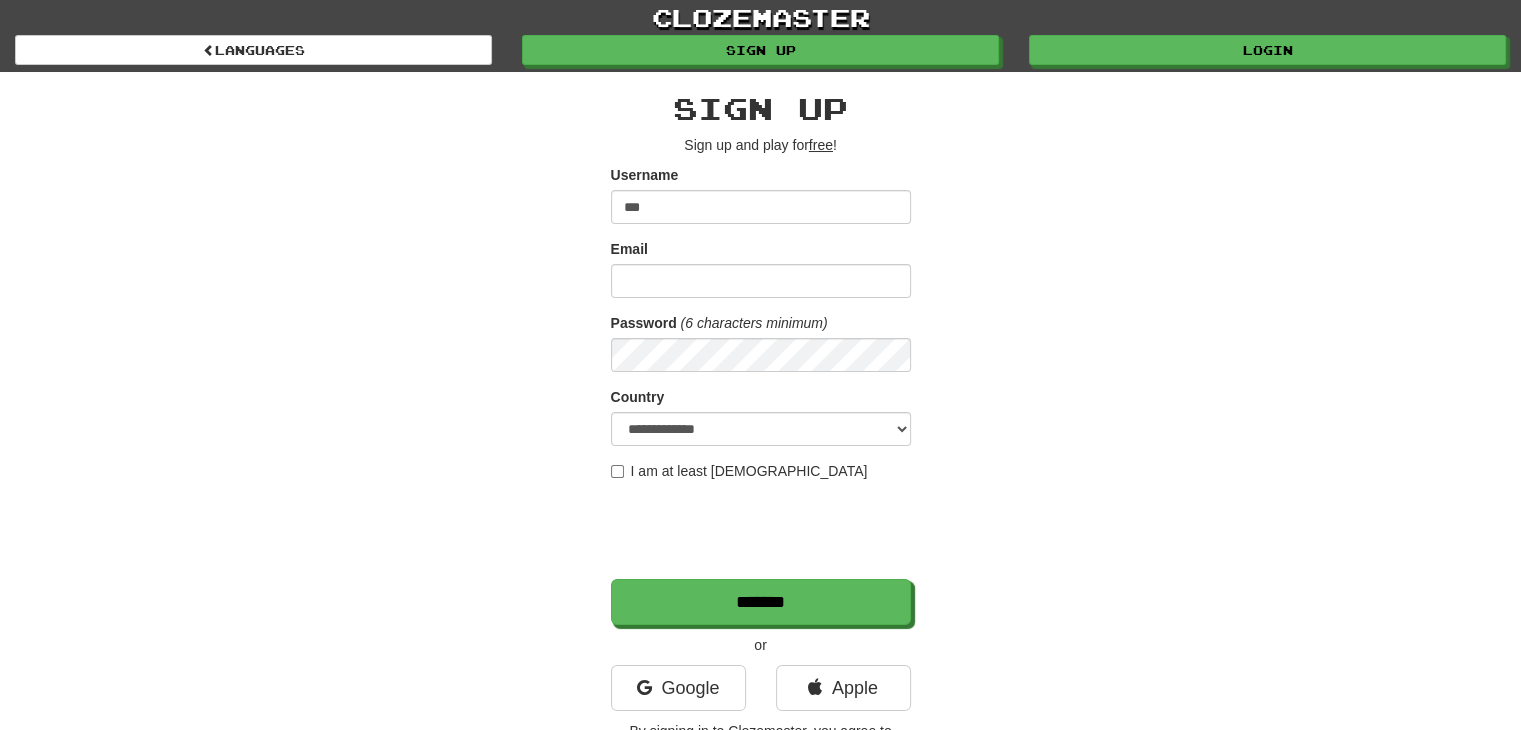 type on "***" 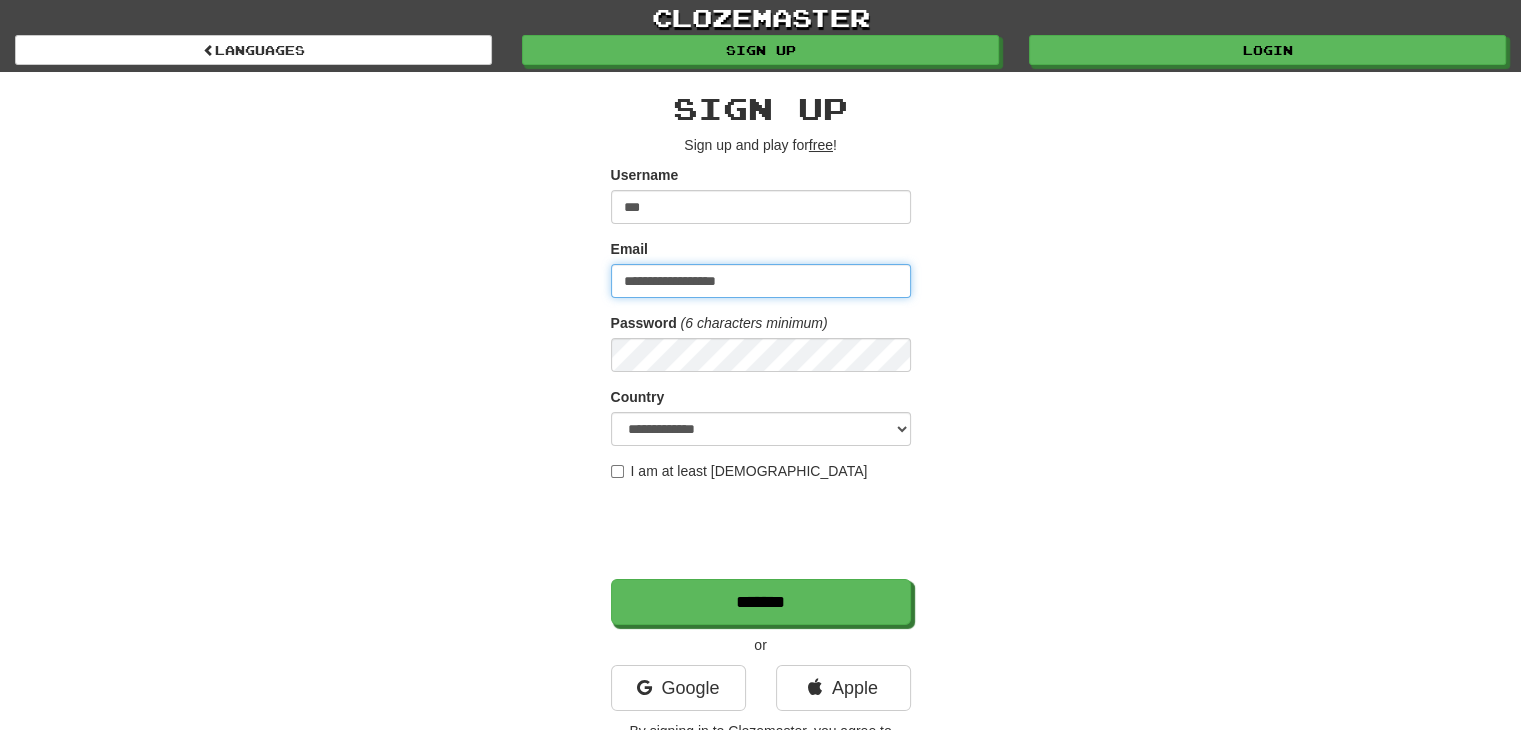 type on "**********" 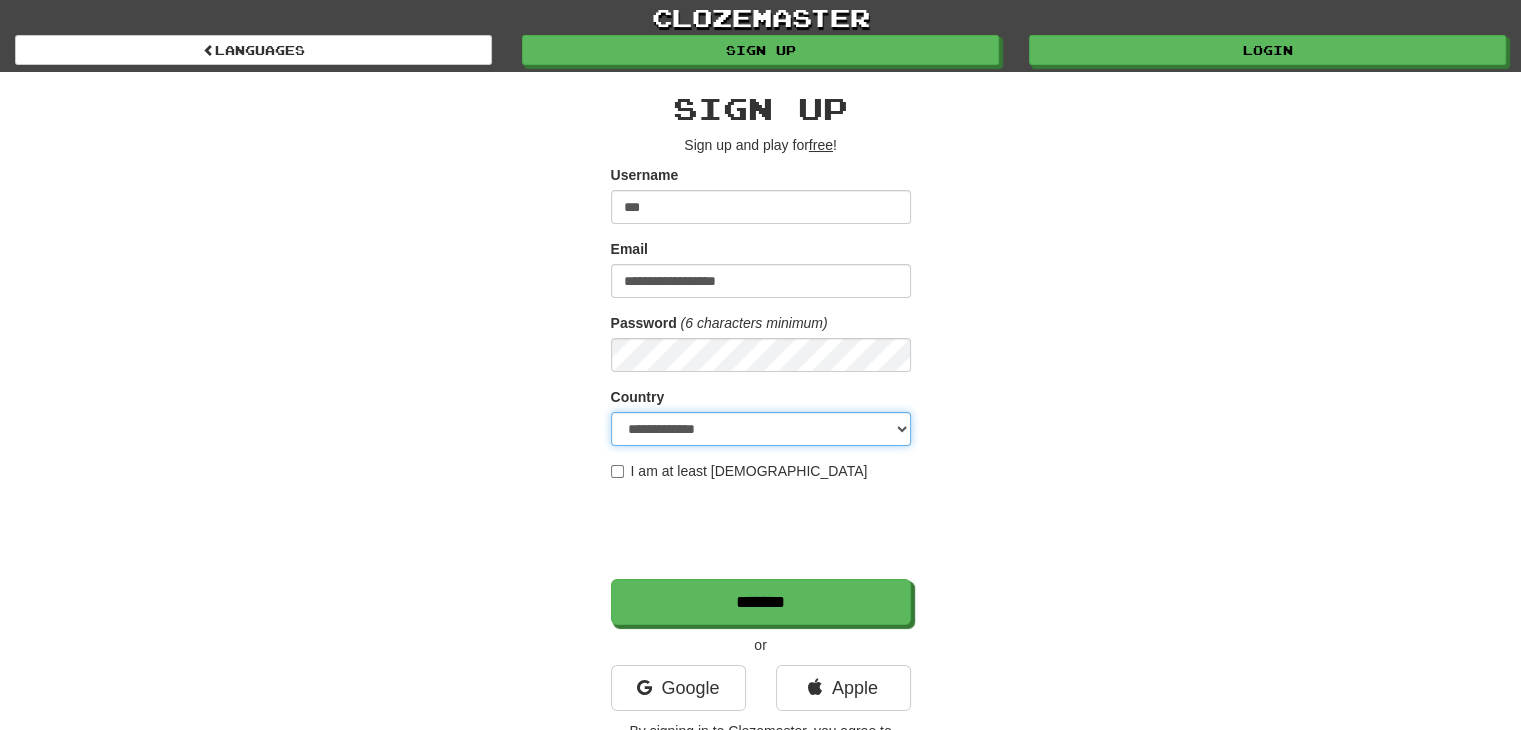 click on "**********" at bounding box center (761, 429) 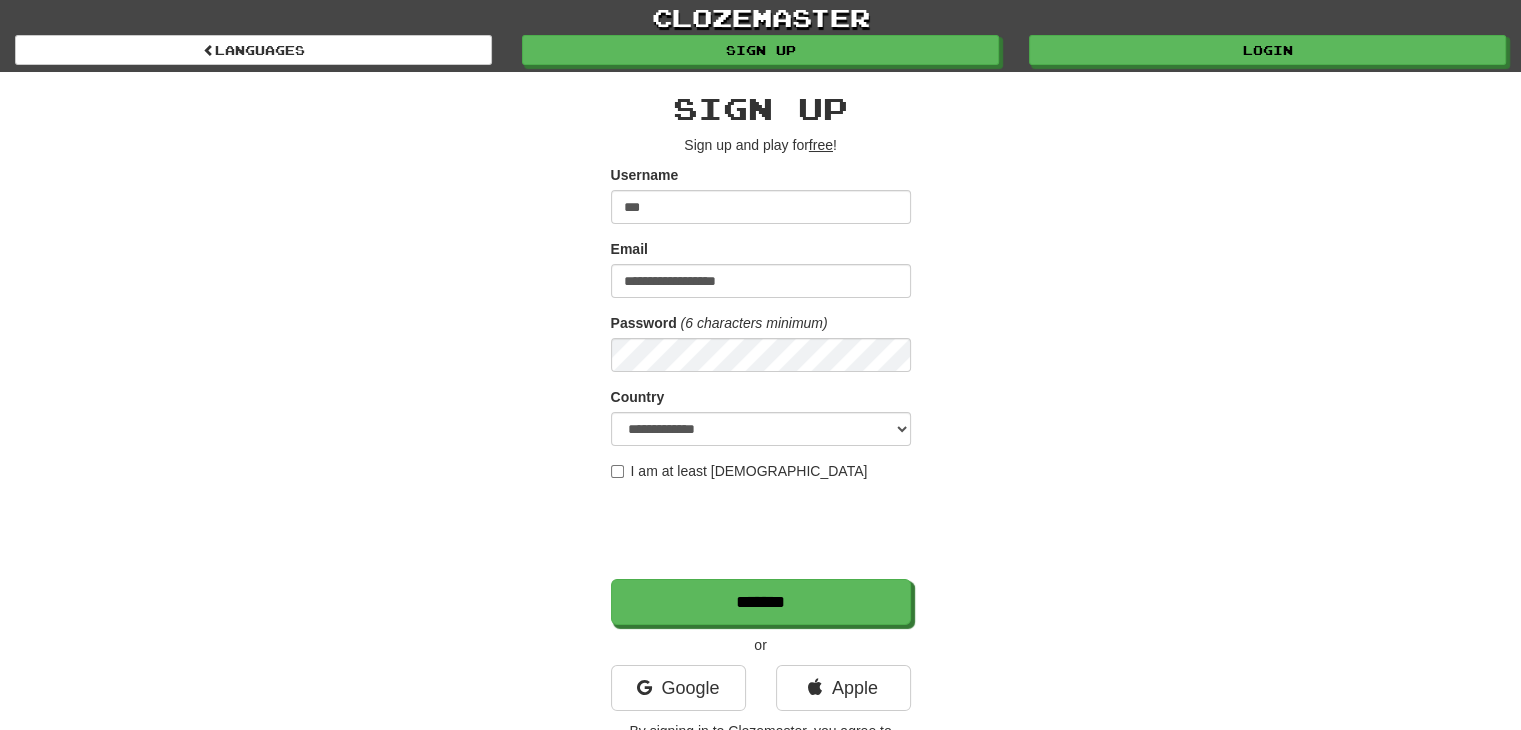 click on "**********" at bounding box center (761, 395) 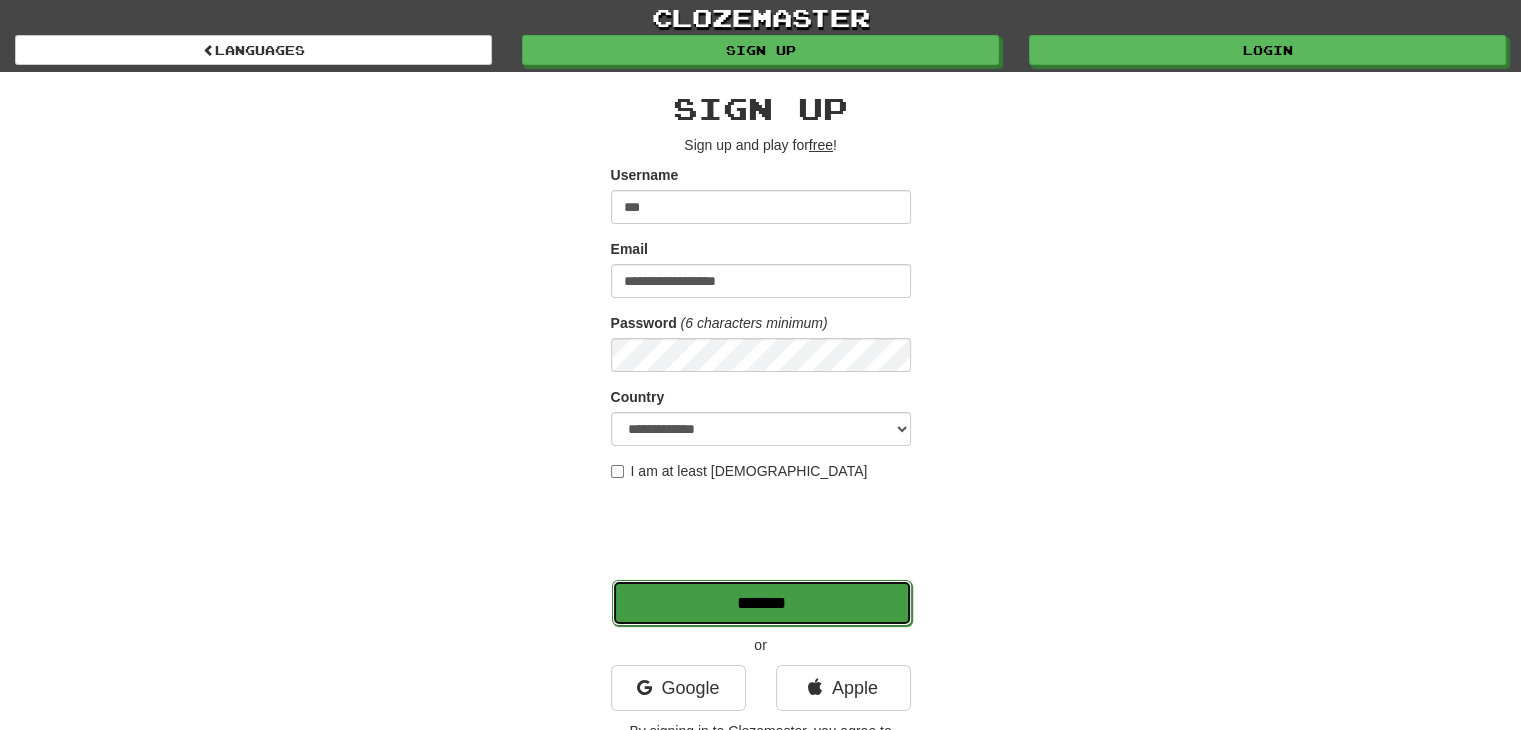 click on "*******" at bounding box center (762, 603) 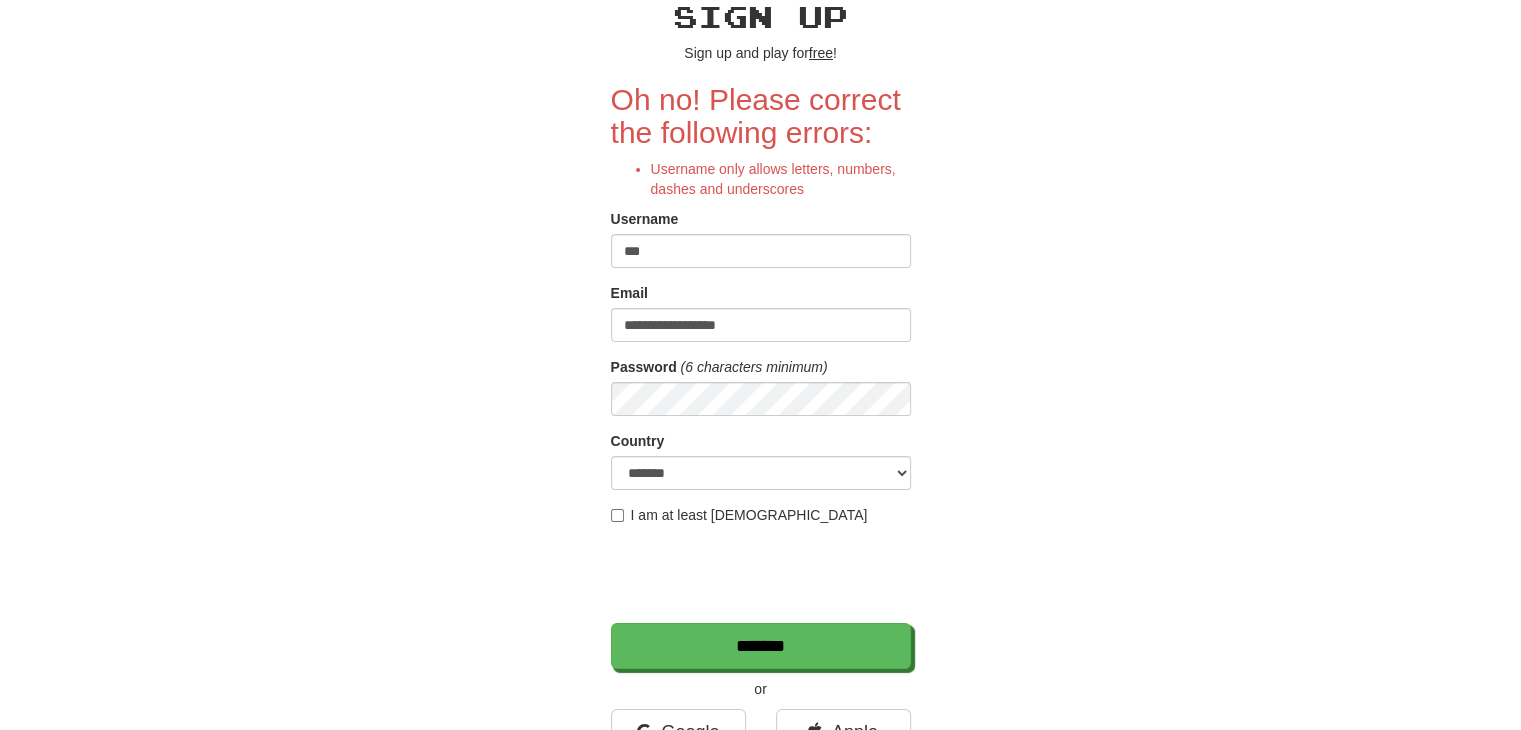 scroll, scrollTop: 200, scrollLeft: 0, axis: vertical 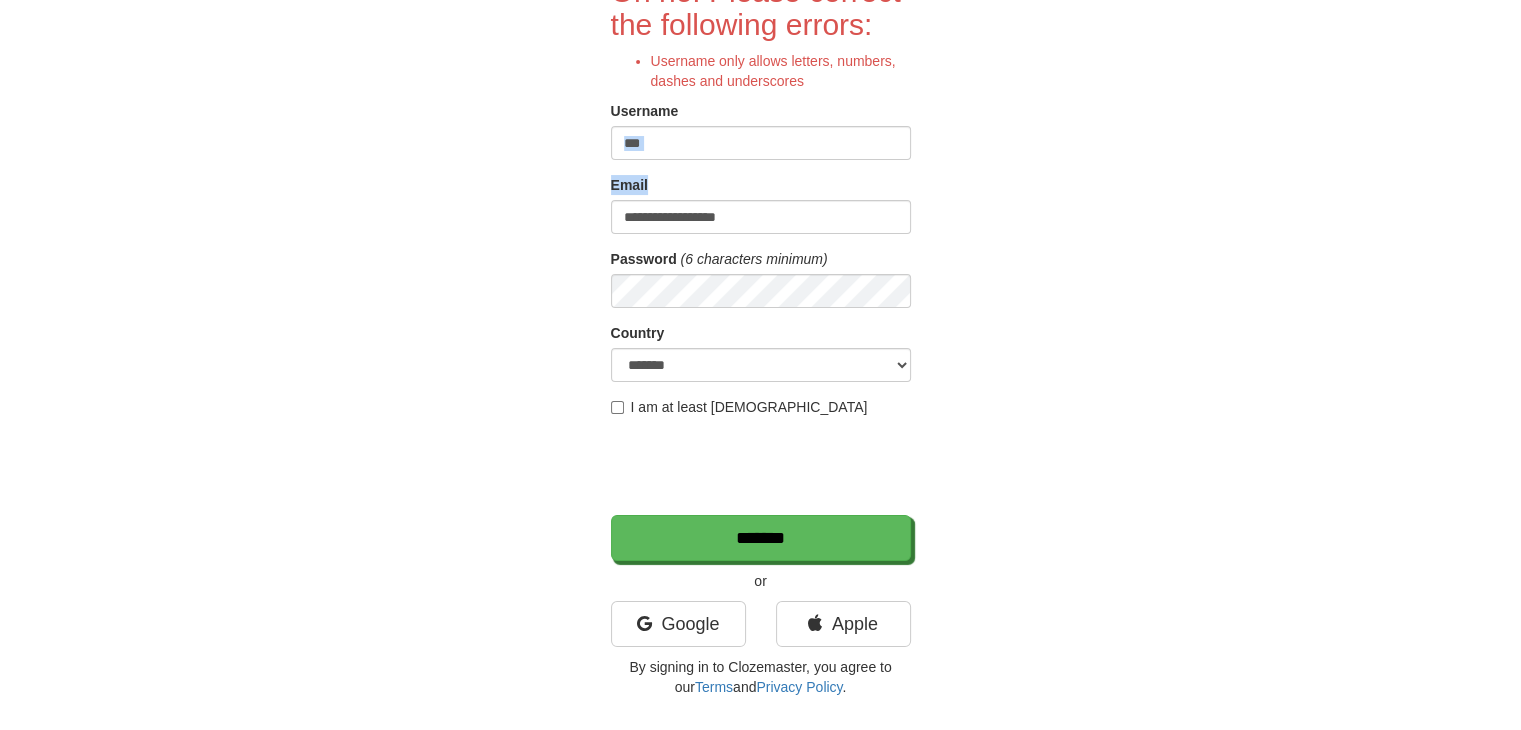 drag, startPoint x: 697, startPoint y: 159, endPoint x: 648, endPoint y: 149, distance: 50.01 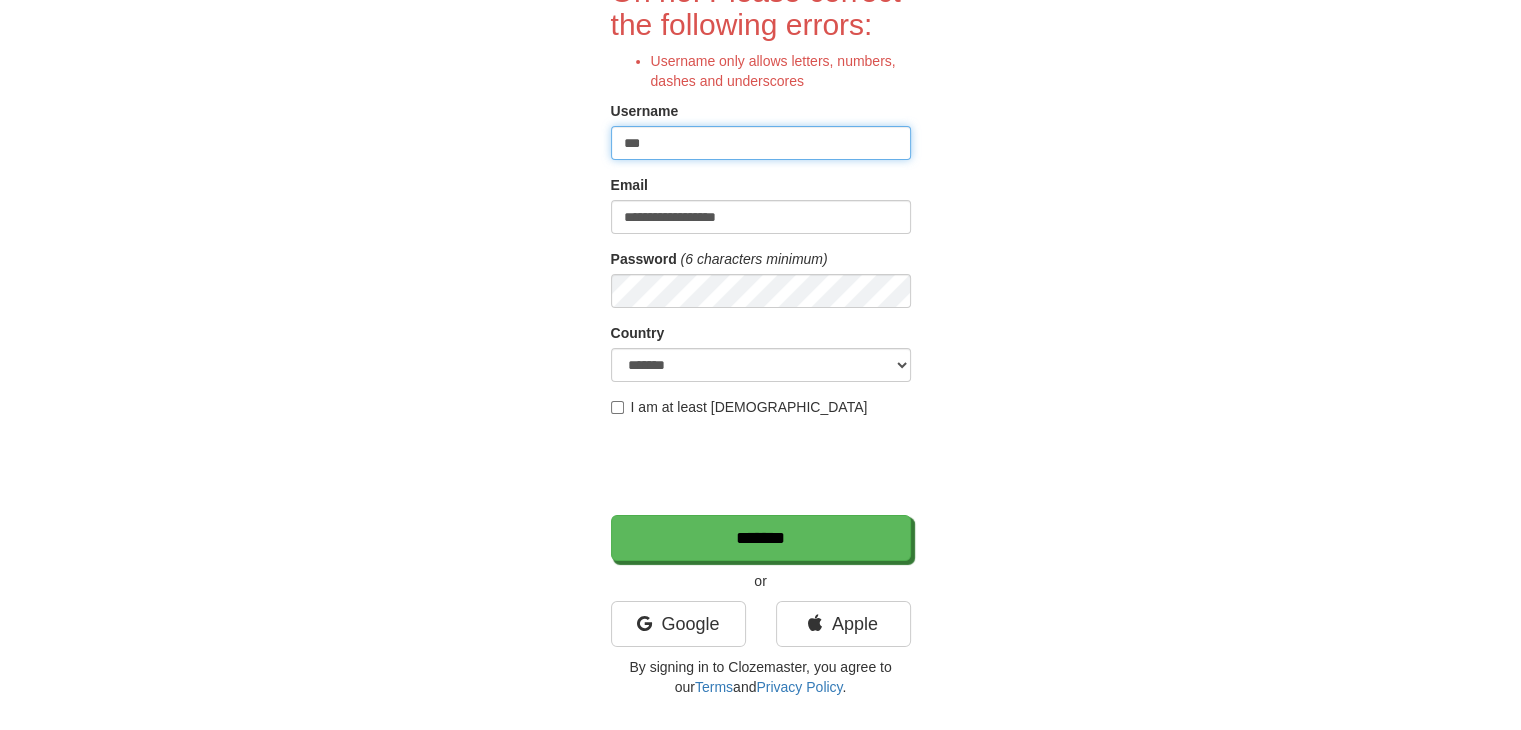 click on "***" at bounding box center [761, 143] 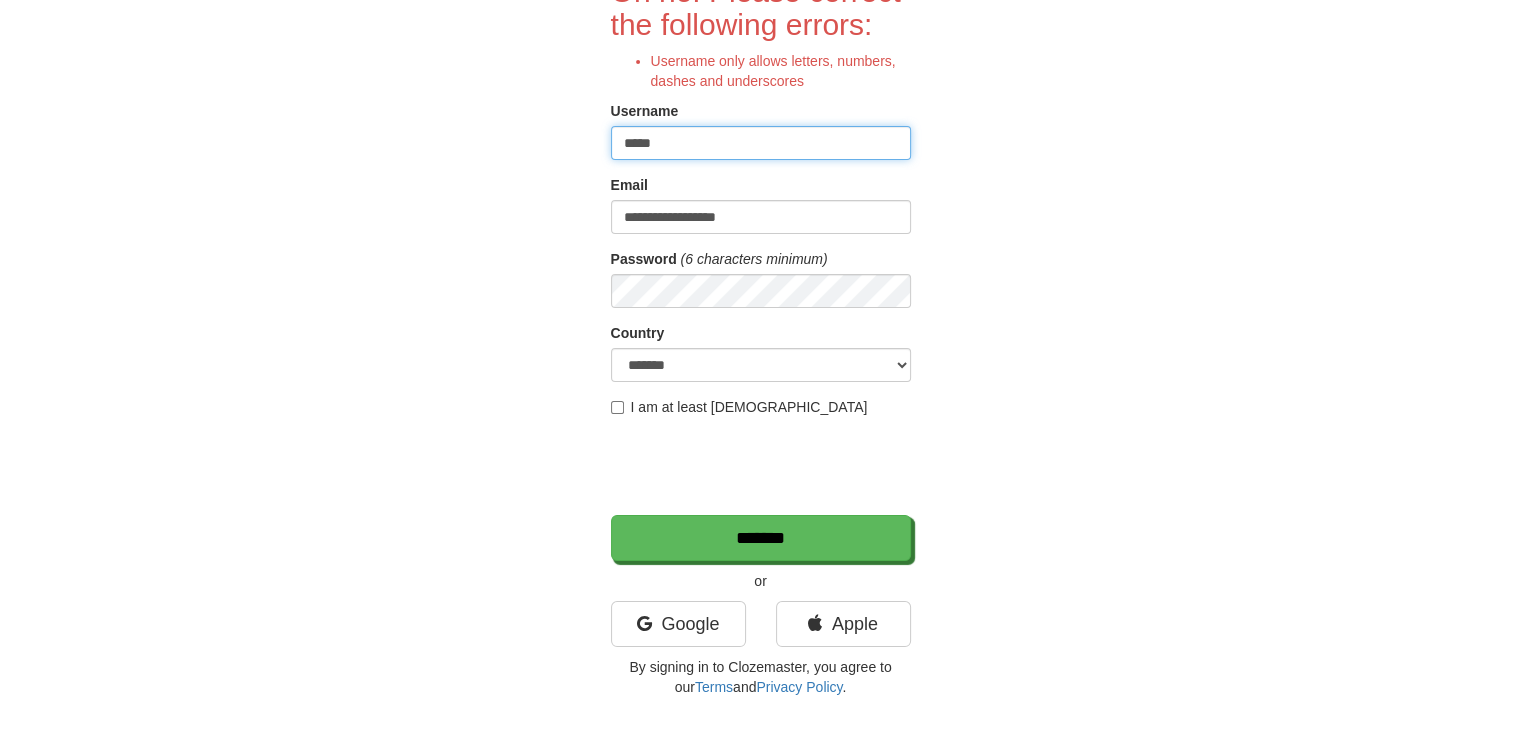 type on "*****" 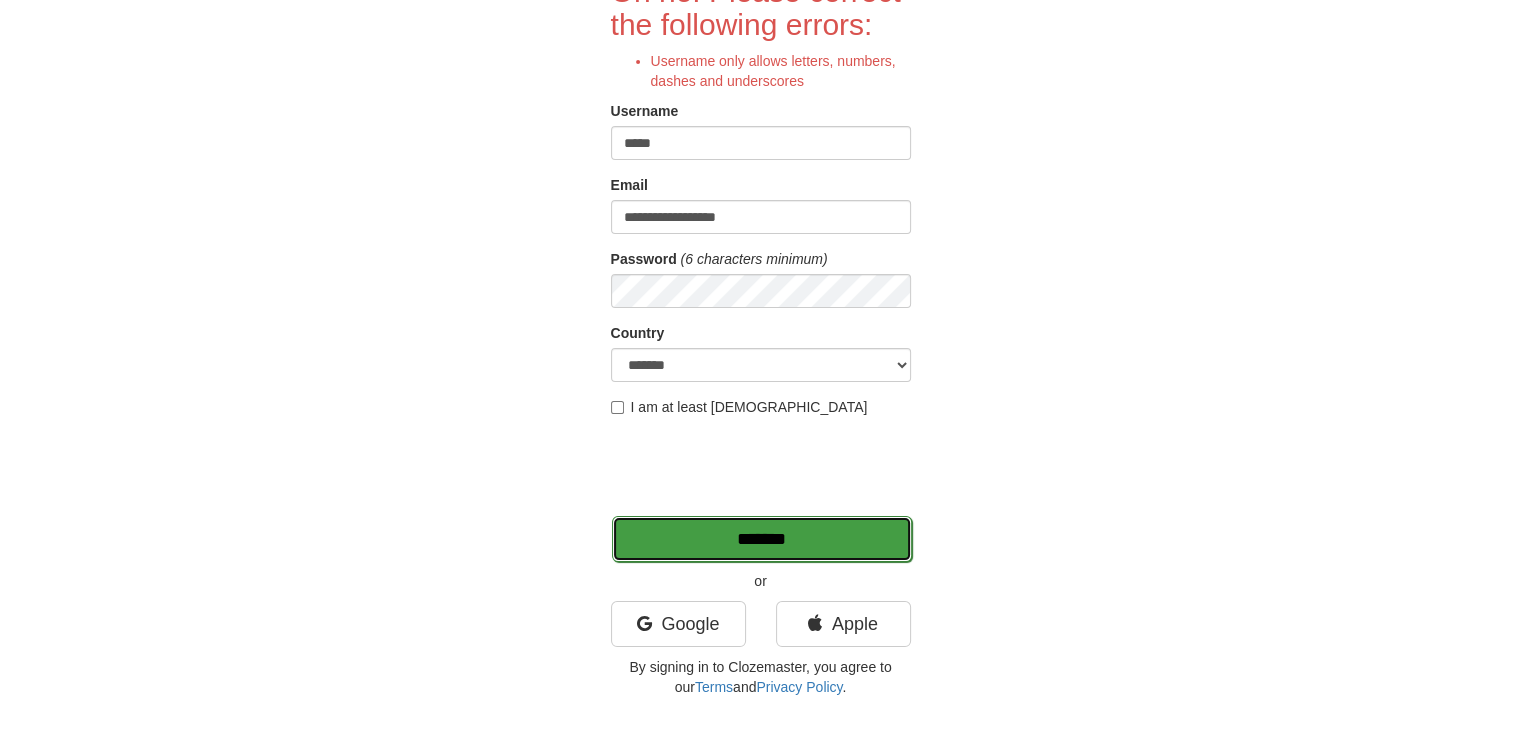 click on "*******" at bounding box center [762, 539] 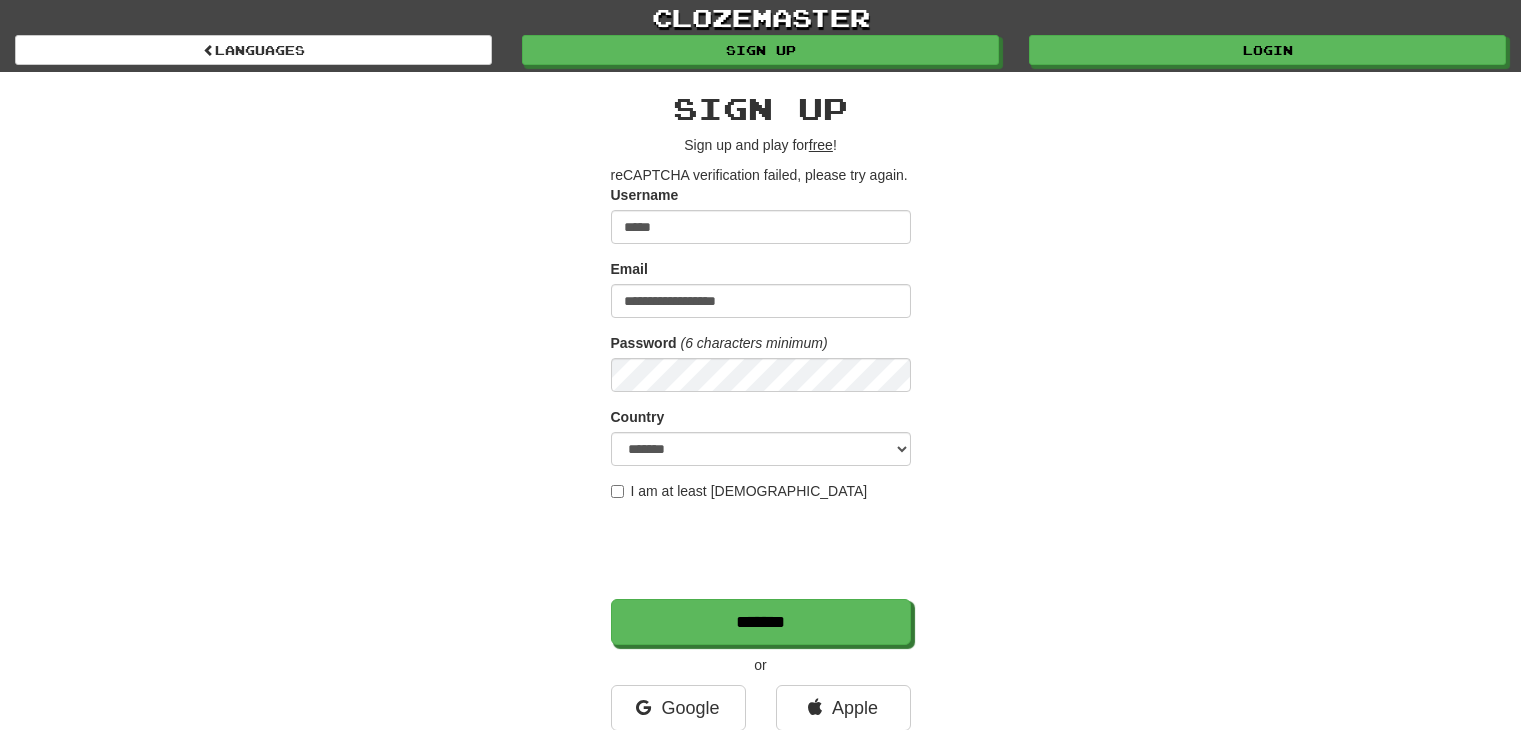 scroll, scrollTop: 0, scrollLeft: 0, axis: both 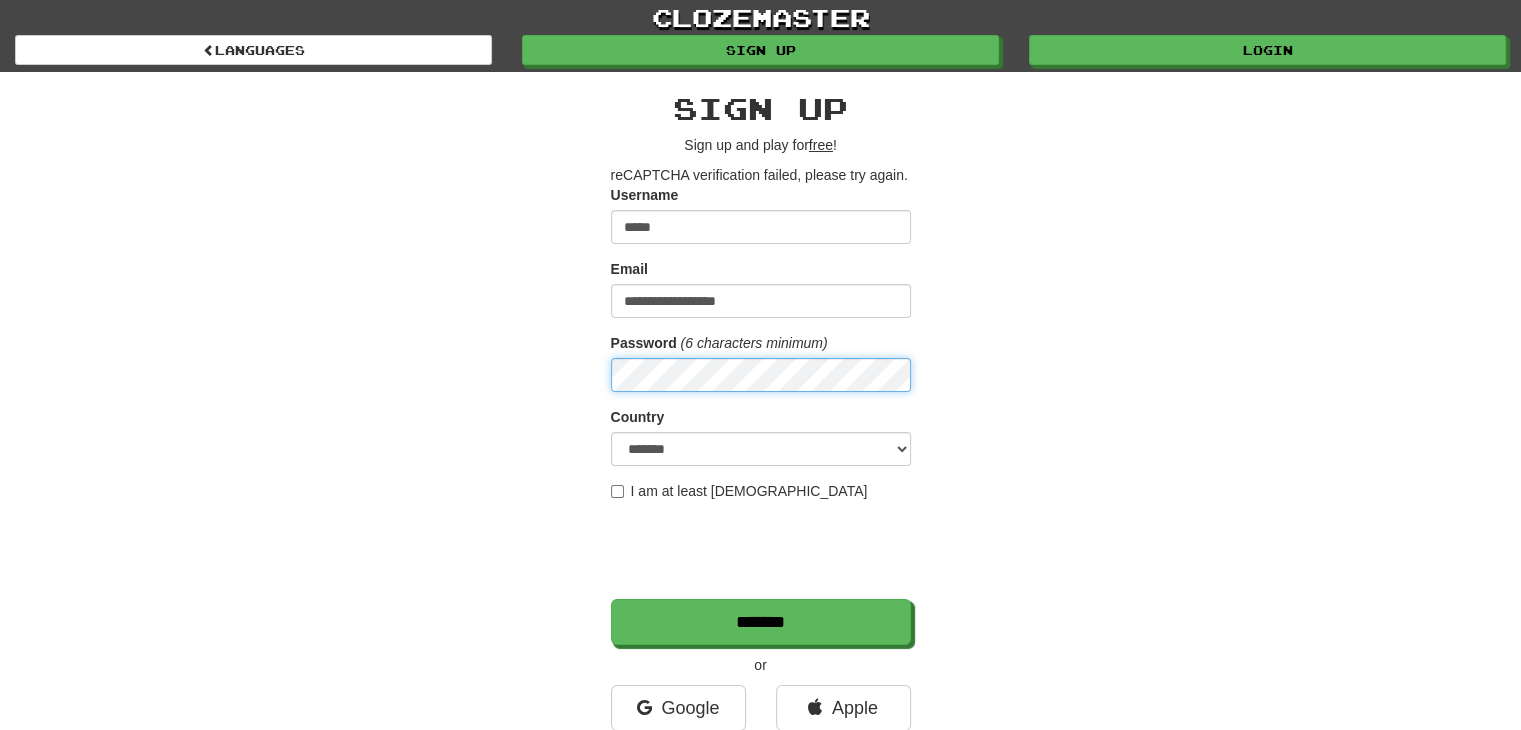click on "*******" at bounding box center [761, 622] 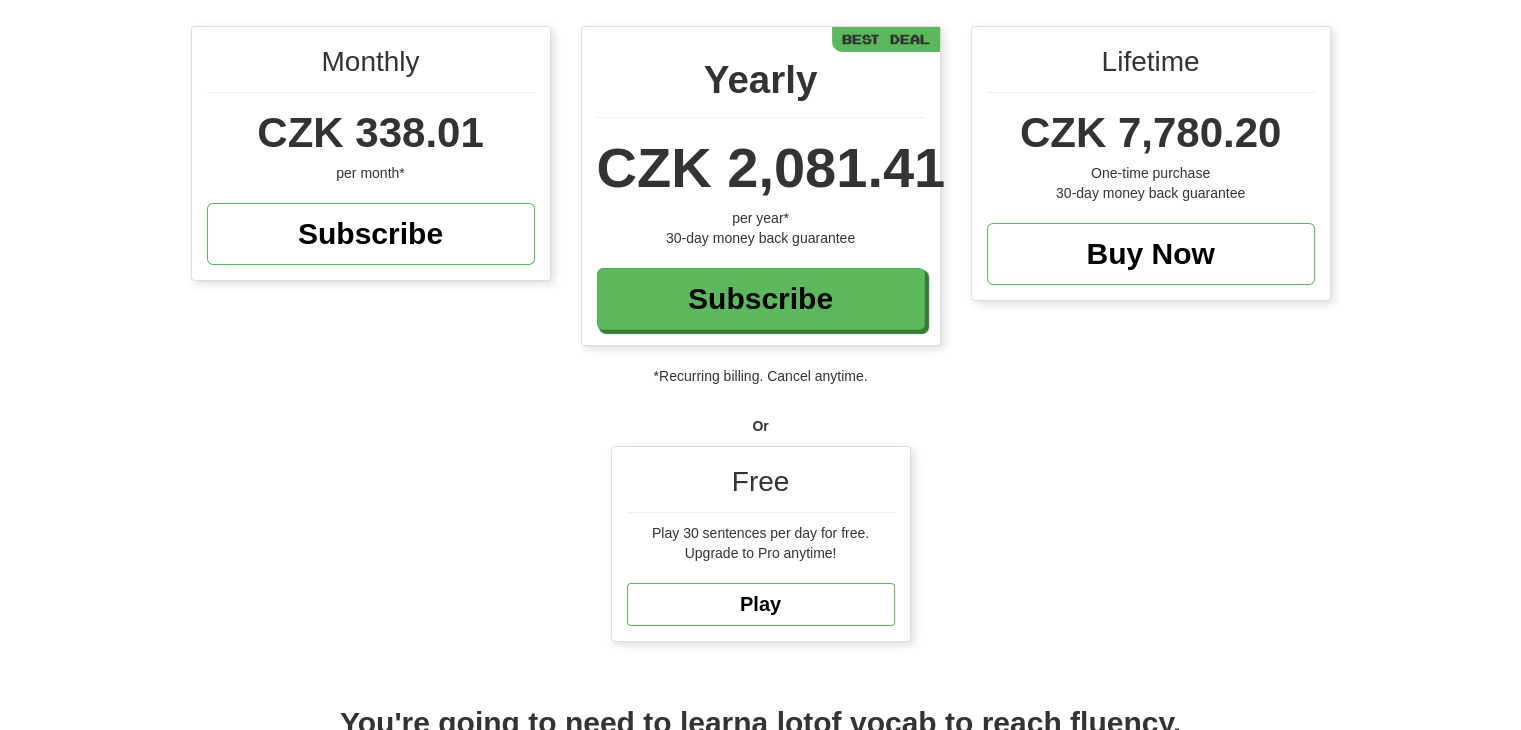 scroll, scrollTop: 200, scrollLeft: 0, axis: vertical 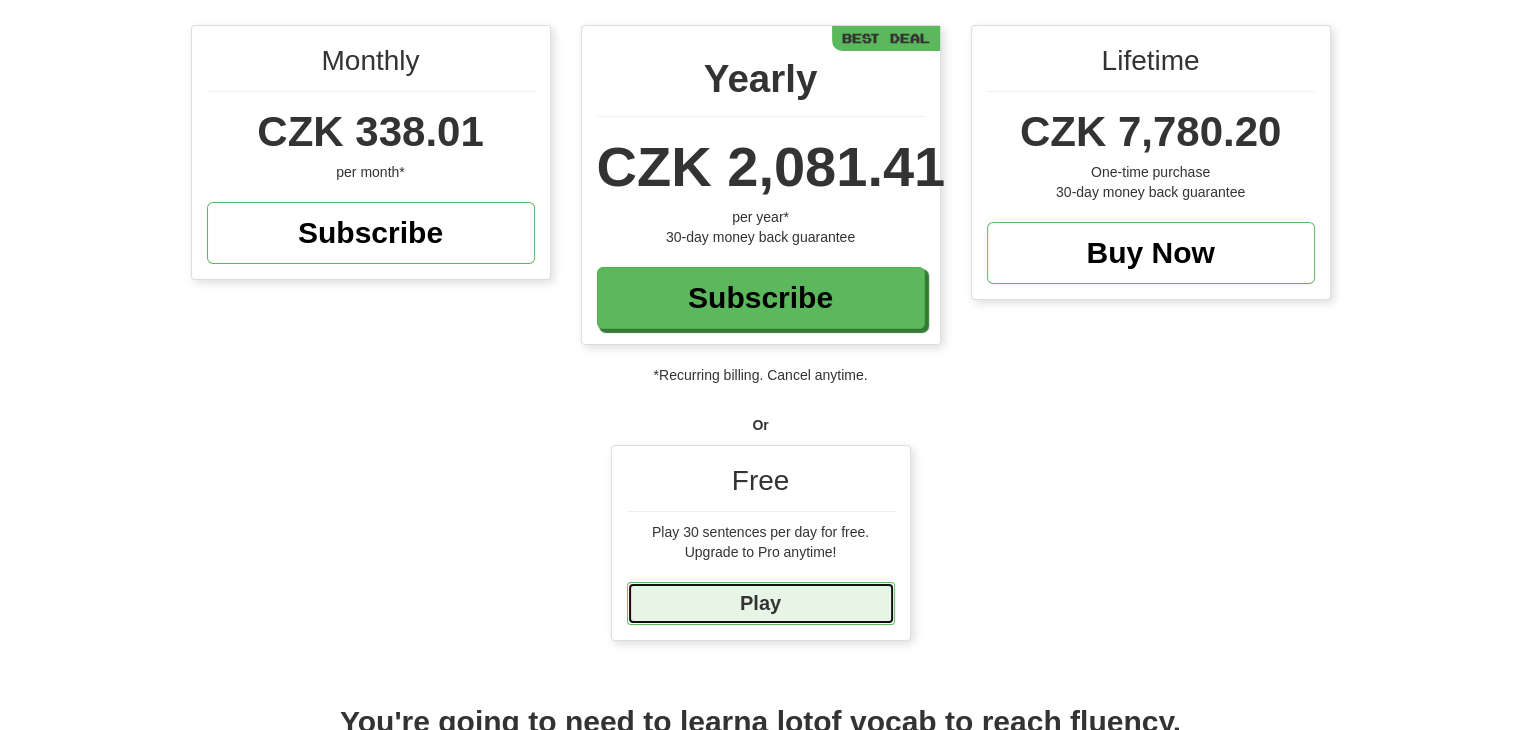 click on "Play" at bounding box center (761, 603) 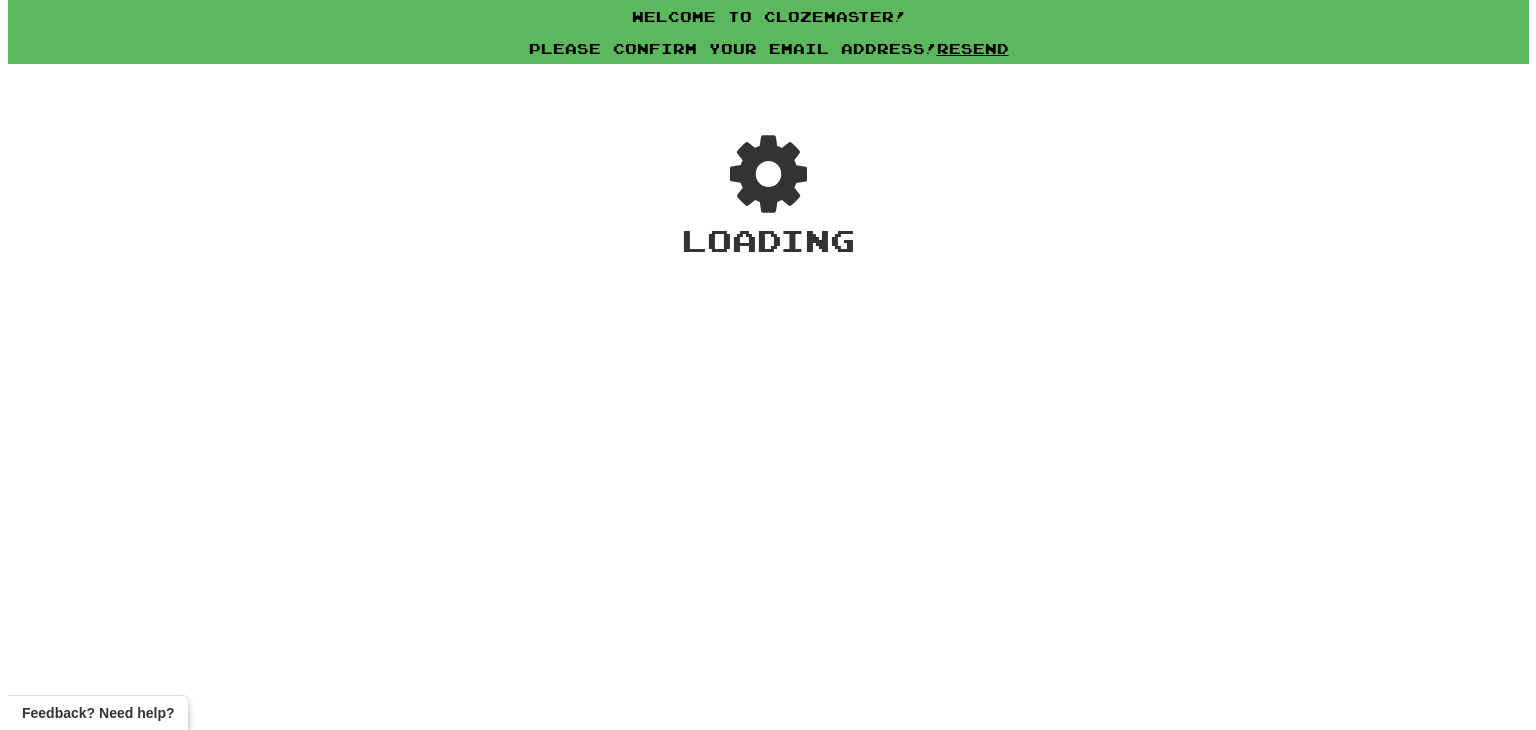 scroll, scrollTop: 0, scrollLeft: 0, axis: both 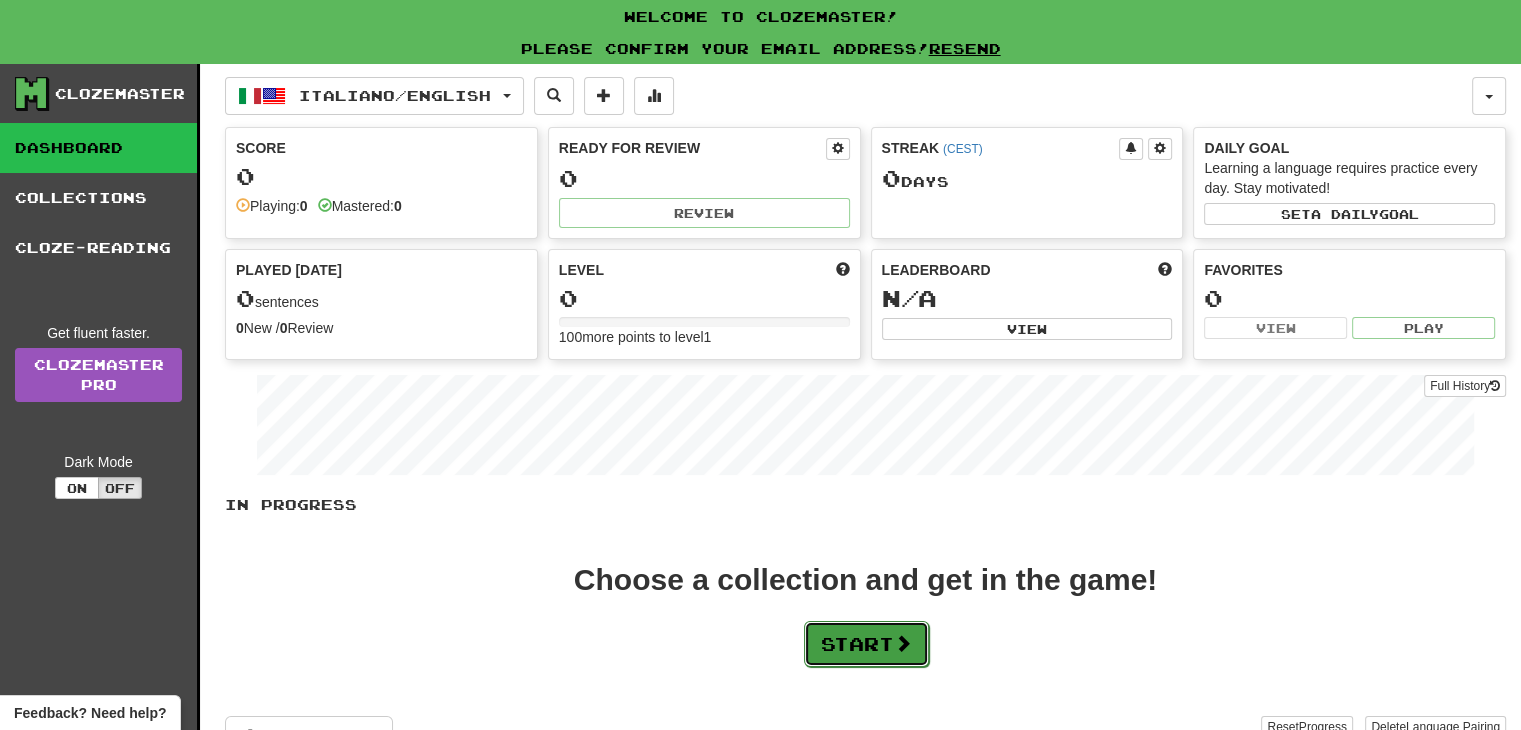 click on "Start" at bounding box center (866, 644) 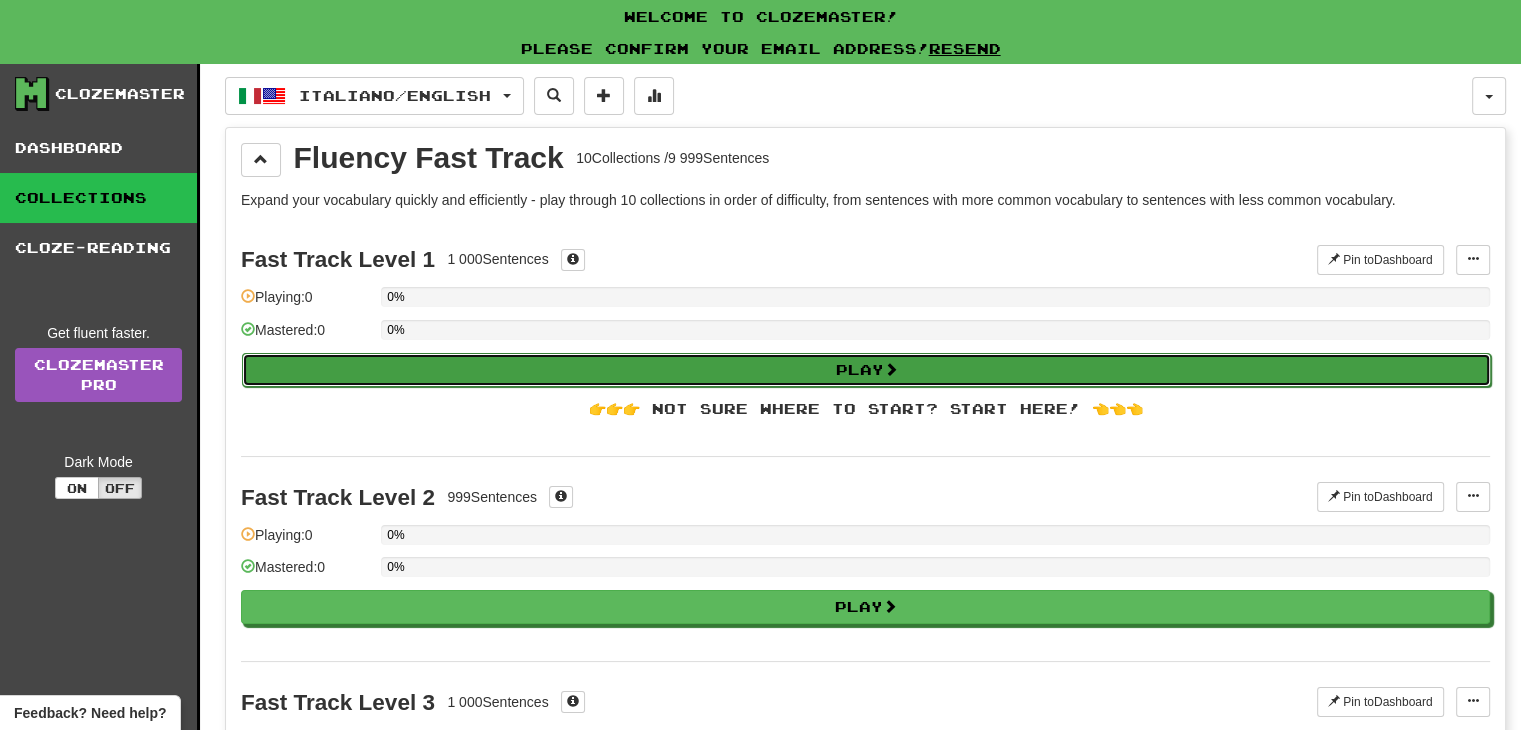 click on "Play" at bounding box center (866, 370) 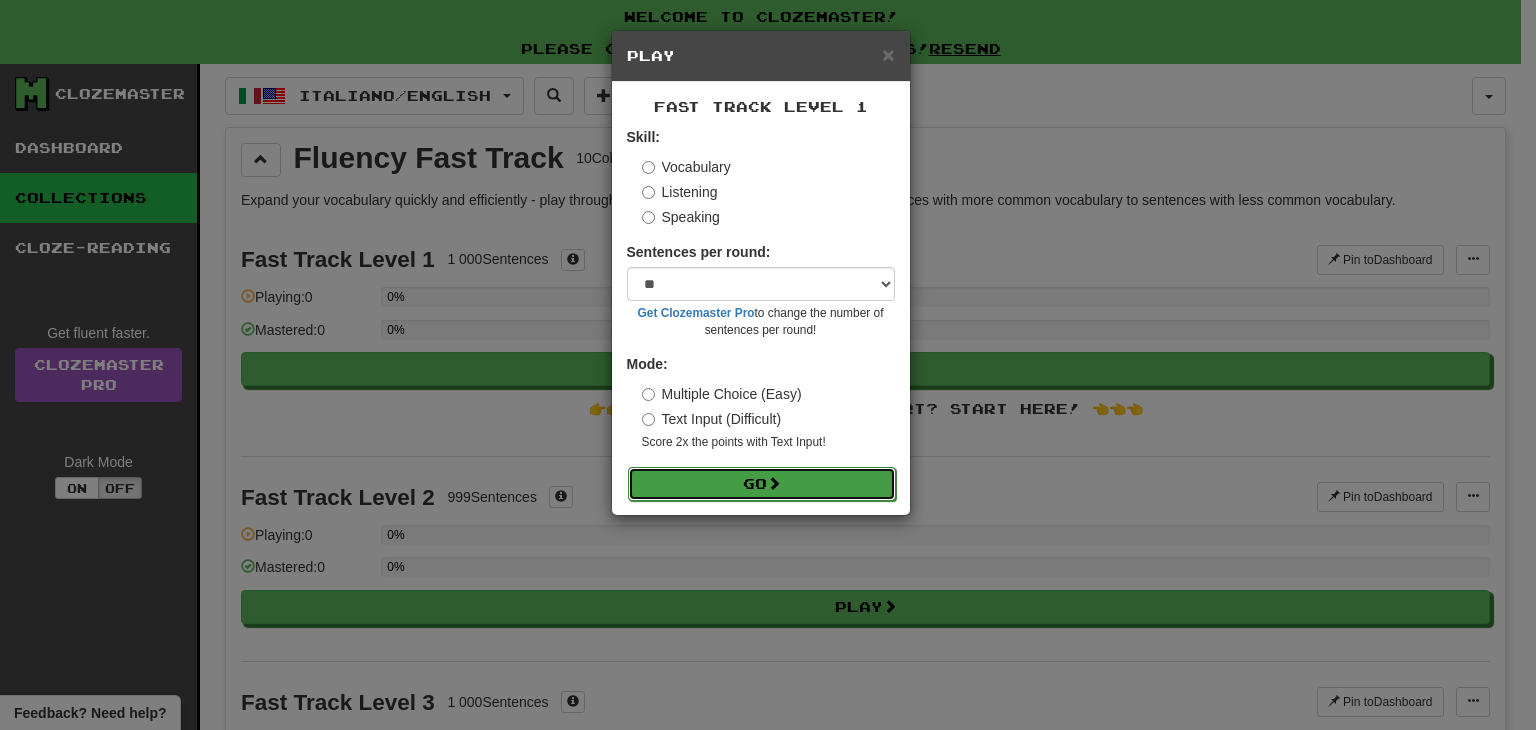 click on "Go" at bounding box center [762, 484] 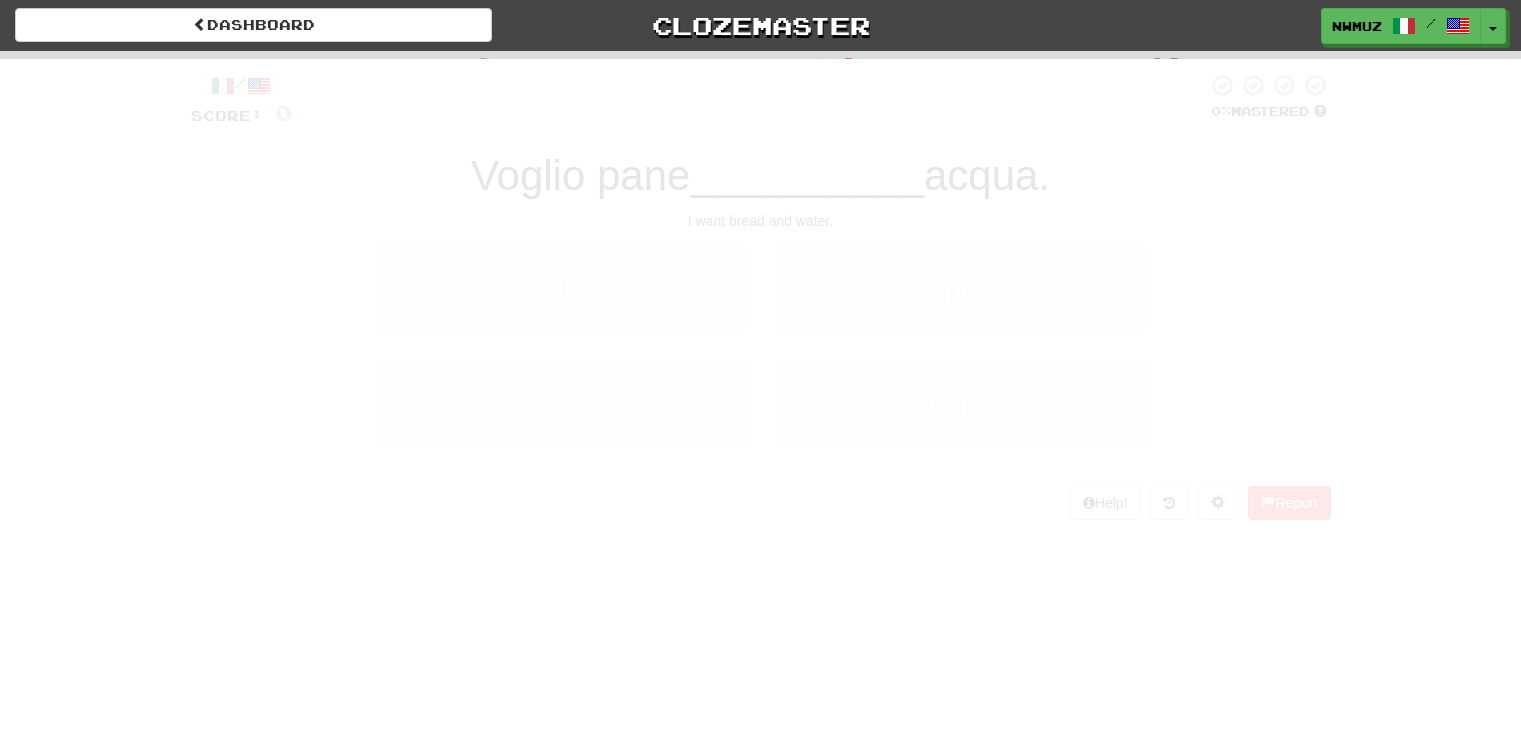 scroll, scrollTop: 0, scrollLeft: 0, axis: both 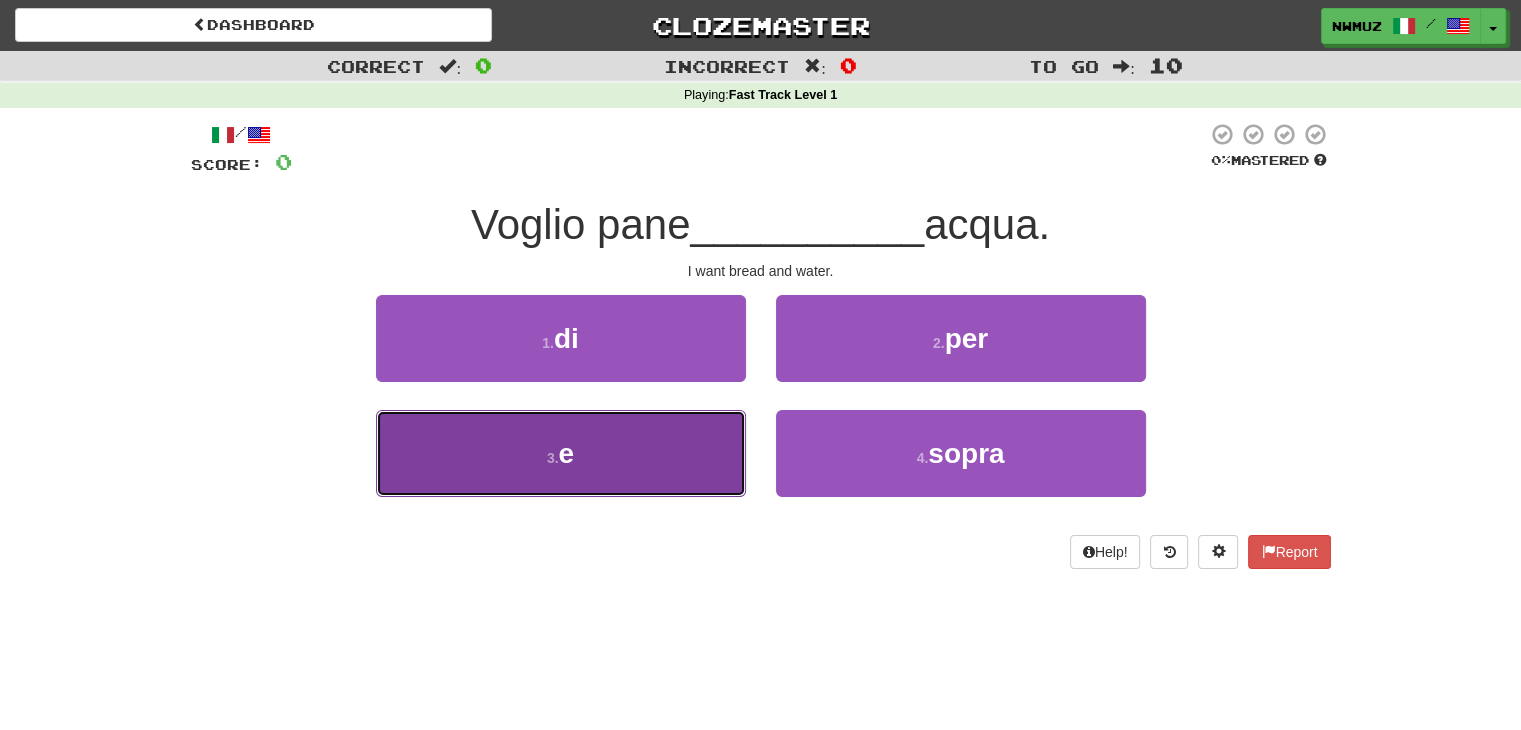 click on "3 .  e" at bounding box center (561, 453) 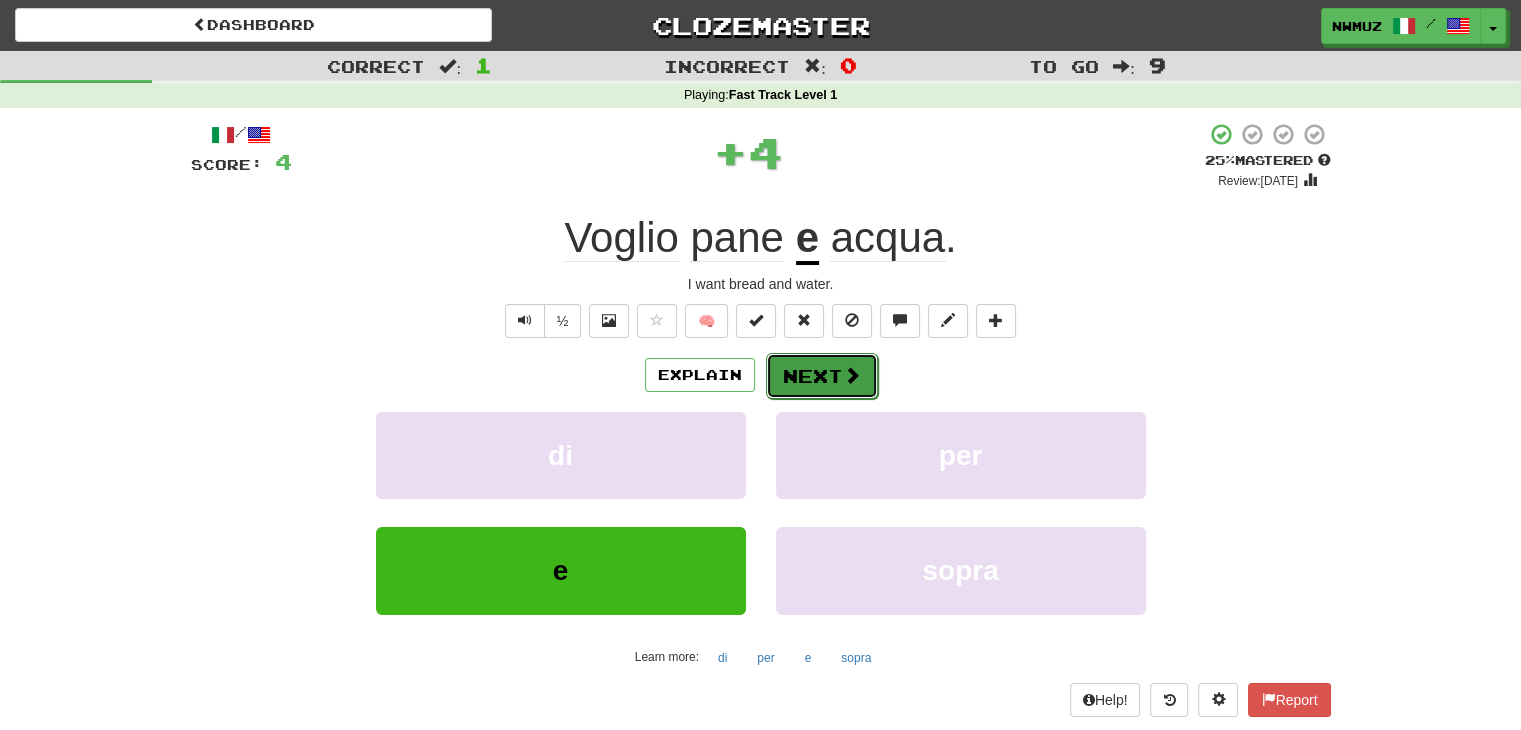 click at bounding box center (852, 375) 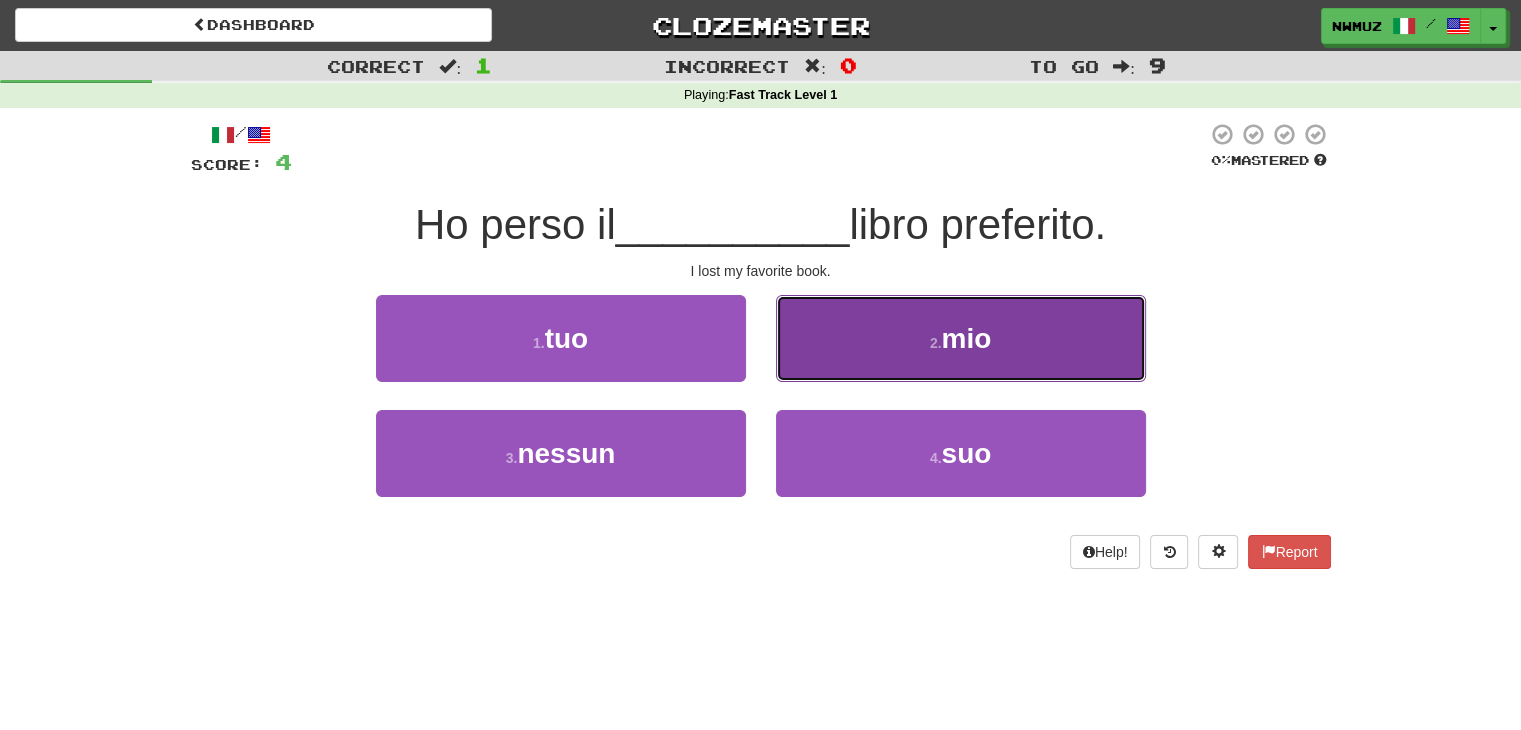 click on "2 ." at bounding box center (936, 343) 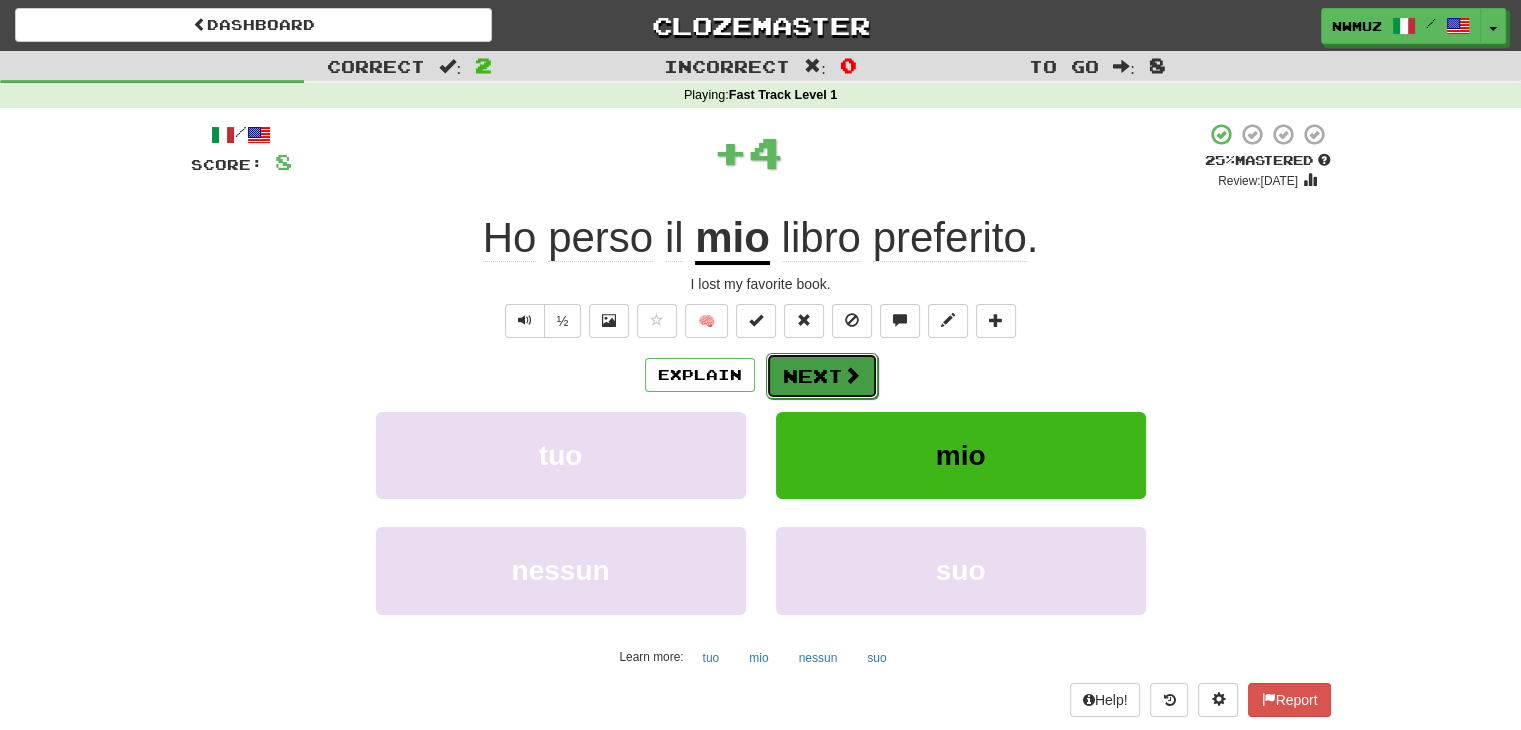 click on "Next" at bounding box center [822, 376] 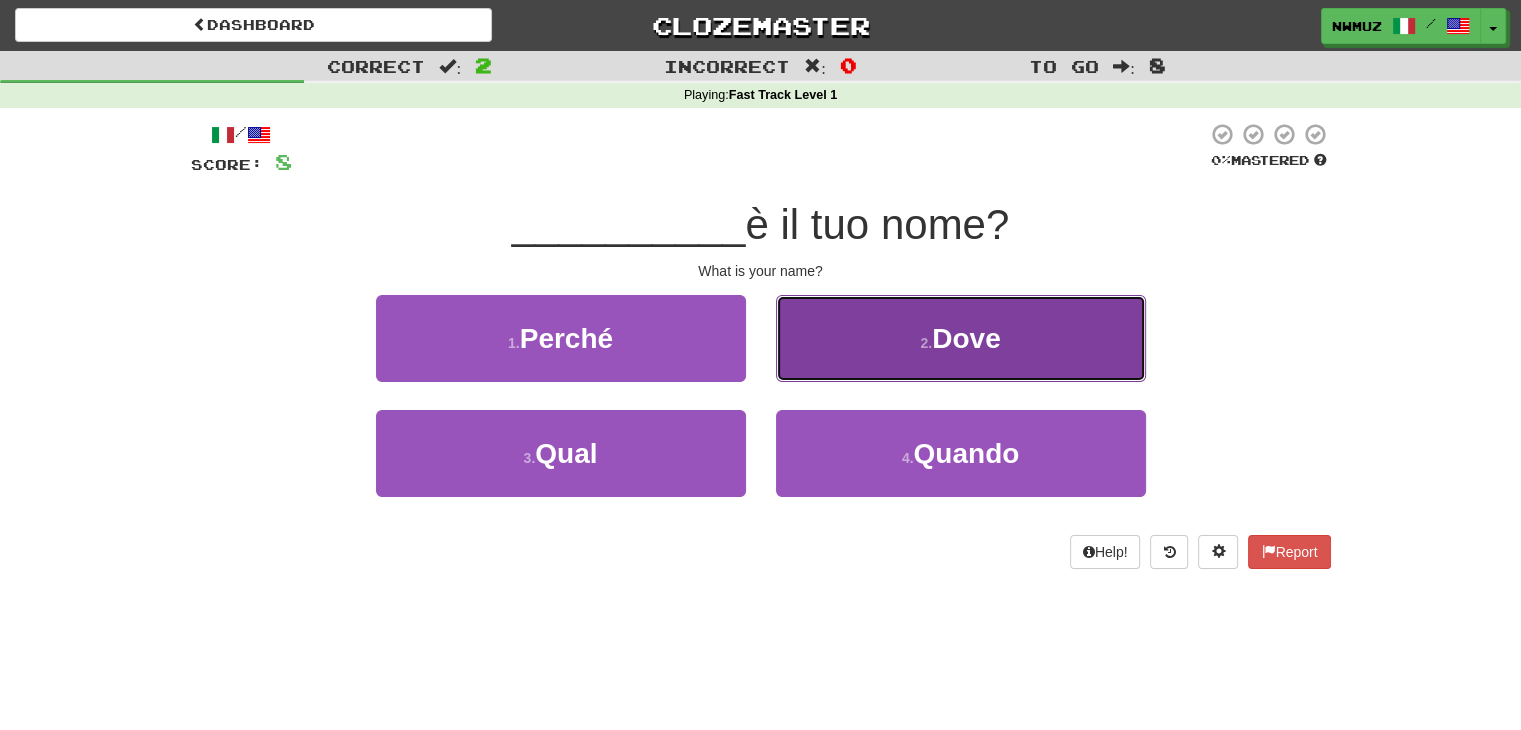 click on "Dove" at bounding box center (966, 338) 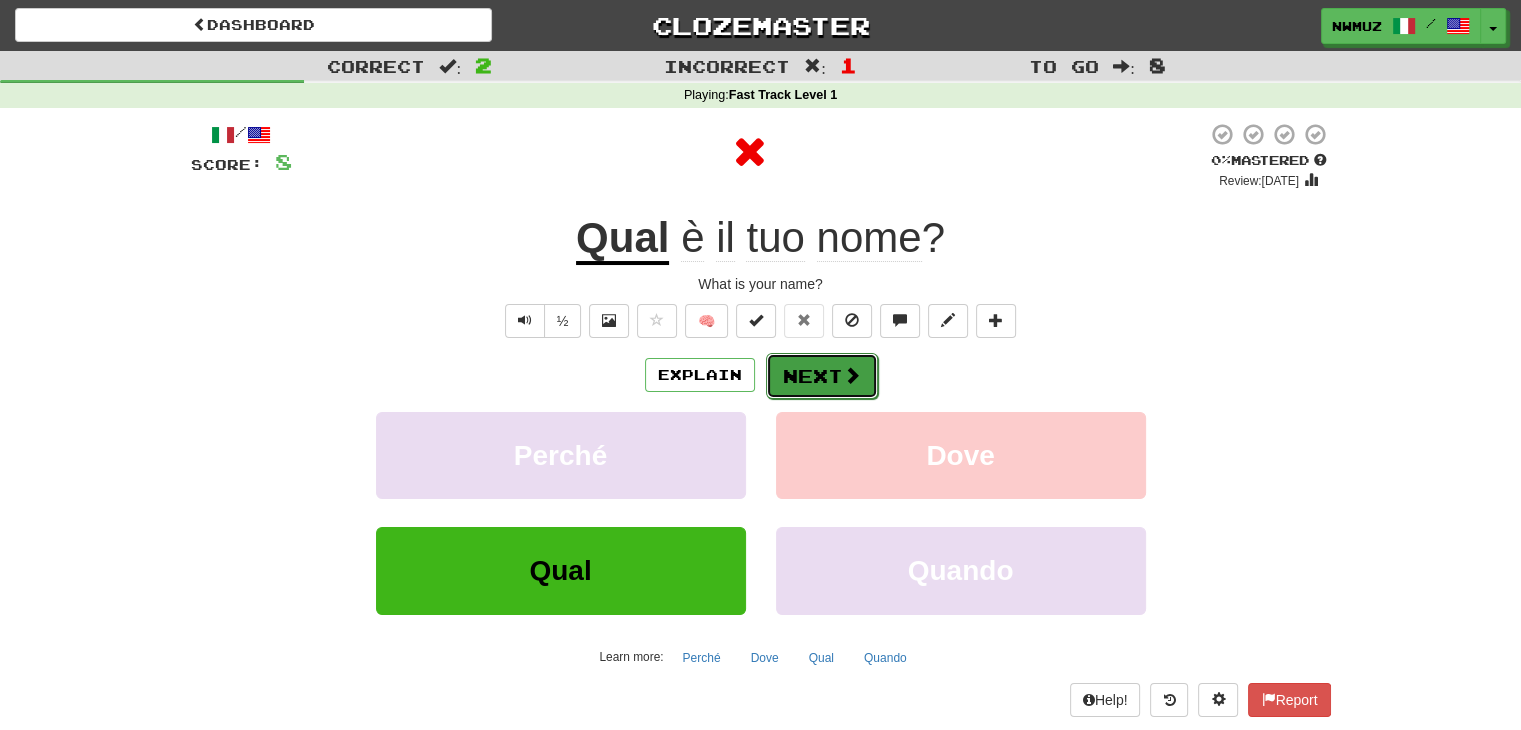click on "Next" at bounding box center [822, 376] 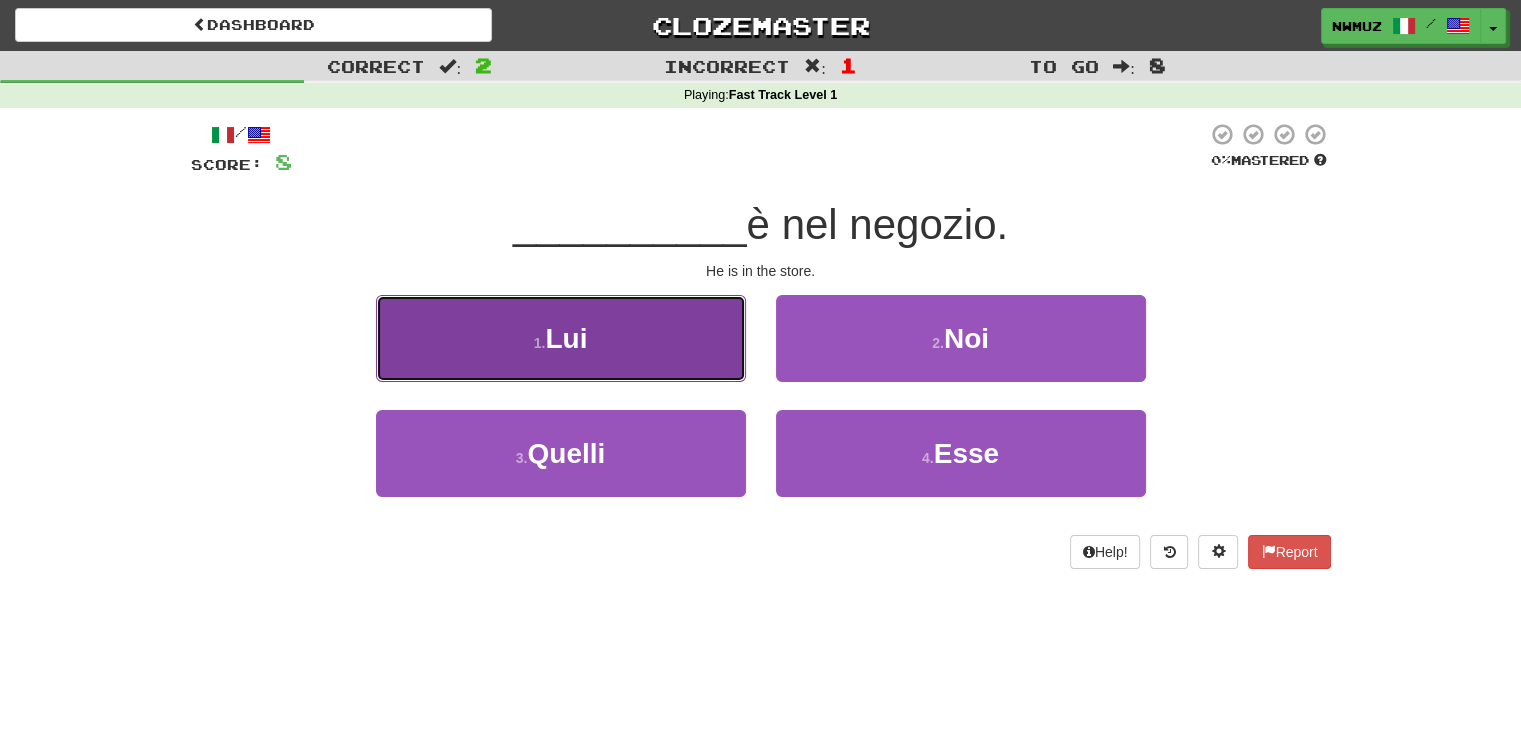 click on "1 .  Lui" at bounding box center (561, 338) 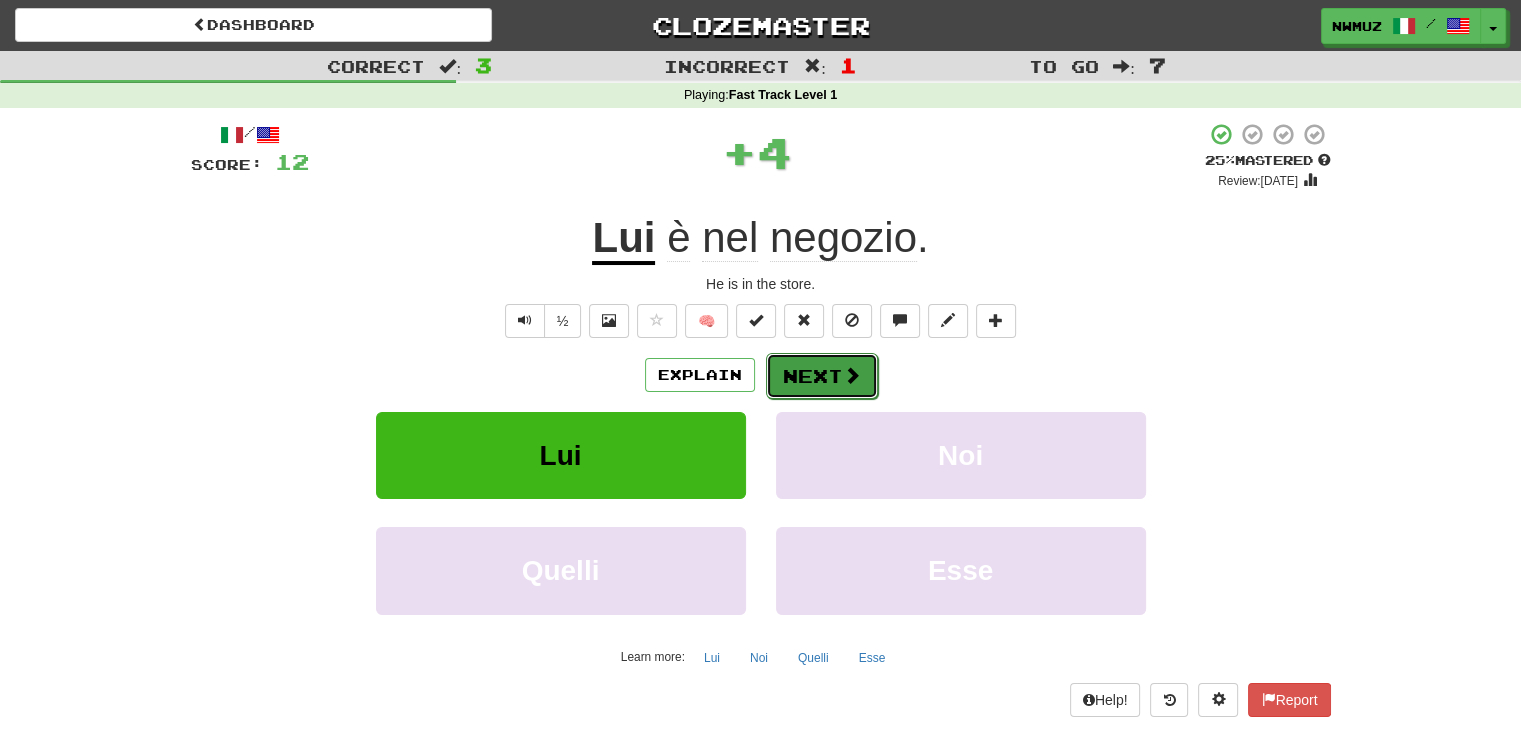 click on "Next" at bounding box center [822, 376] 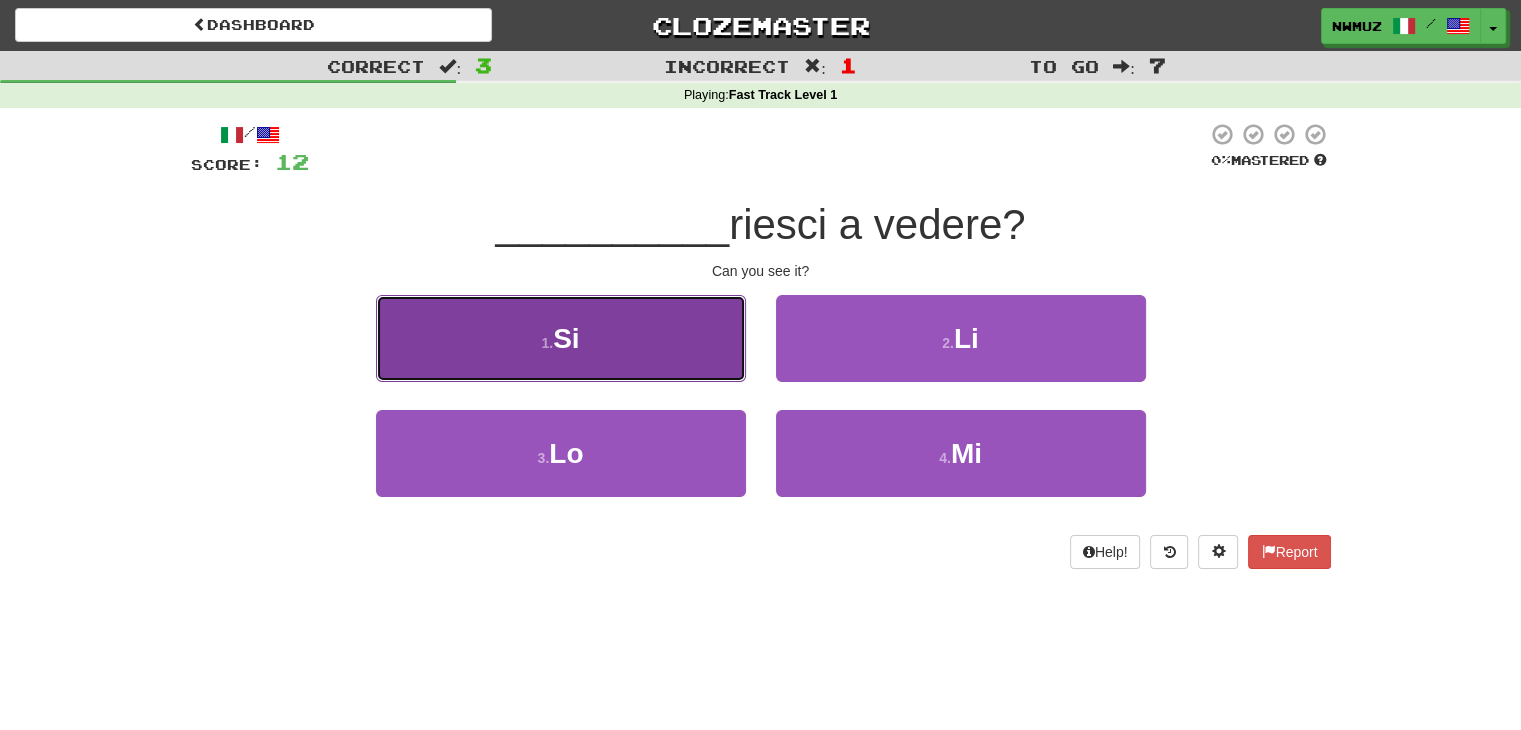 click on "1 .  Si" at bounding box center (561, 338) 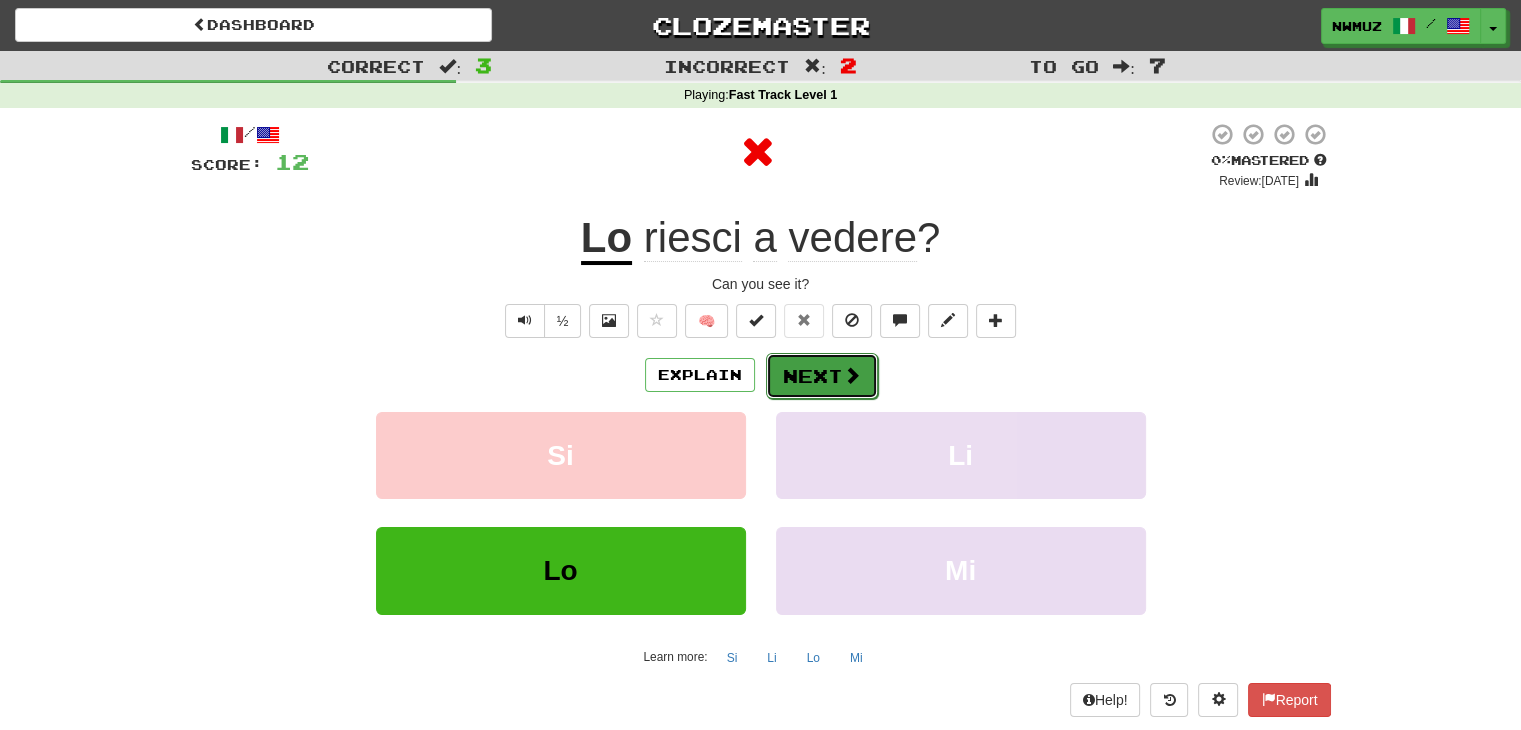 click on "Next" at bounding box center (822, 376) 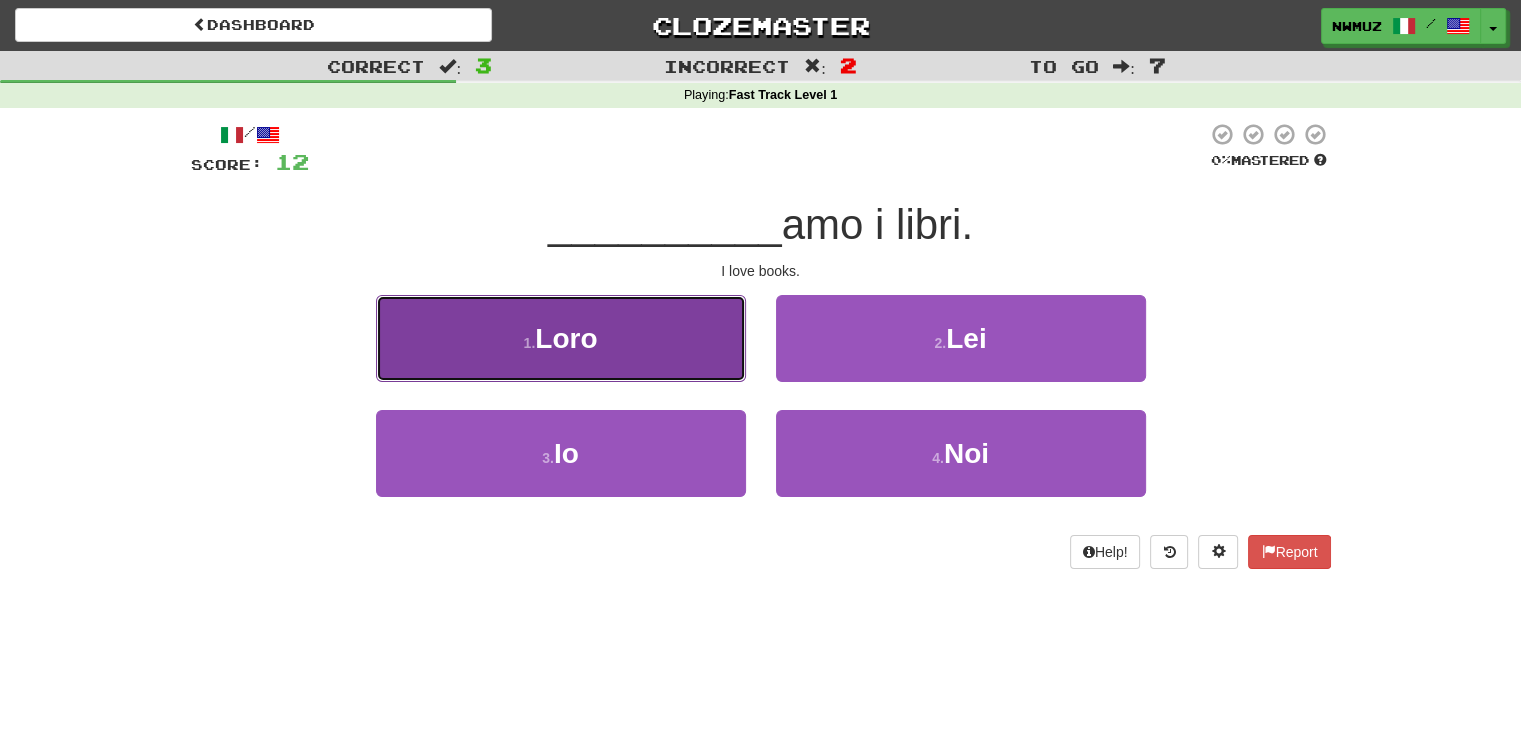 click on "1 .  Loro" at bounding box center (561, 338) 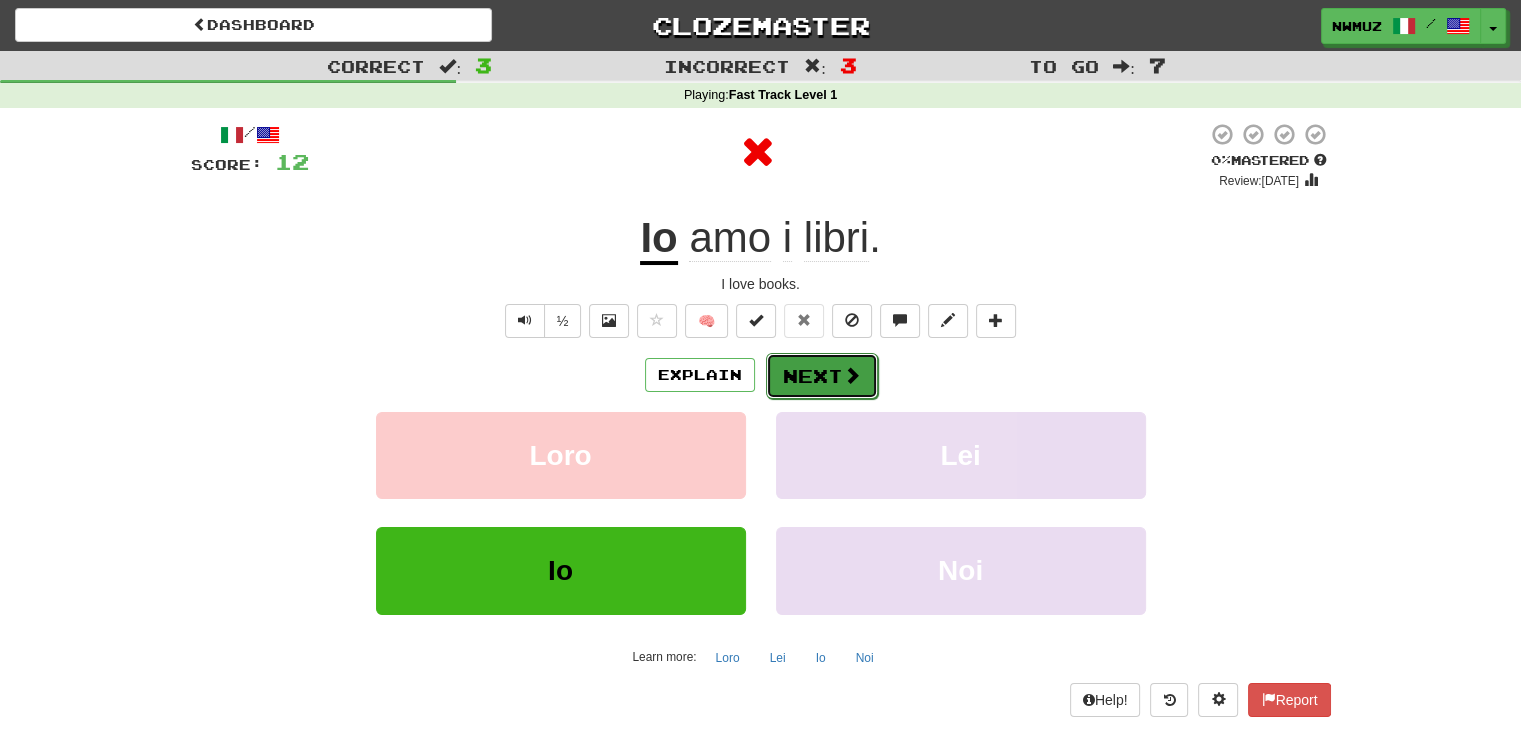 click on "Next" at bounding box center [822, 376] 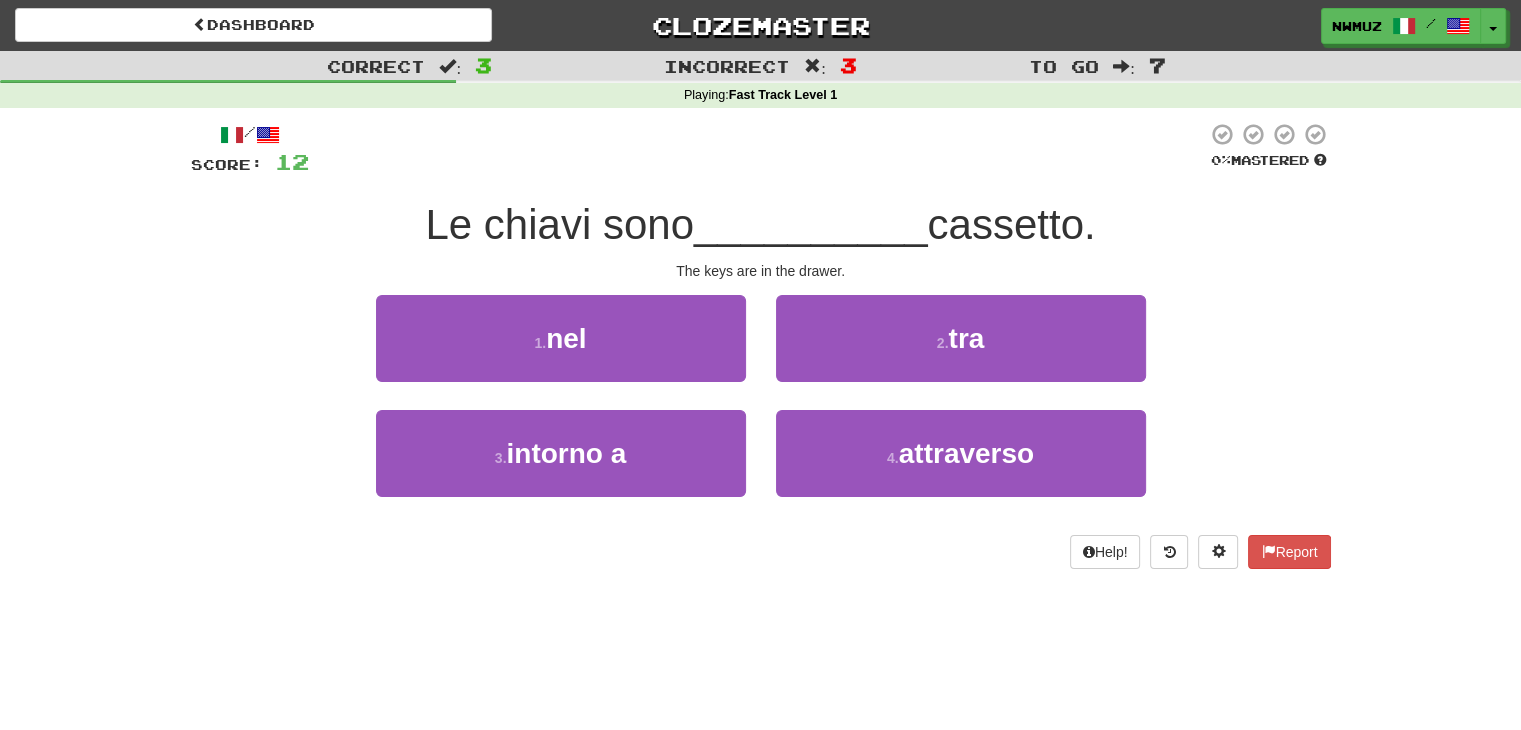 click on "/" at bounding box center (250, 134) 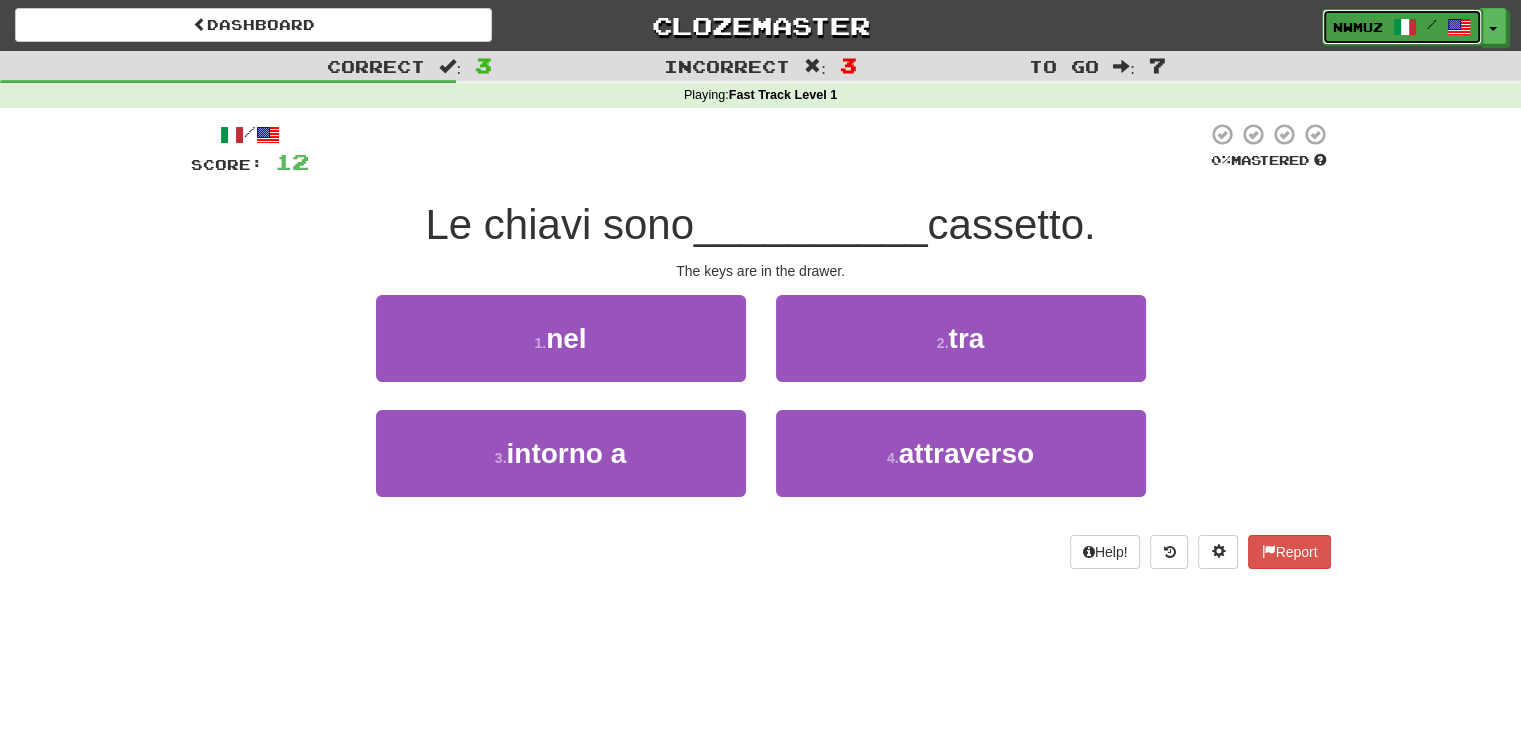 click at bounding box center (1459, 27) 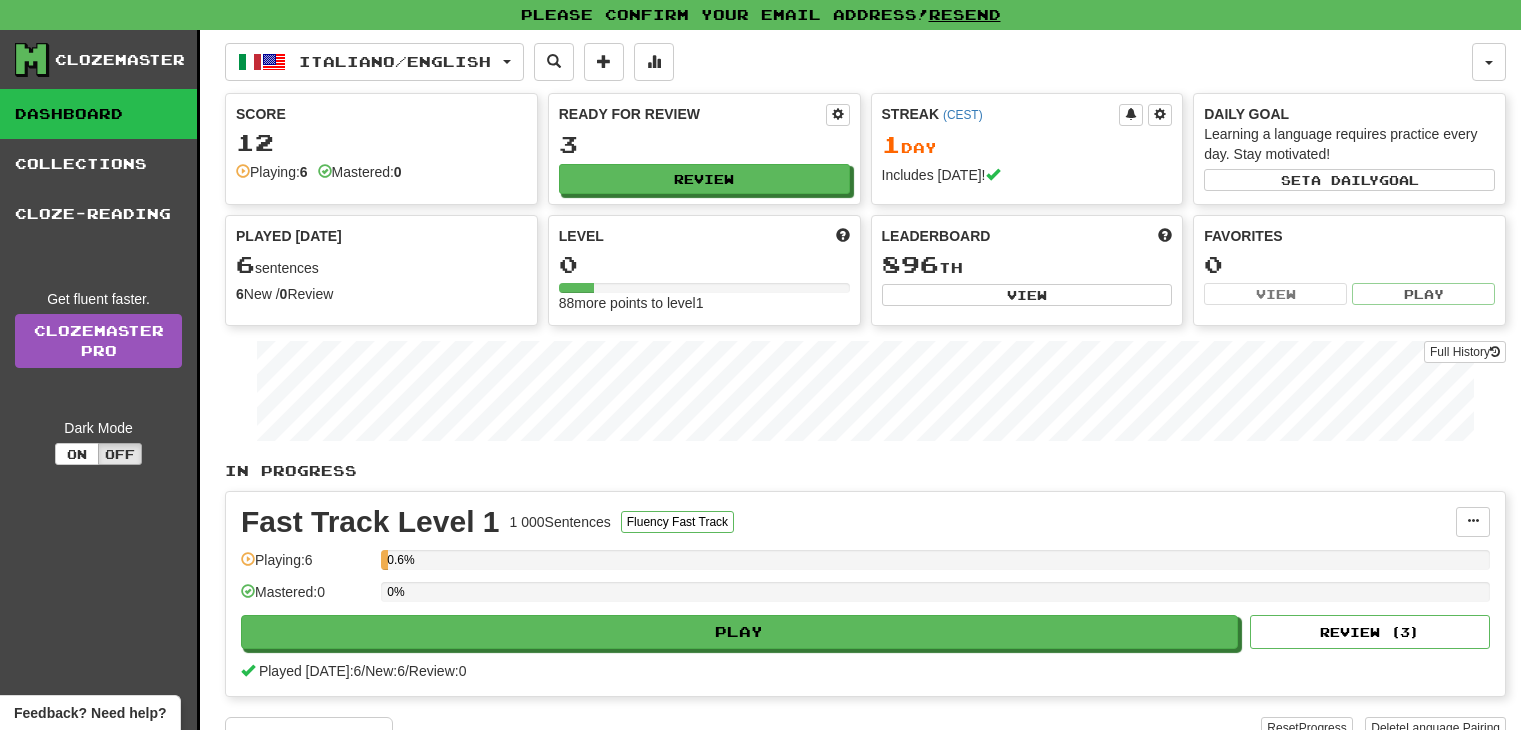 scroll, scrollTop: 0, scrollLeft: 0, axis: both 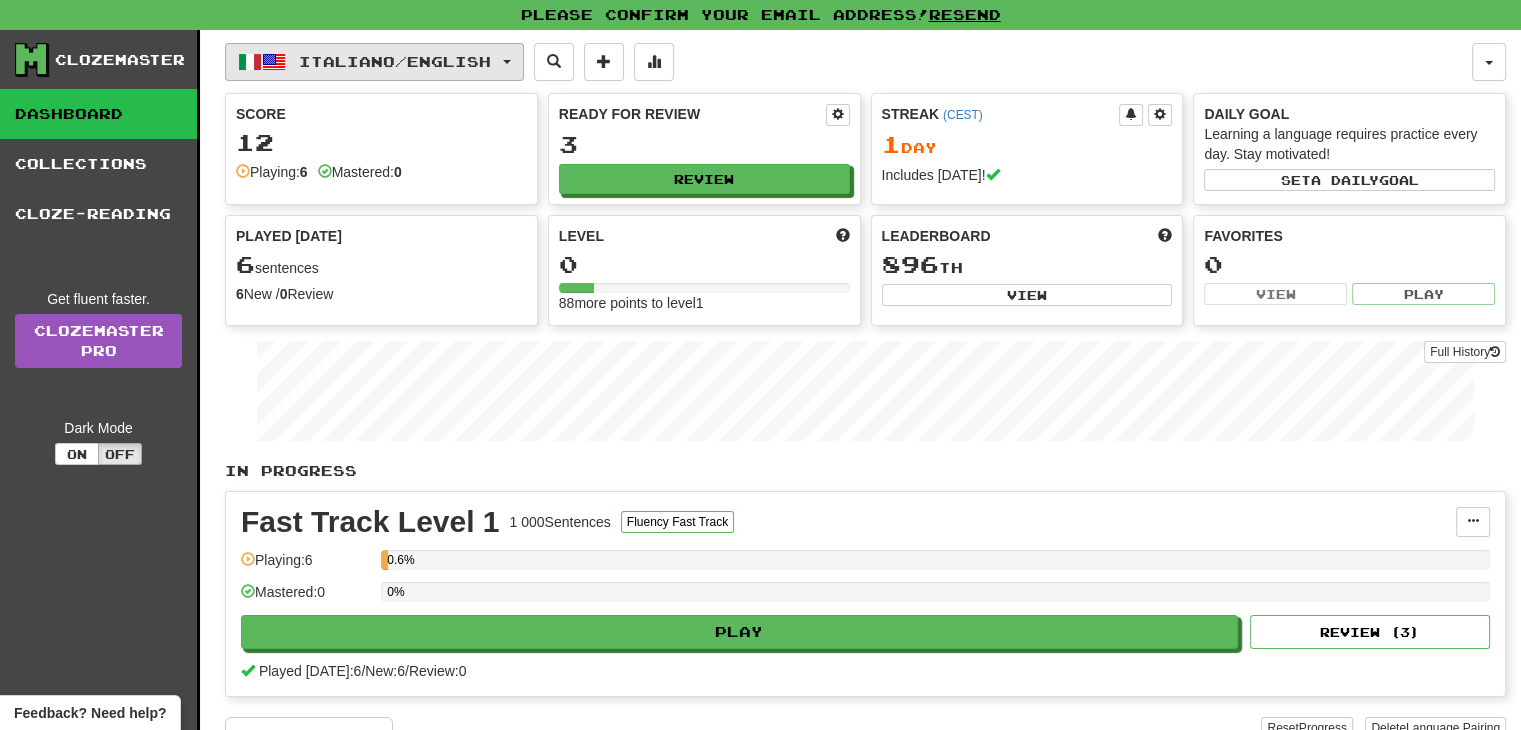 click on "Italiano  /  English" at bounding box center (395, 61) 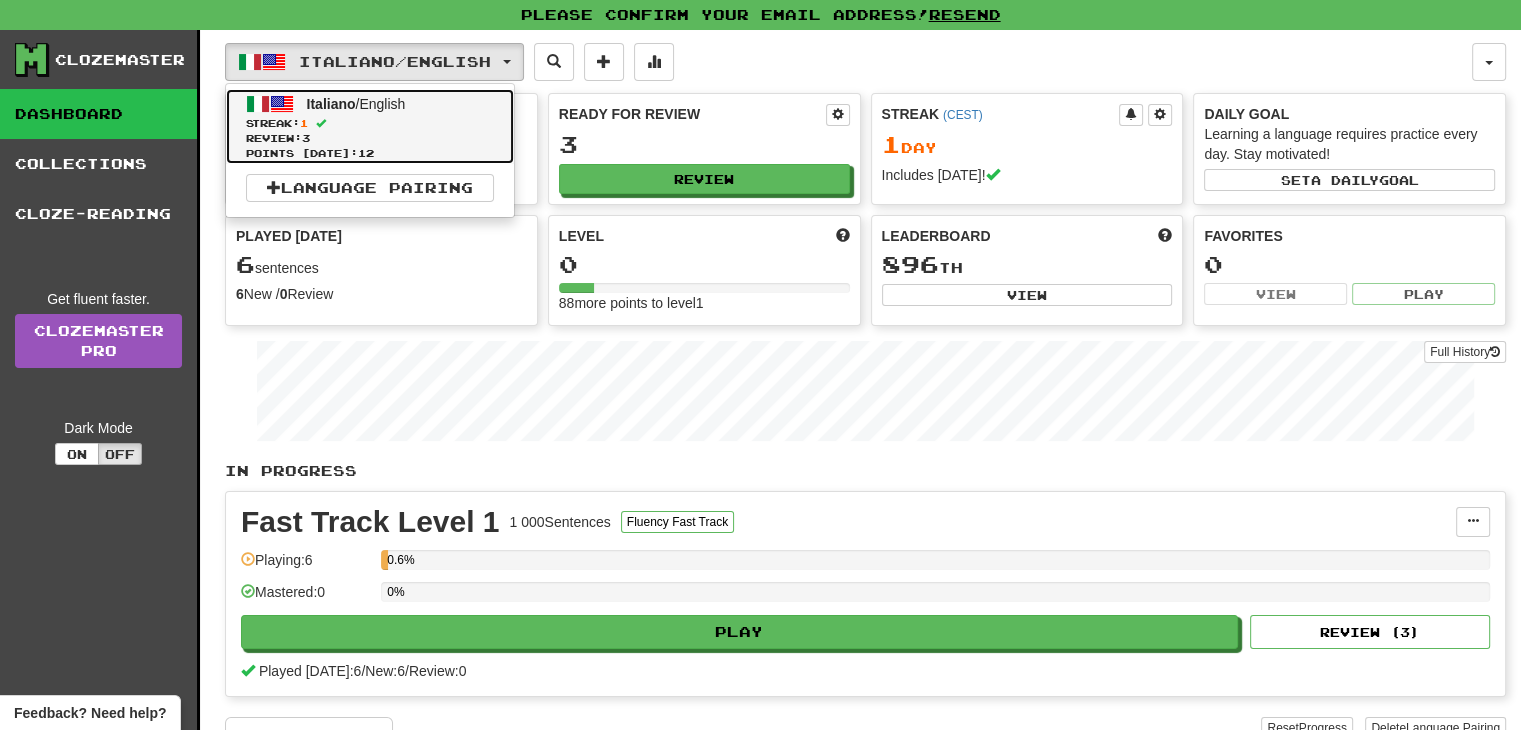 click on "Streak:  1" at bounding box center (370, 123) 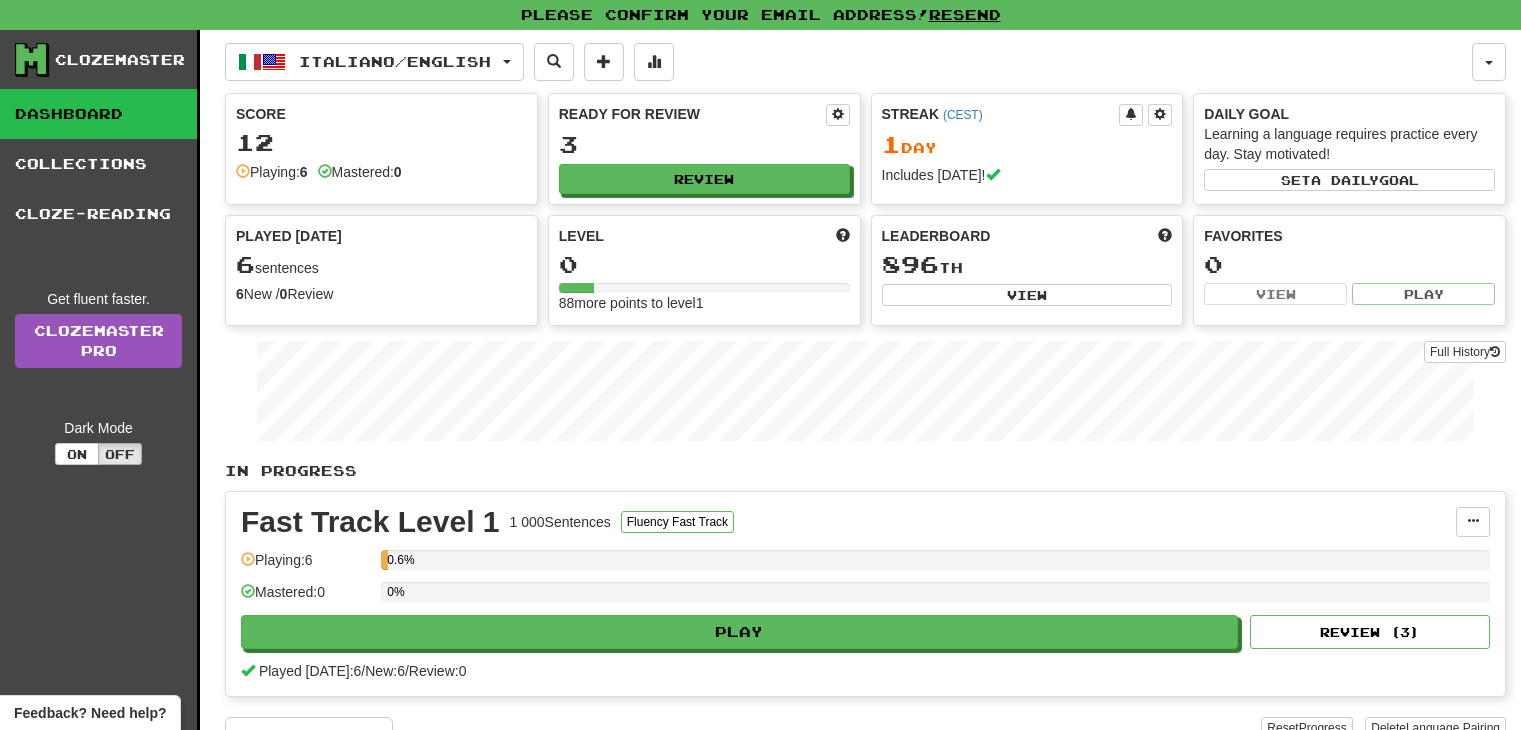 scroll, scrollTop: 0, scrollLeft: 0, axis: both 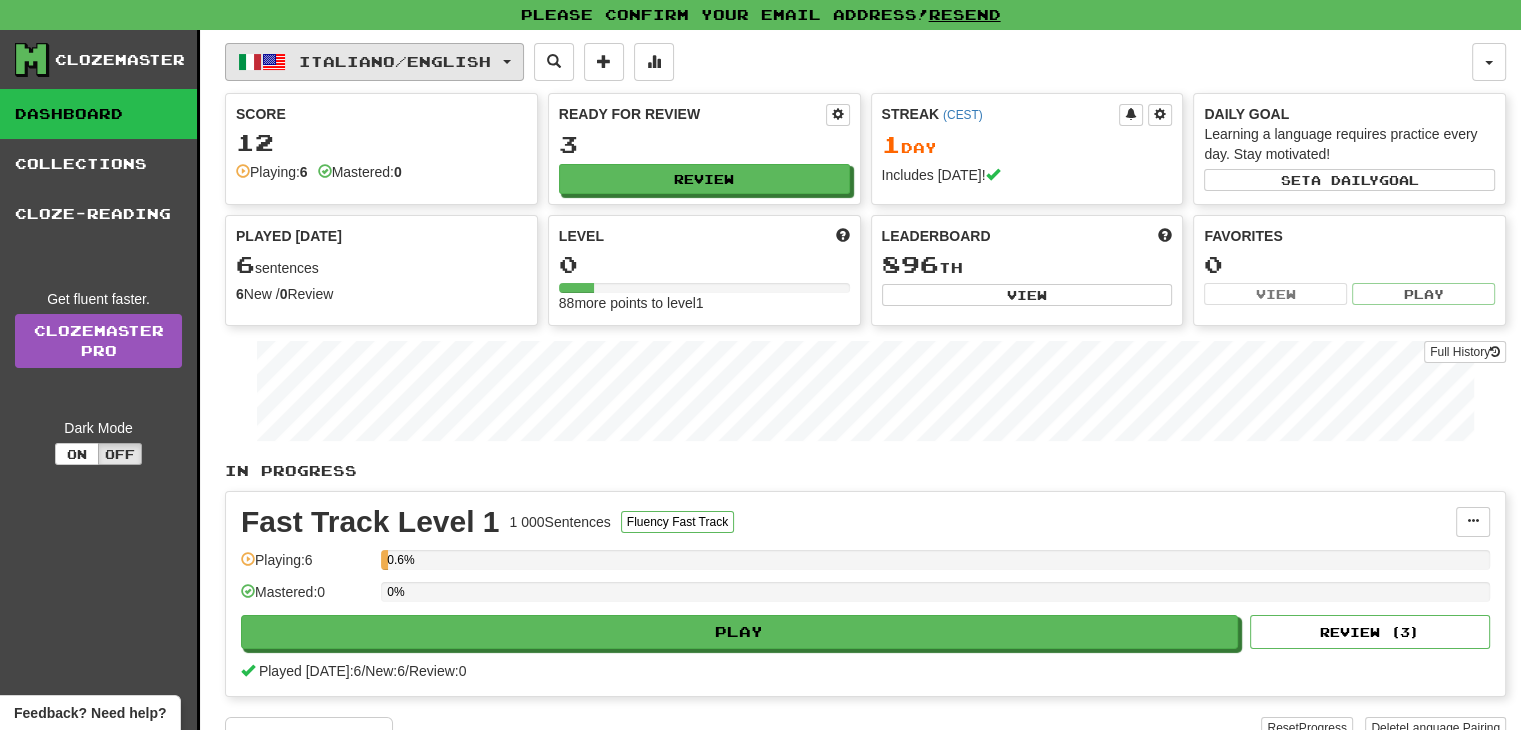 click on "Italiano  /  English" at bounding box center (395, 61) 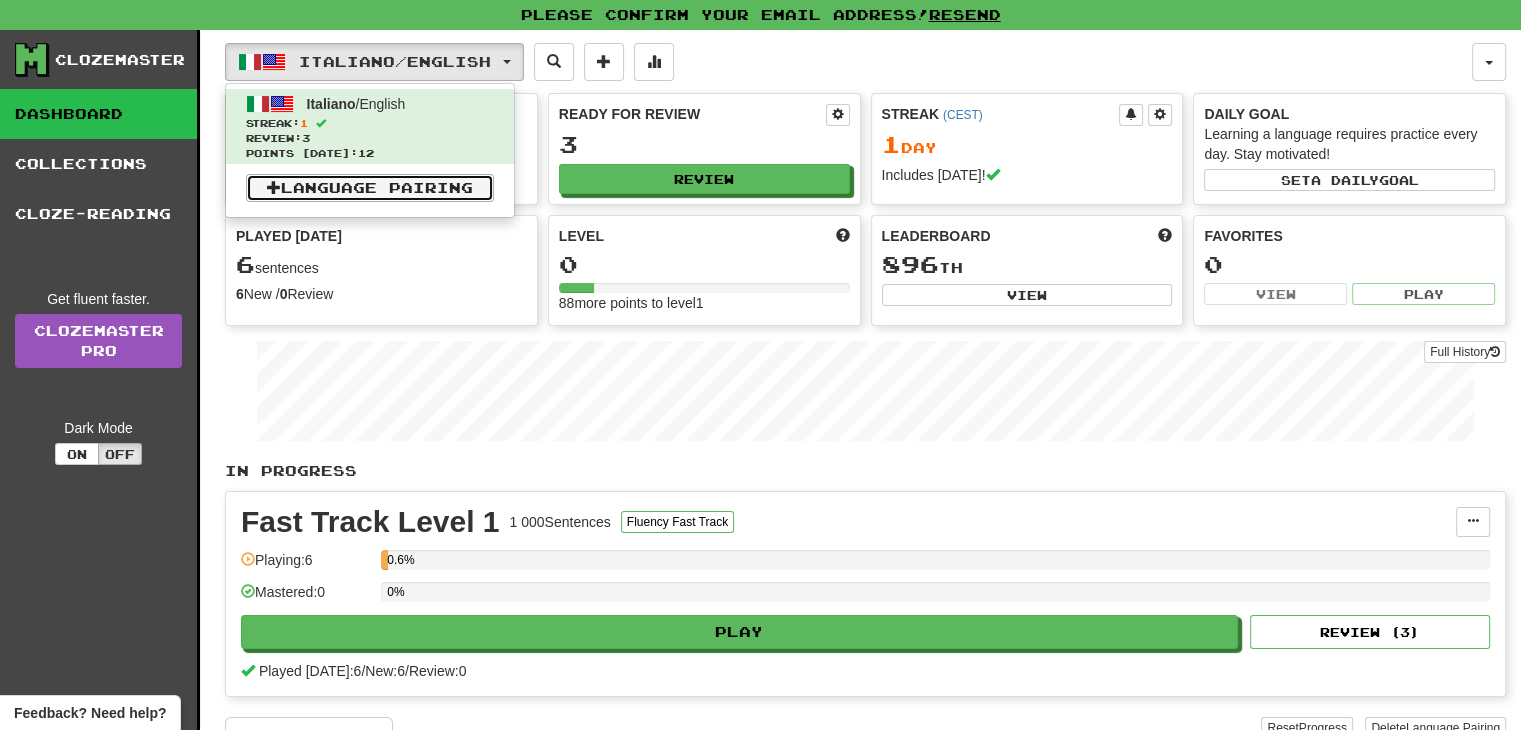 click on "Language Pairing" at bounding box center (370, 188) 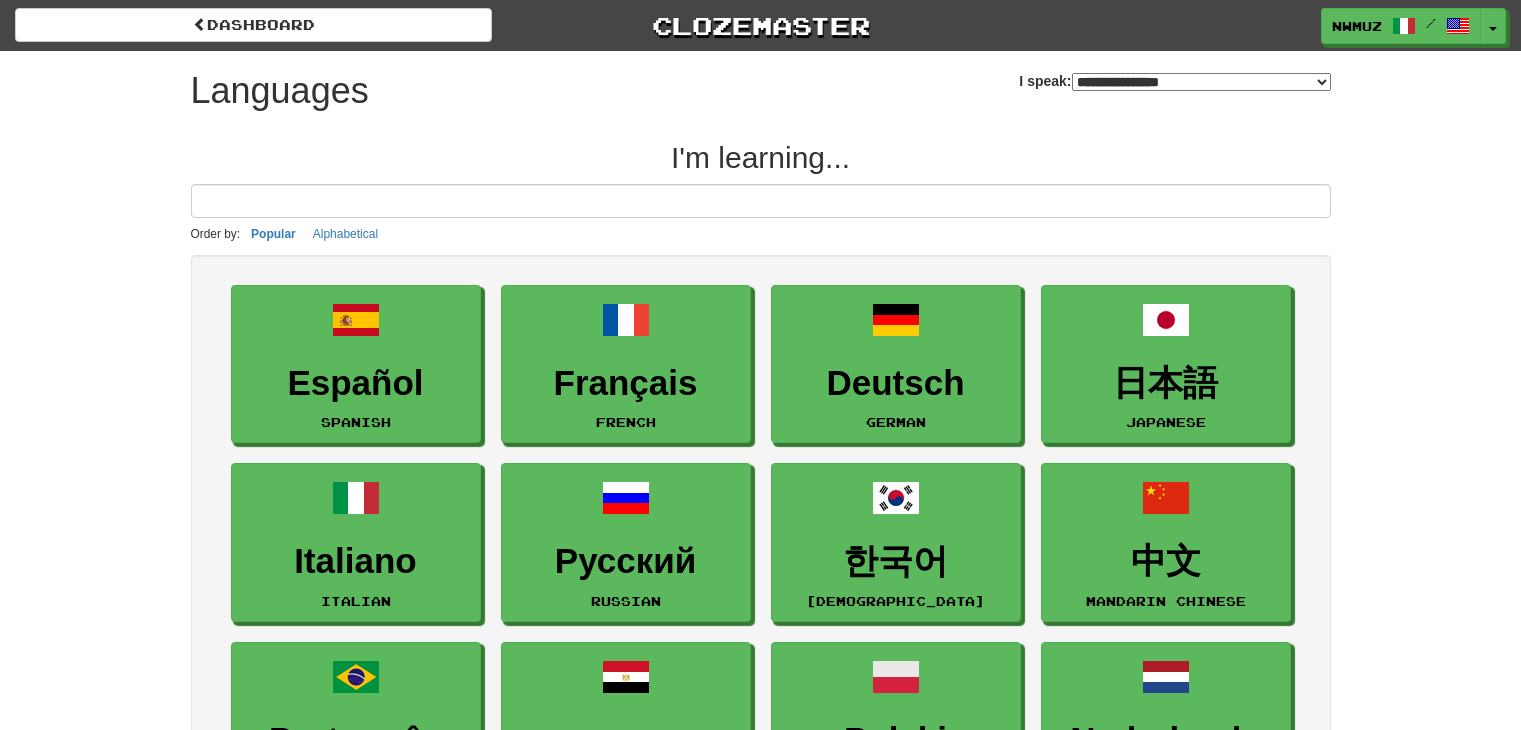 select on "*******" 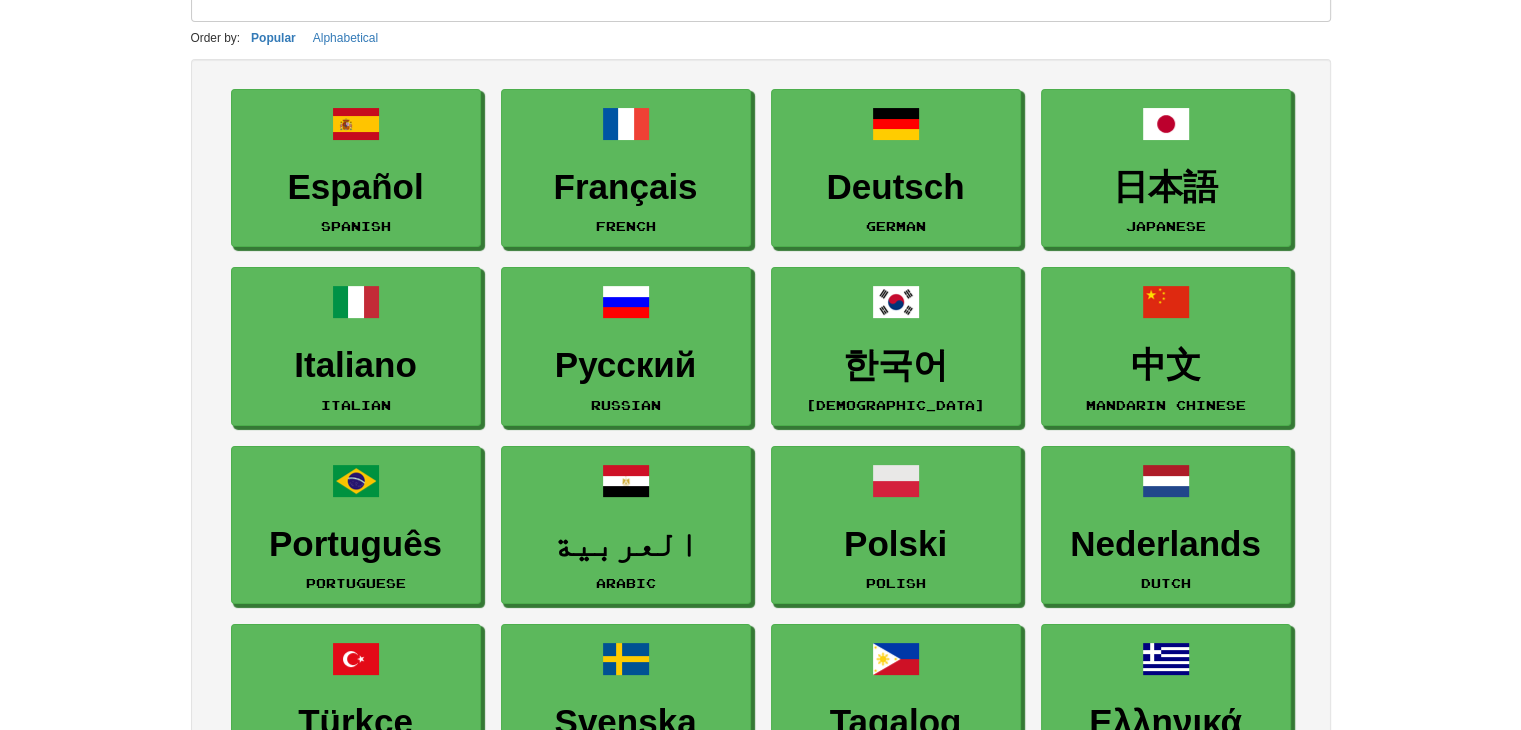 scroll, scrollTop: 0, scrollLeft: 0, axis: both 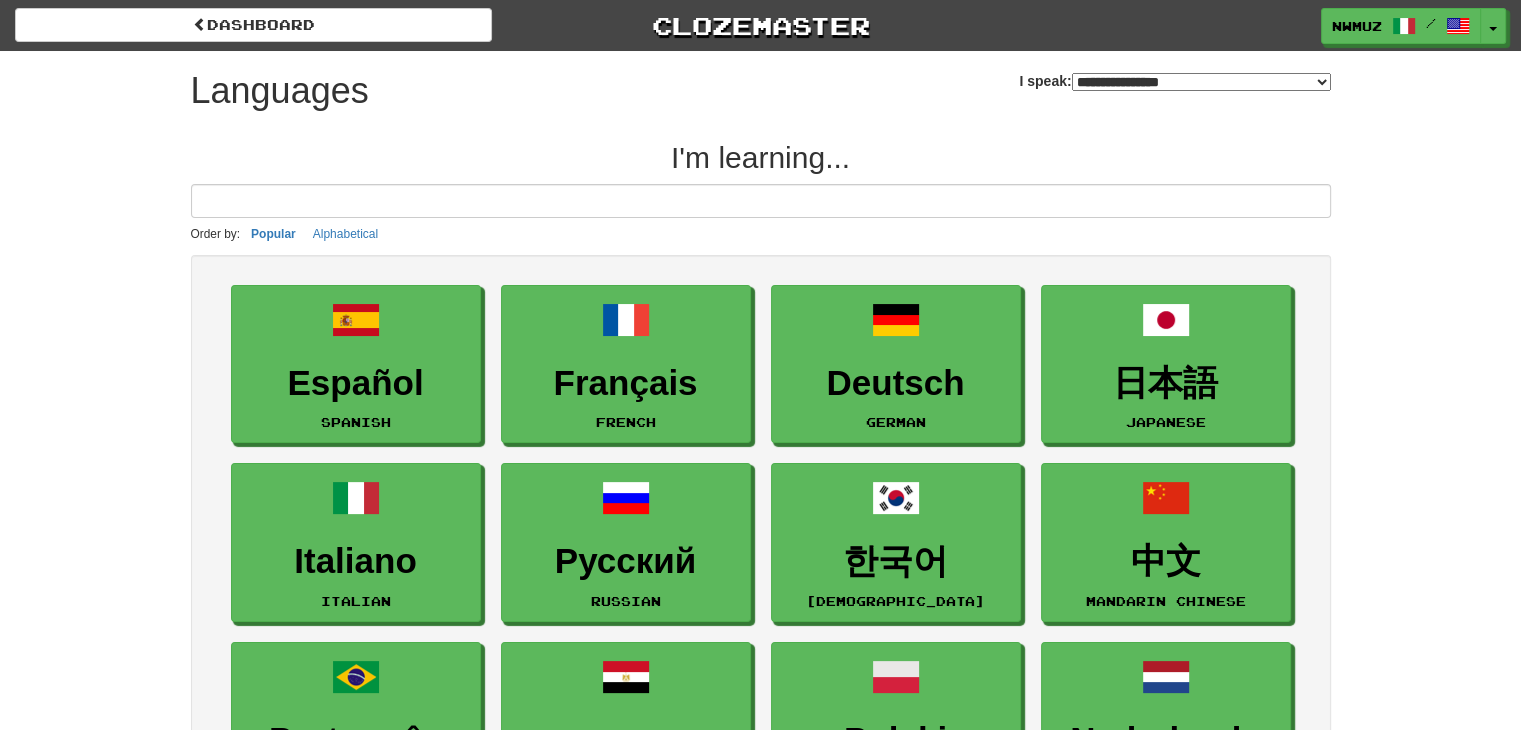 click on "I'm learning... Order by: Popular Alphabetical Español Spanish Français French Deutsch German 日本語 Japanese Italiano Italian Русский Russian 한국어 Korean 中文 Mandarin Chinese Português Portuguese العربية Arabic Polski Polish Nederlands Dutch Türkçe Turkish Svenska Swedish Tagalog Tagalog Ελληνικά Greek Norsk bokmål Norwegian Bokmål فارسی Persian Farsi Latina Latin 廣東話 Cantonese ภาษาไทย Thai Suomi Finnish Afrikaans Afrikaans Hrvatski Croatian עברית Hebrew Srpski Serbian Íslenska Icelandic Română Romanian Українська Ukrainian Toki Pona Toki Pona हिन्दी Hindi Dansk Danish 中文 (Traditional) Mandarin Chinese Traditional Bahasa Indonesia Indonesian Magyar Hungarian Čeština Czech Esperanto Esperanto Tiếng Việt Vietnamese Gaeilge Irish Slovenčina Slovak Български Bulgarian Cymraeg Welsh Lietuvių Lithuanian Català Catalan Eesti Estonian Shqip Albanian ქართული Georgian Gàidhlig Amharic" at bounding box center (761, 1829) 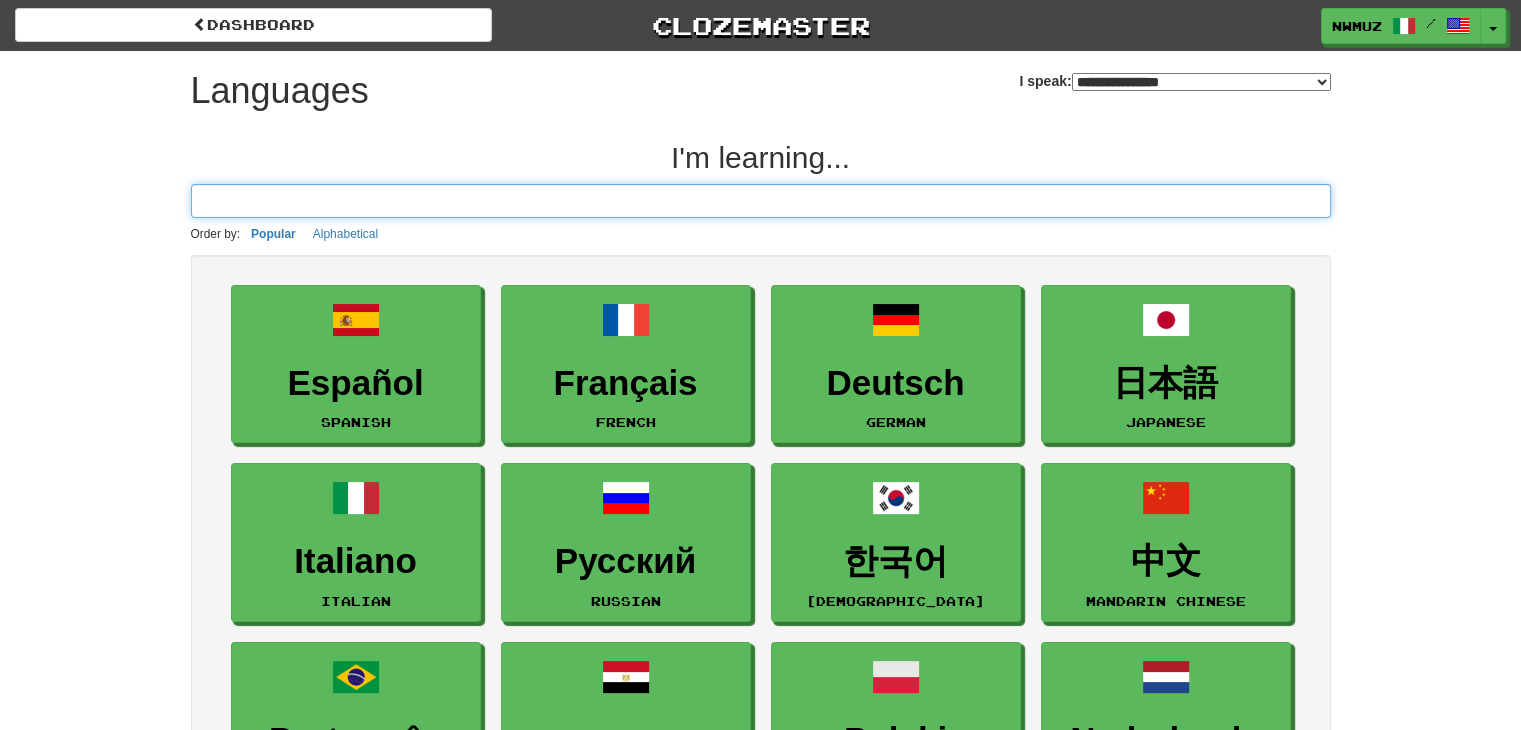 click at bounding box center (761, 201) 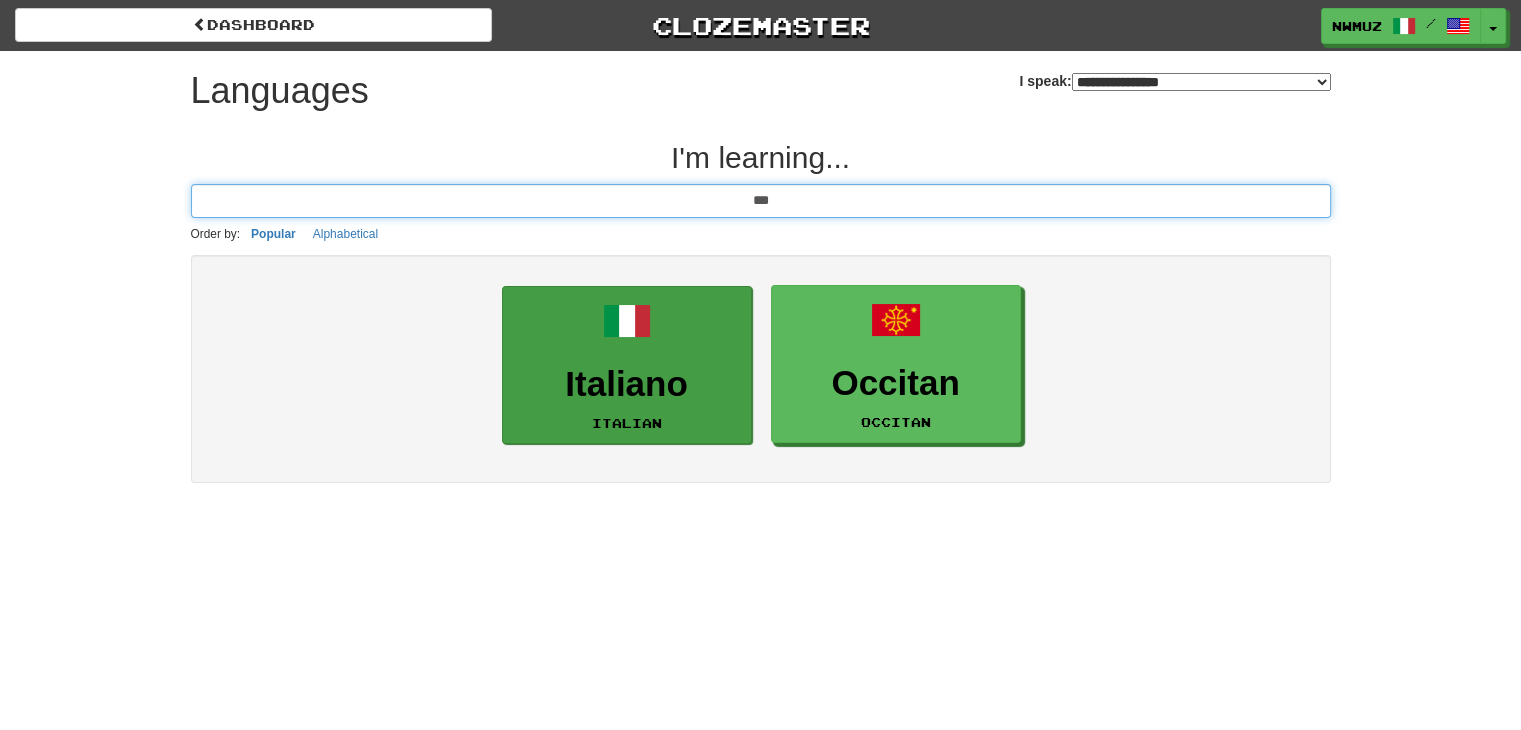 type on "***" 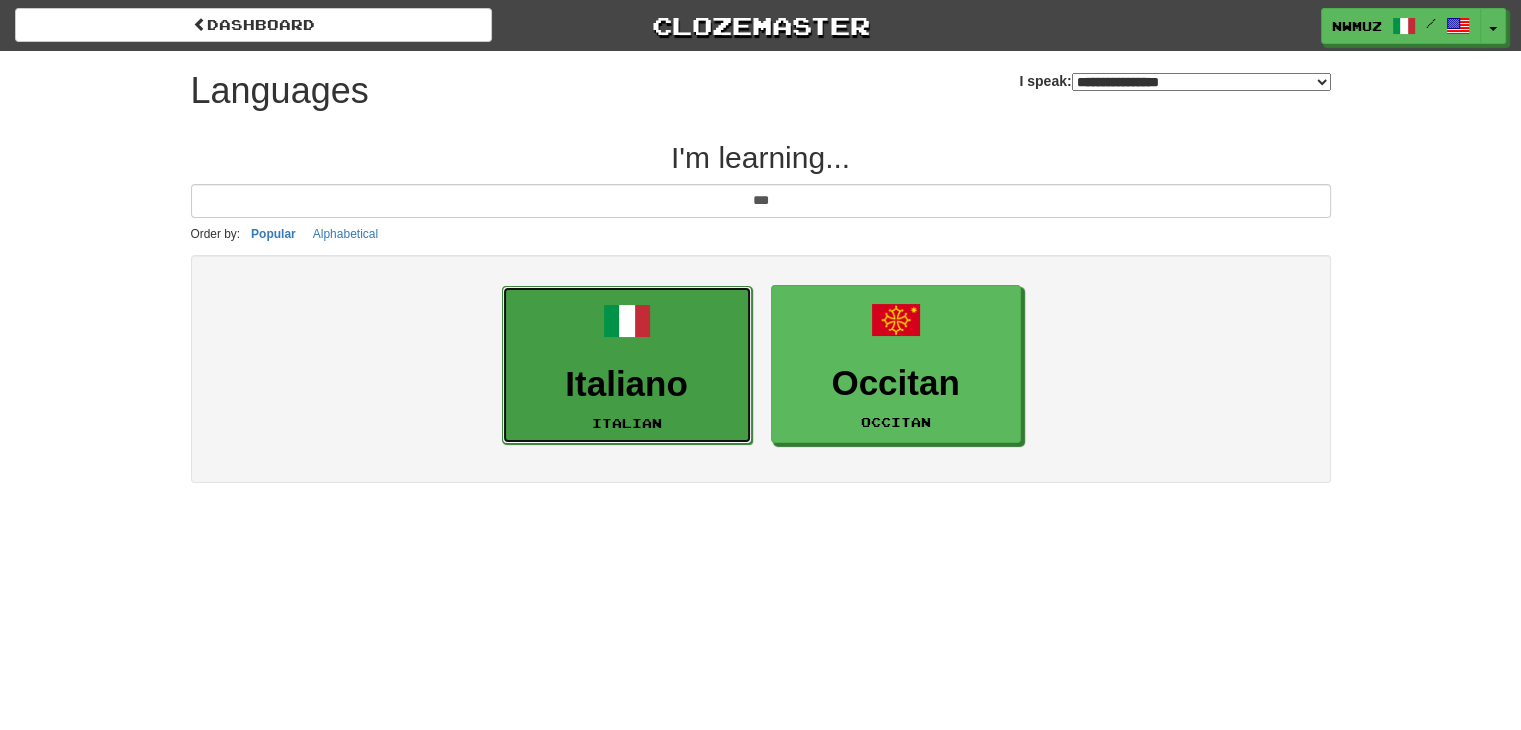 click at bounding box center [627, 321] 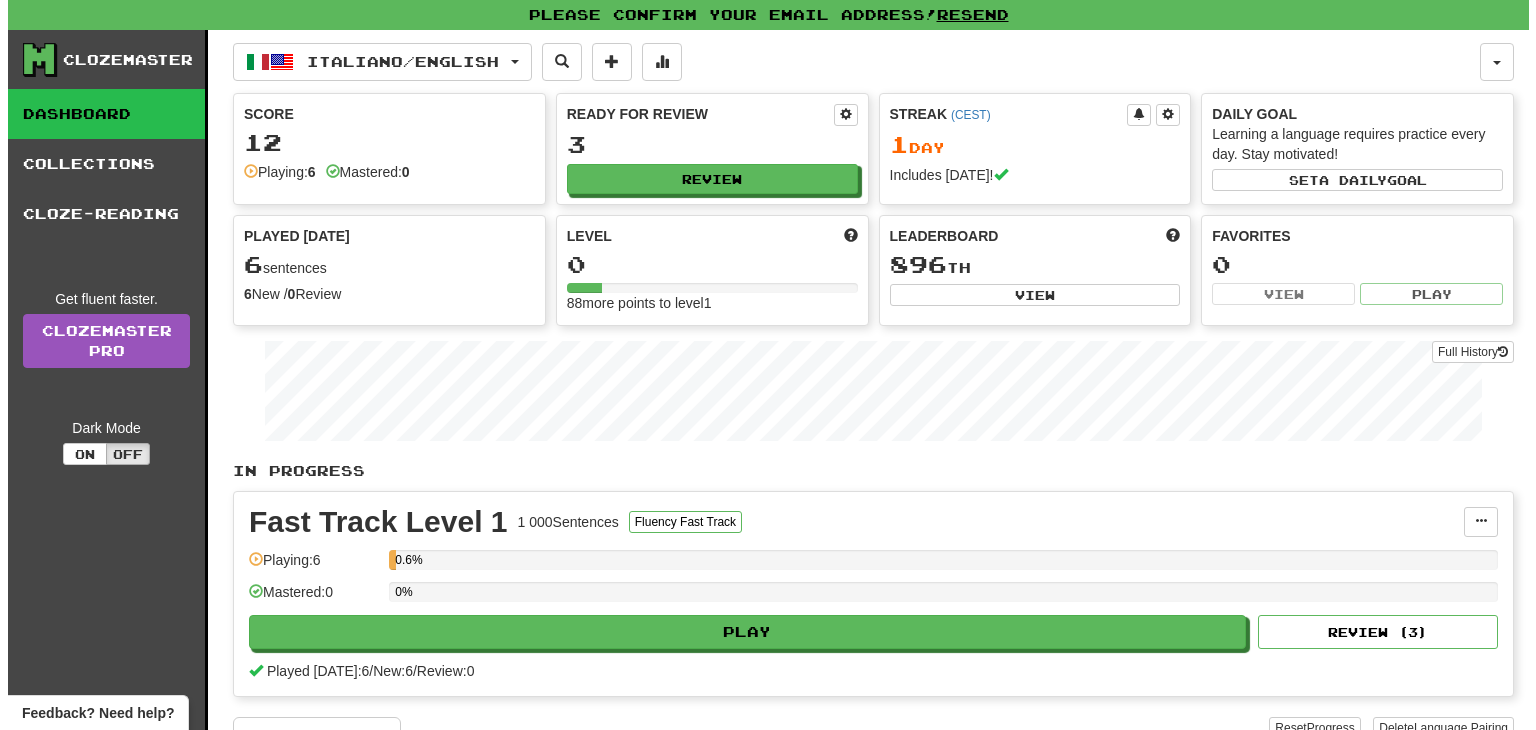 scroll, scrollTop: 0, scrollLeft: 0, axis: both 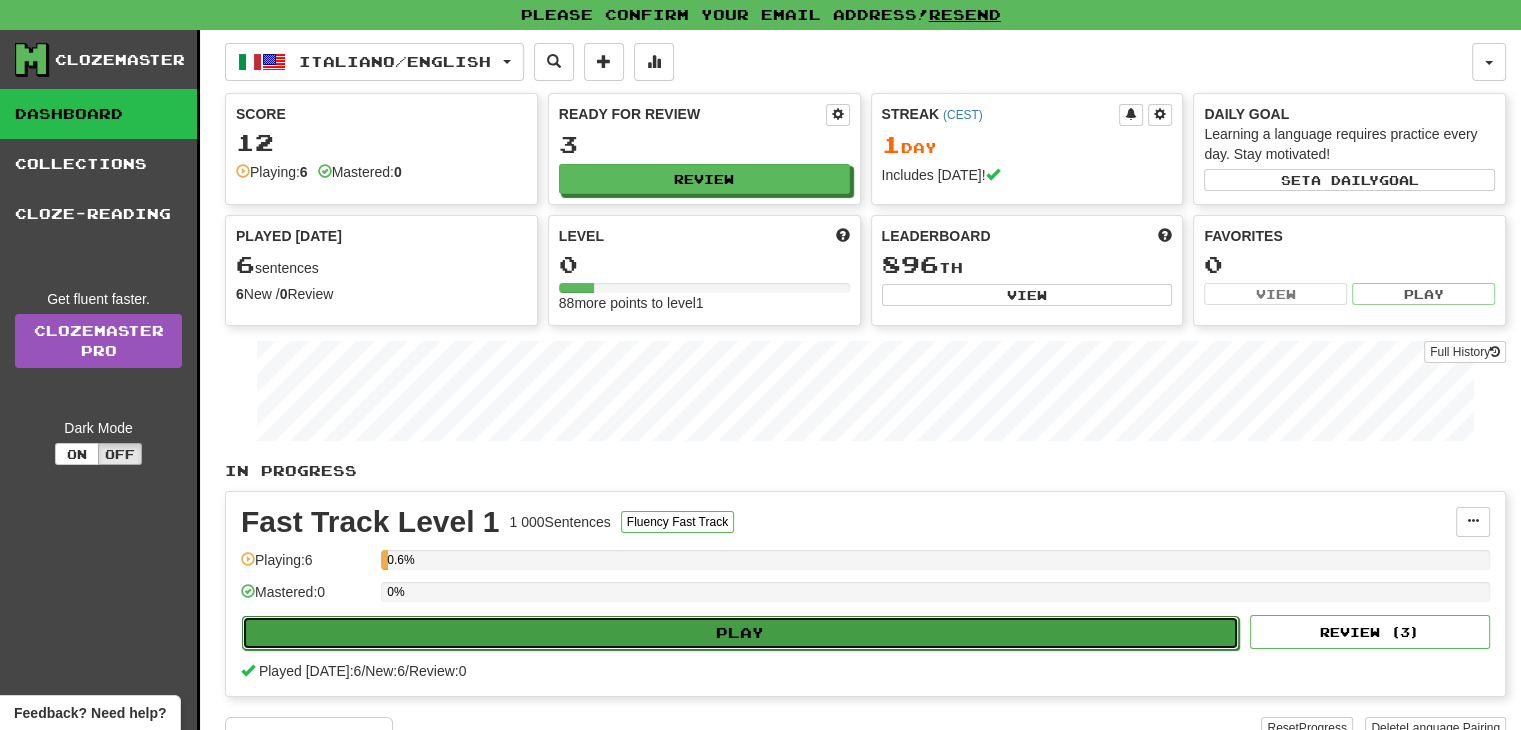 click on "Play" at bounding box center [740, 633] 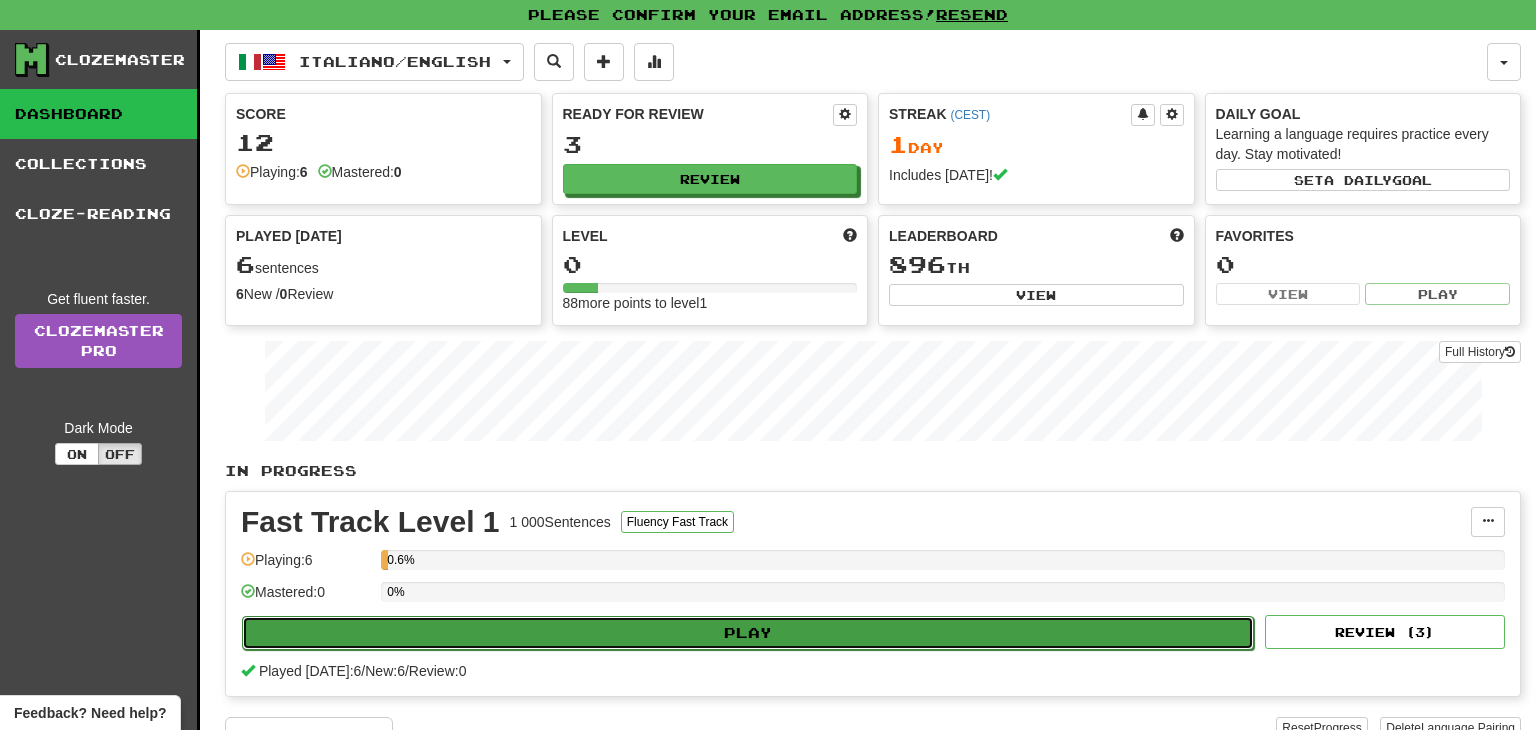 select on "**" 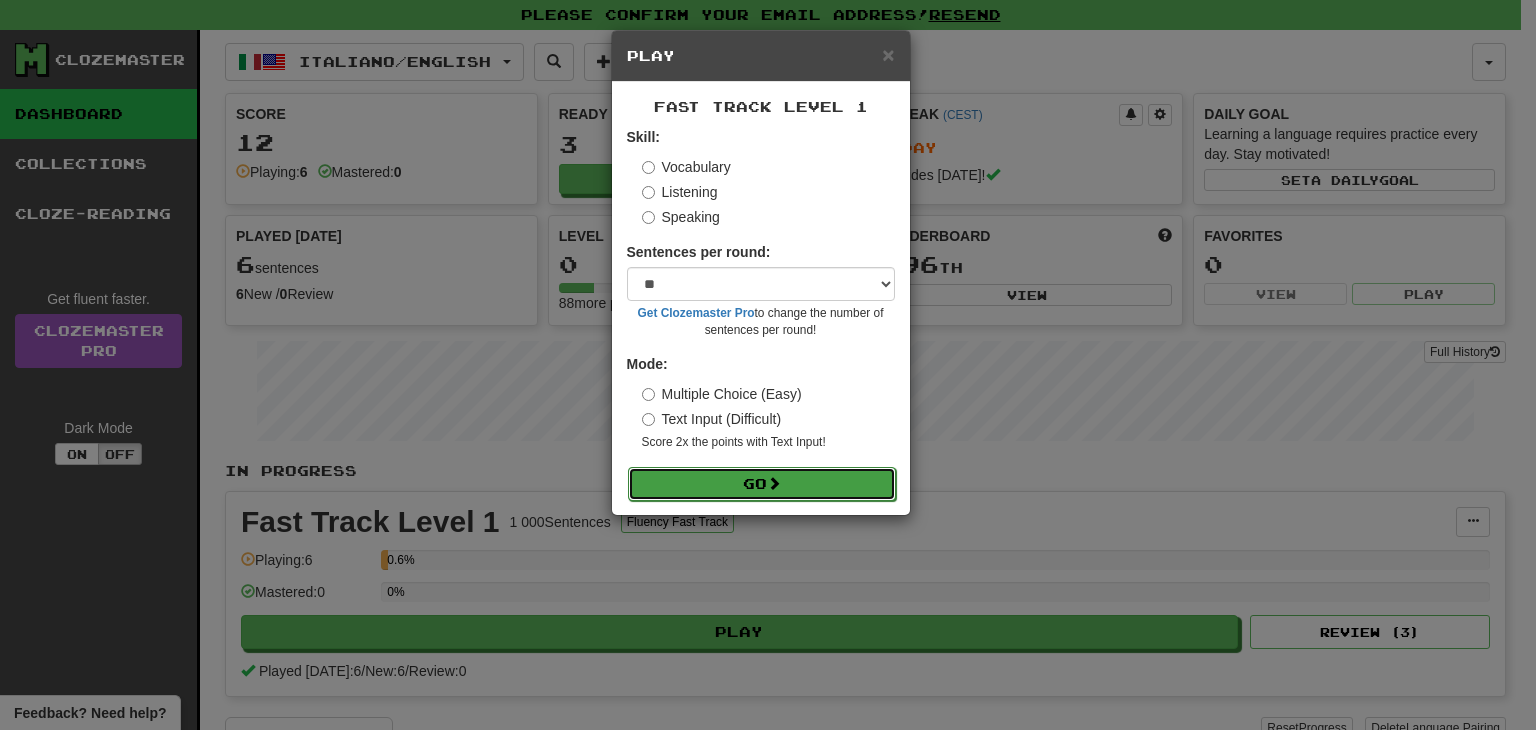 click on "Go" at bounding box center (762, 484) 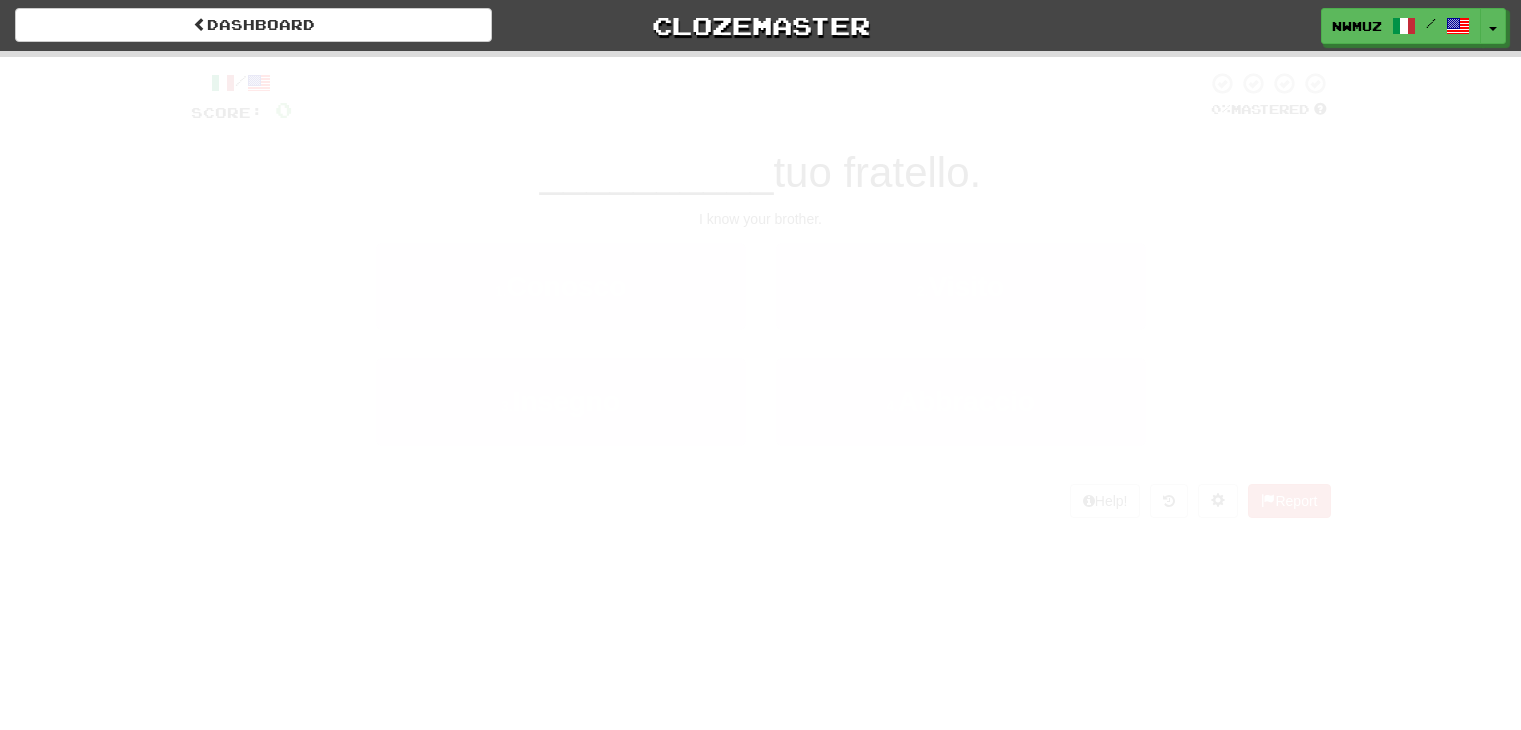 scroll, scrollTop: 0, scrollLeft: 0, axis: both 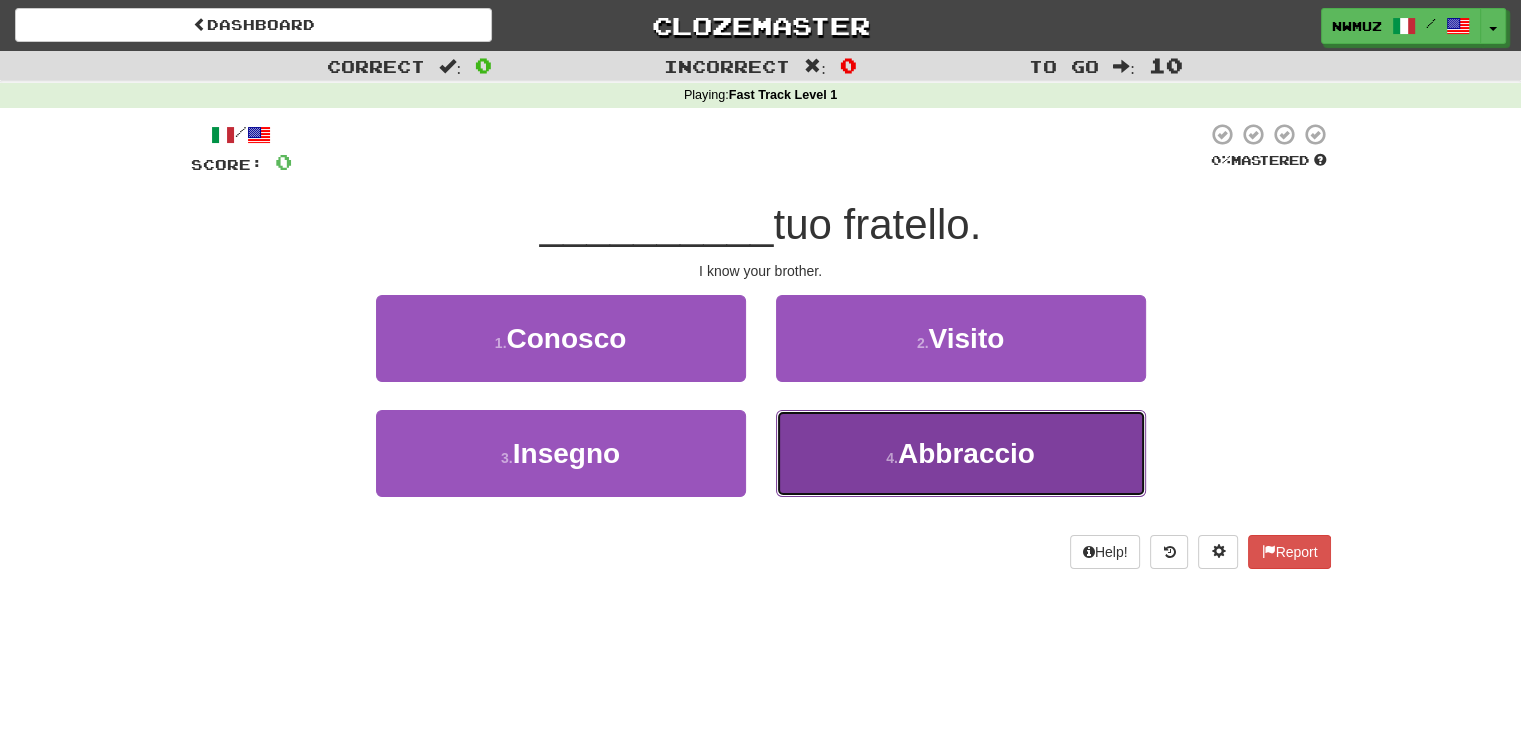 click on "Abbraccio" at bounding box center (966, 453) 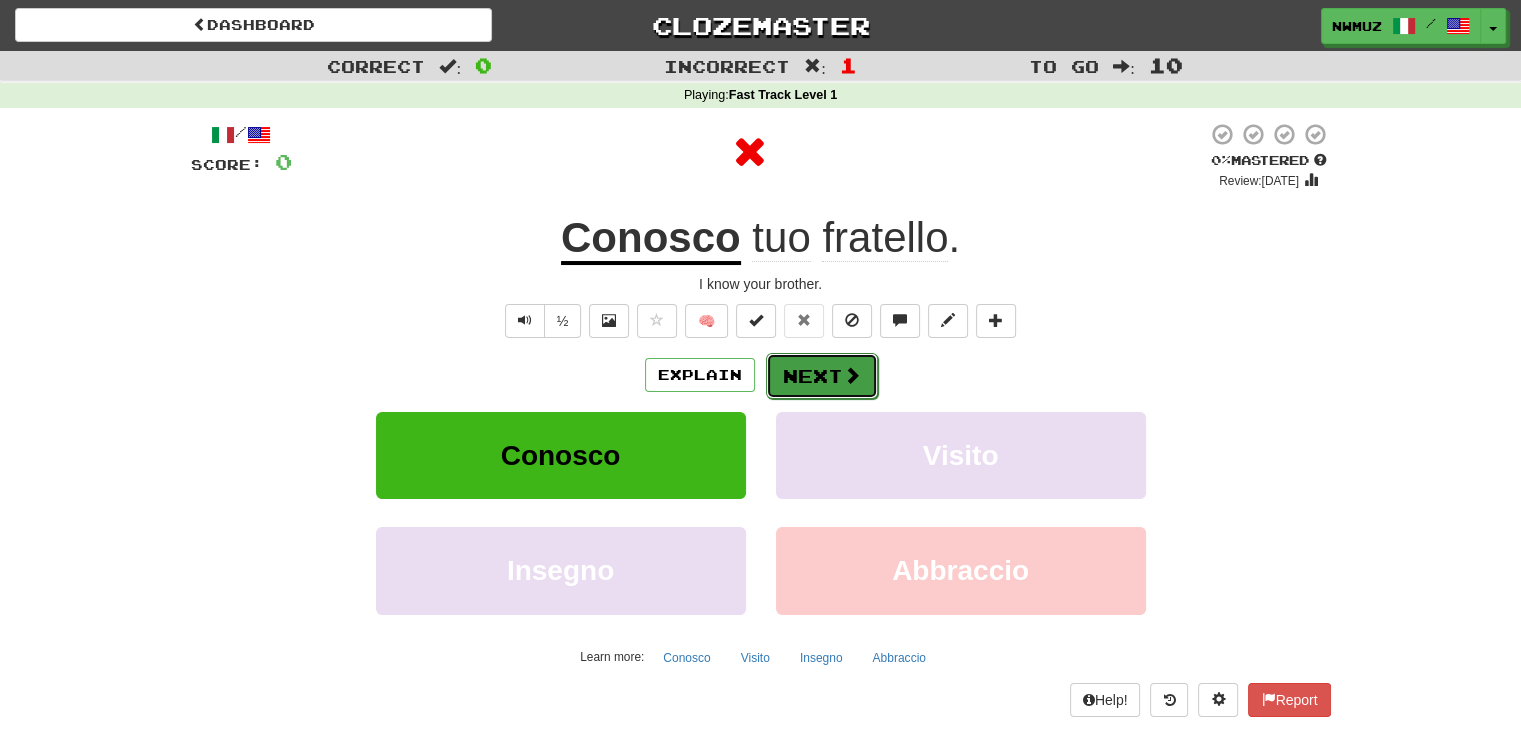 click on "Next" at bounding box center (822, 376) 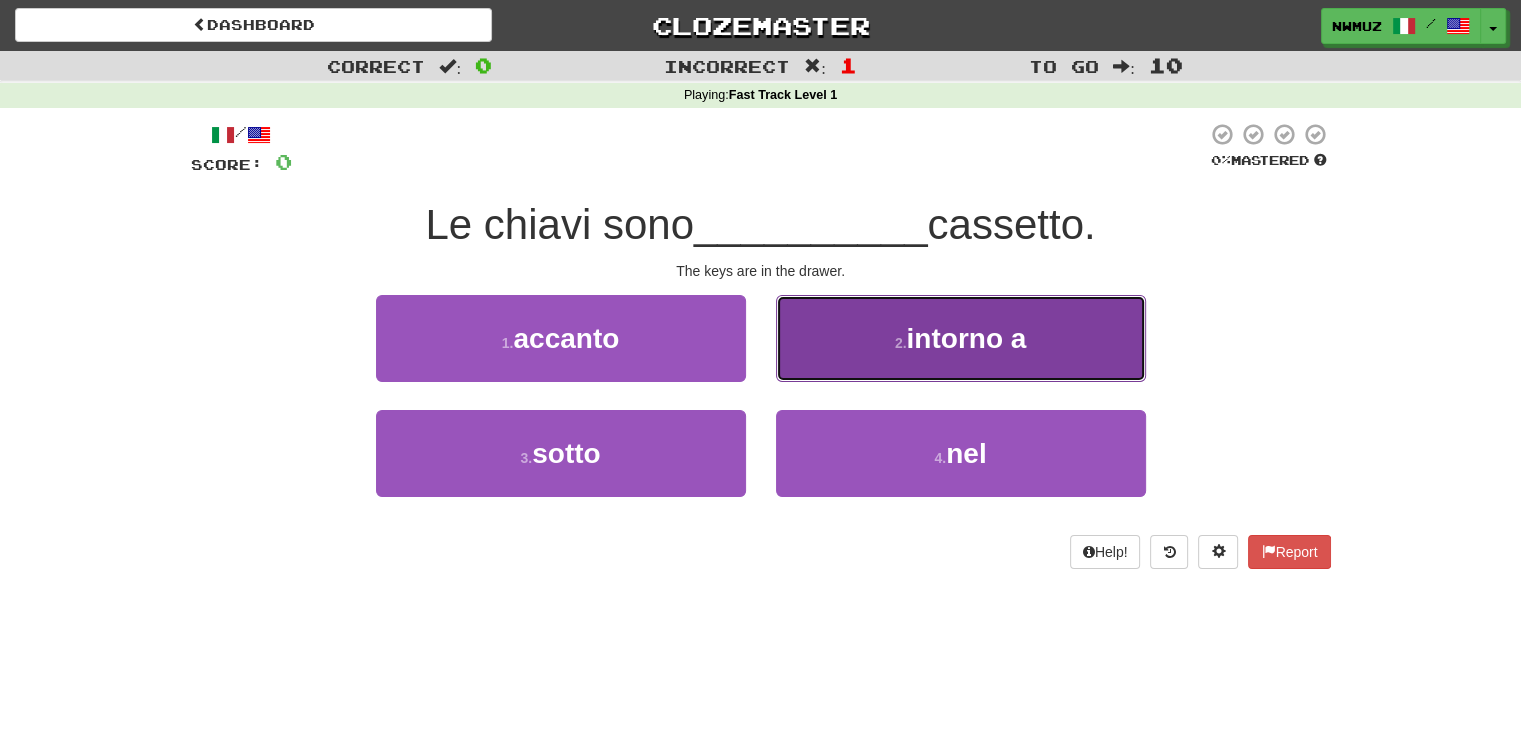 click on "2 .  intorno a" at bounding box center [961, 338] 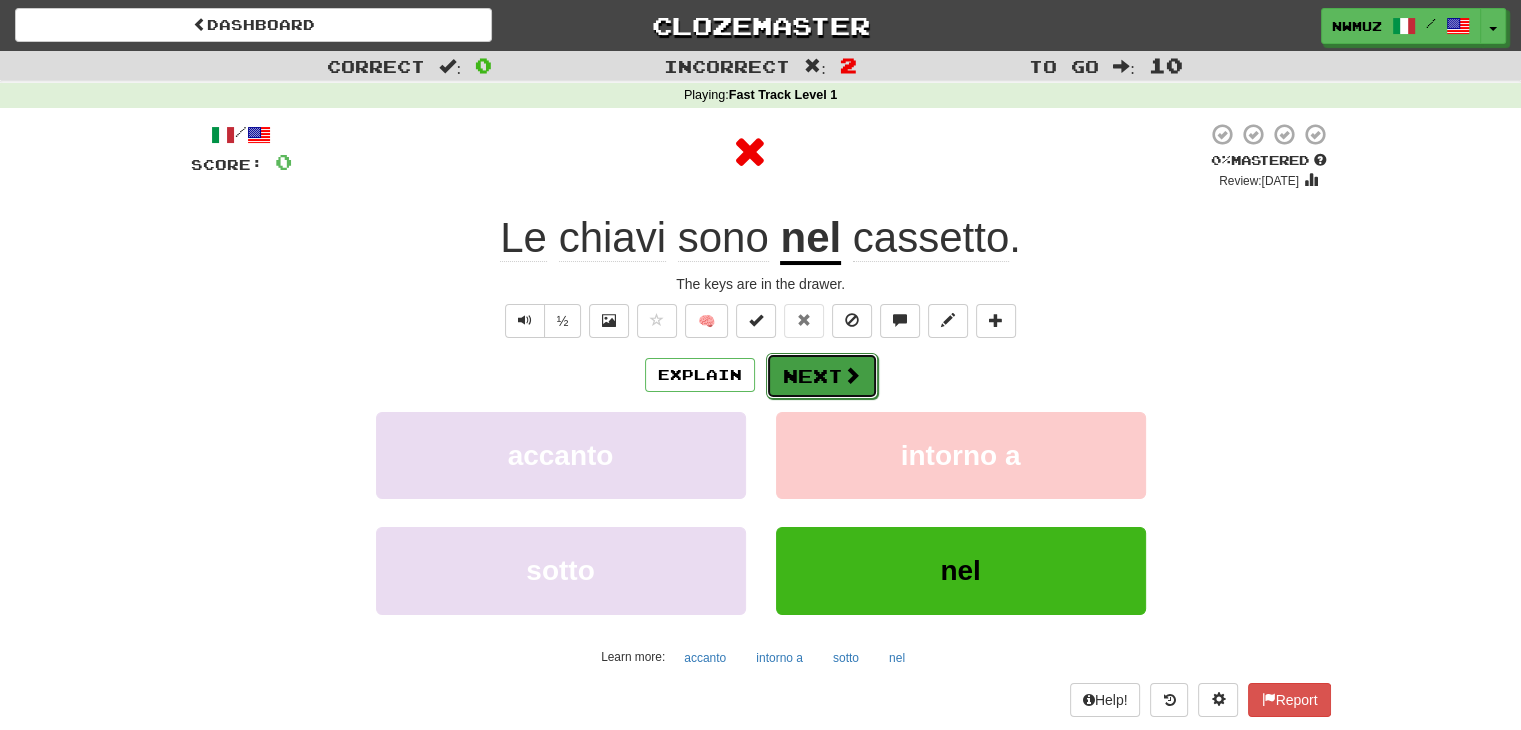 click on "Next" at bounding box center (822, 376) 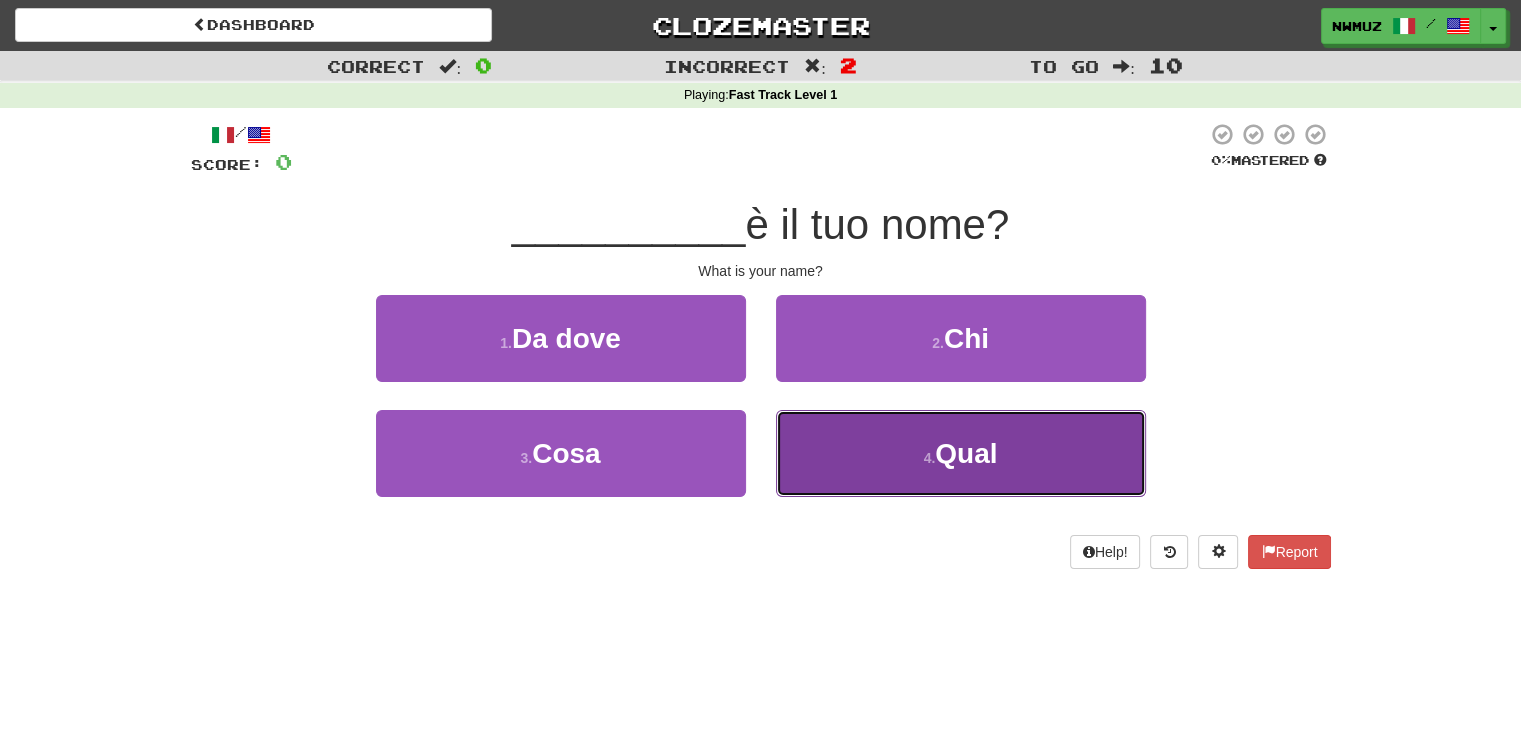 click on "4 .  Qual" at bounding box center (961, 453) 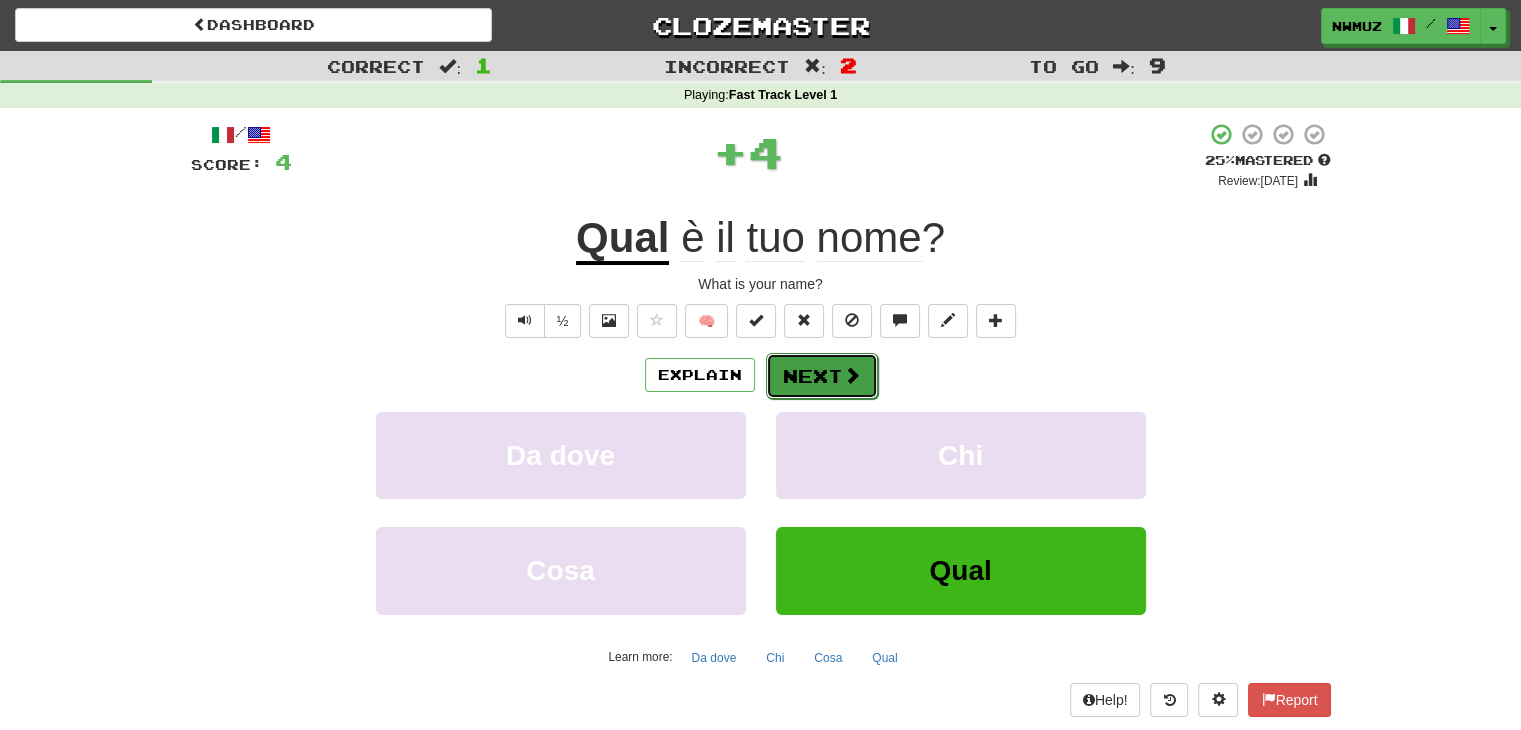 click on "Next" at bounding box center (822, 376) 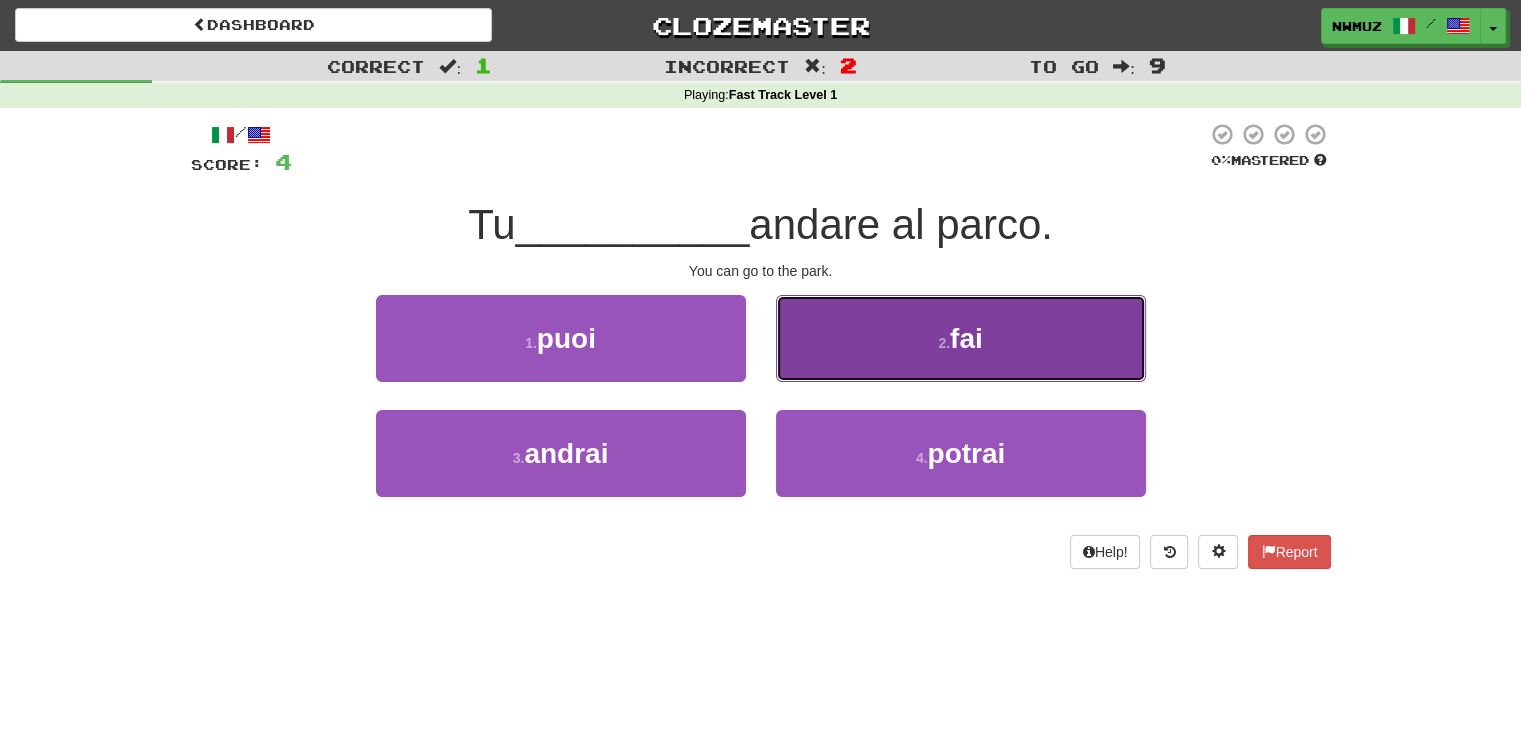 click on "2 .  fai" at bounding box center (961, 338) 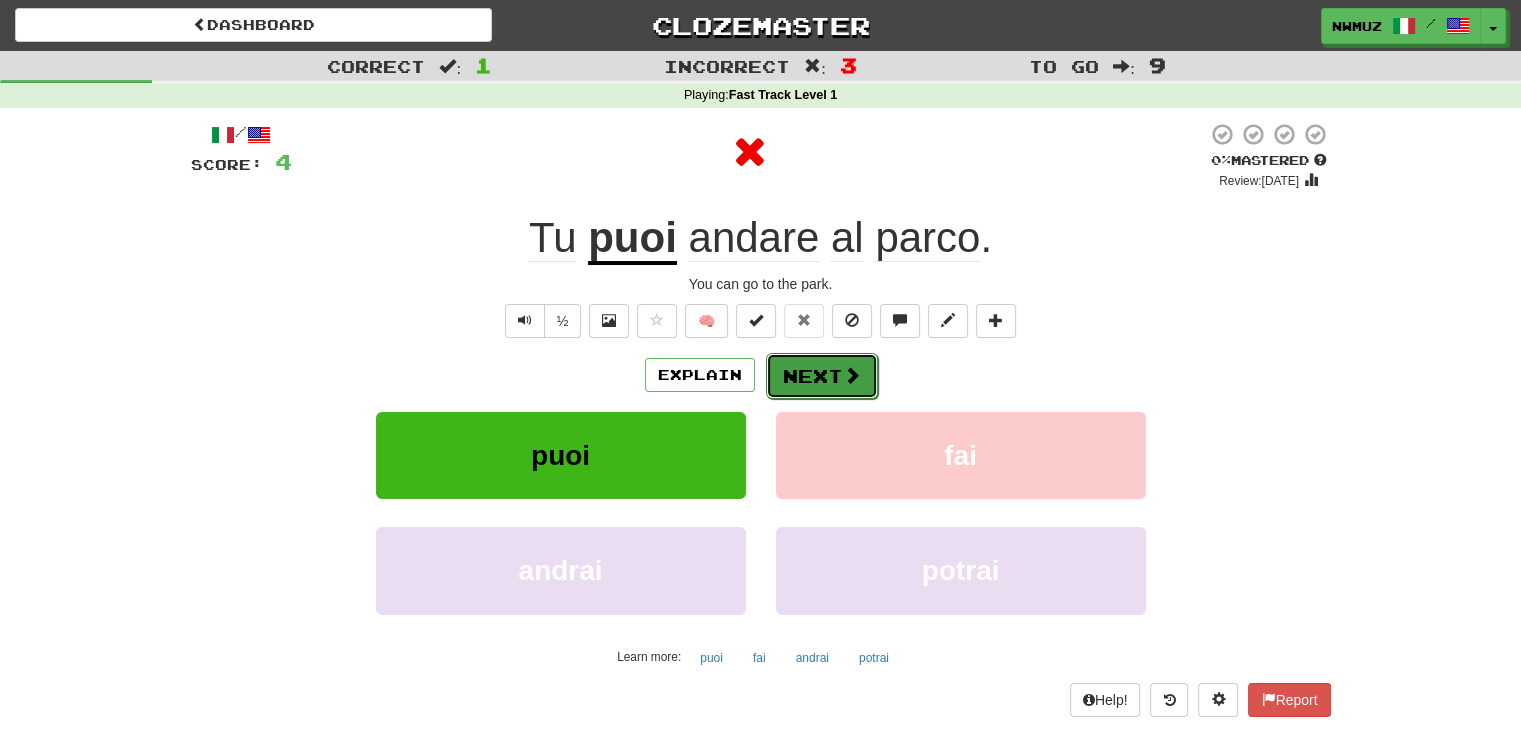click on "Next" at bounding box center [822, 376] 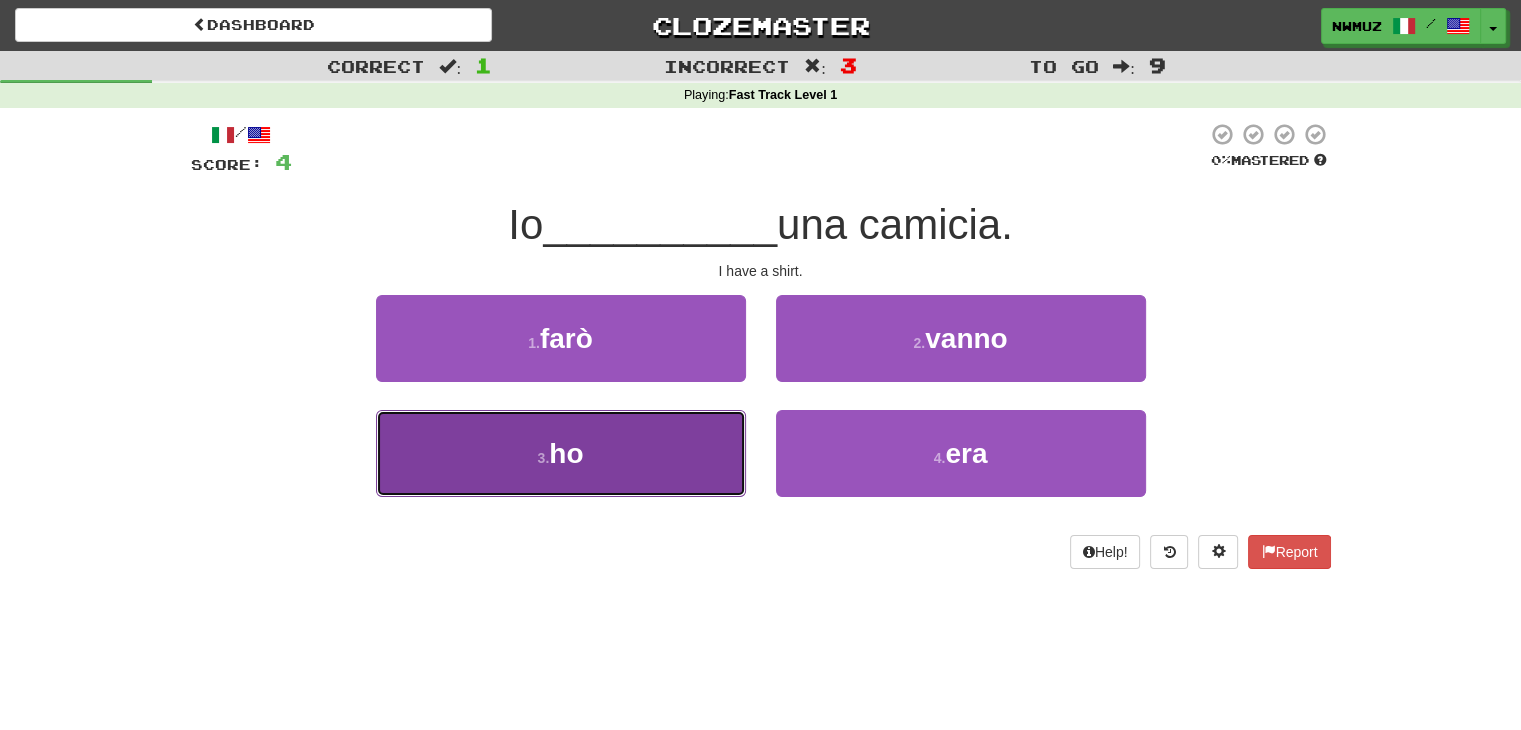 click on "3 .  ho" at bounding box center (561, 453) 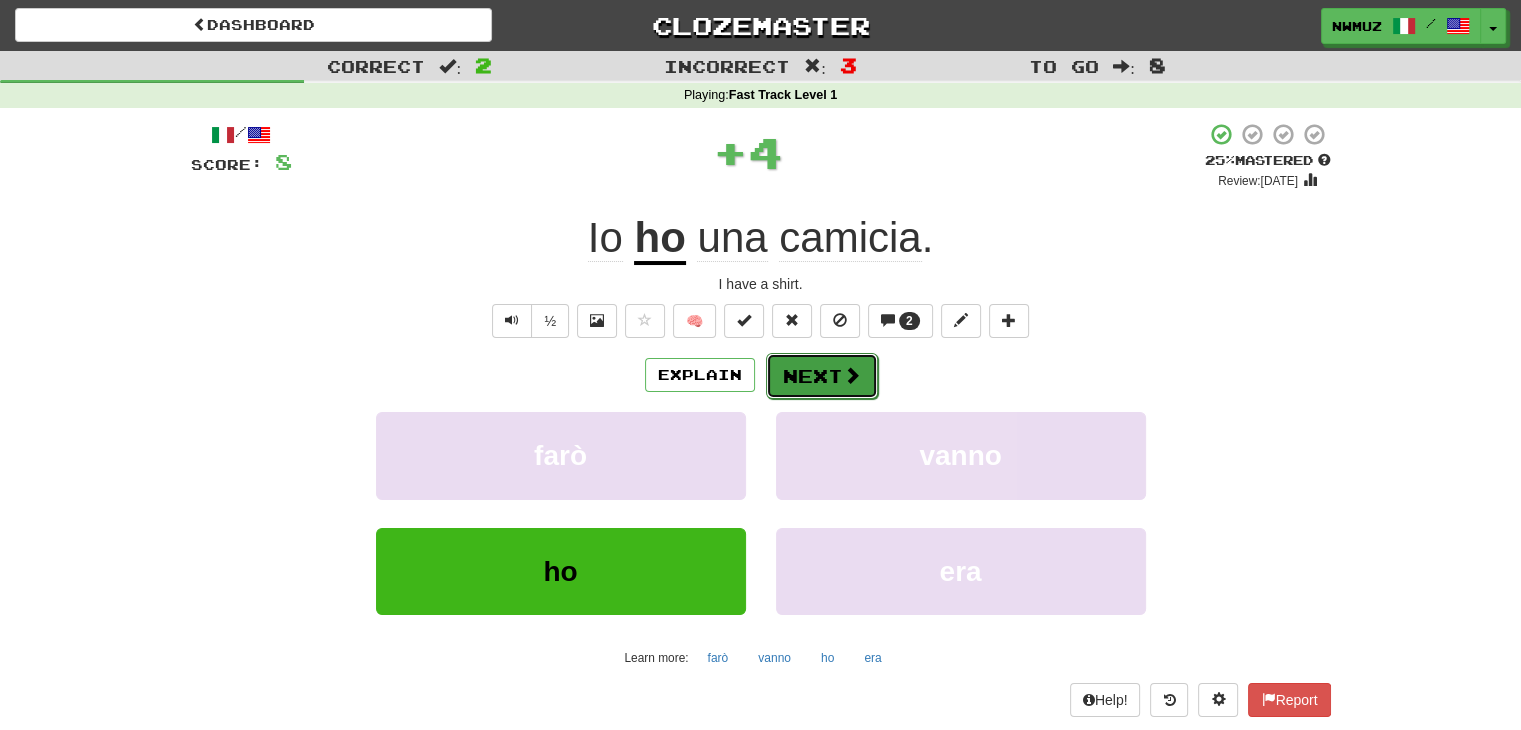 click at bounding box center [852, 375] 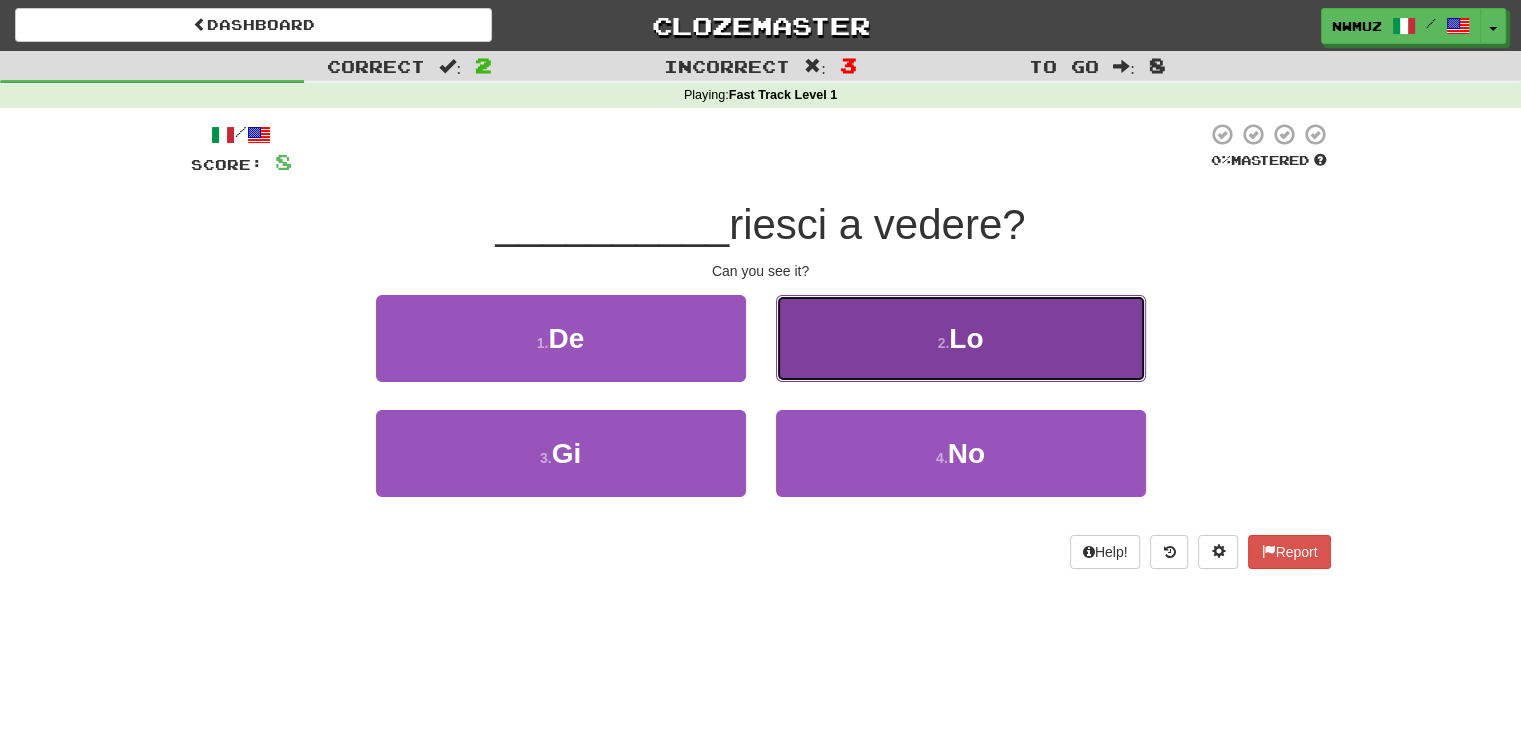 click on "2 .  Lo" at bounding box center [961, 338] 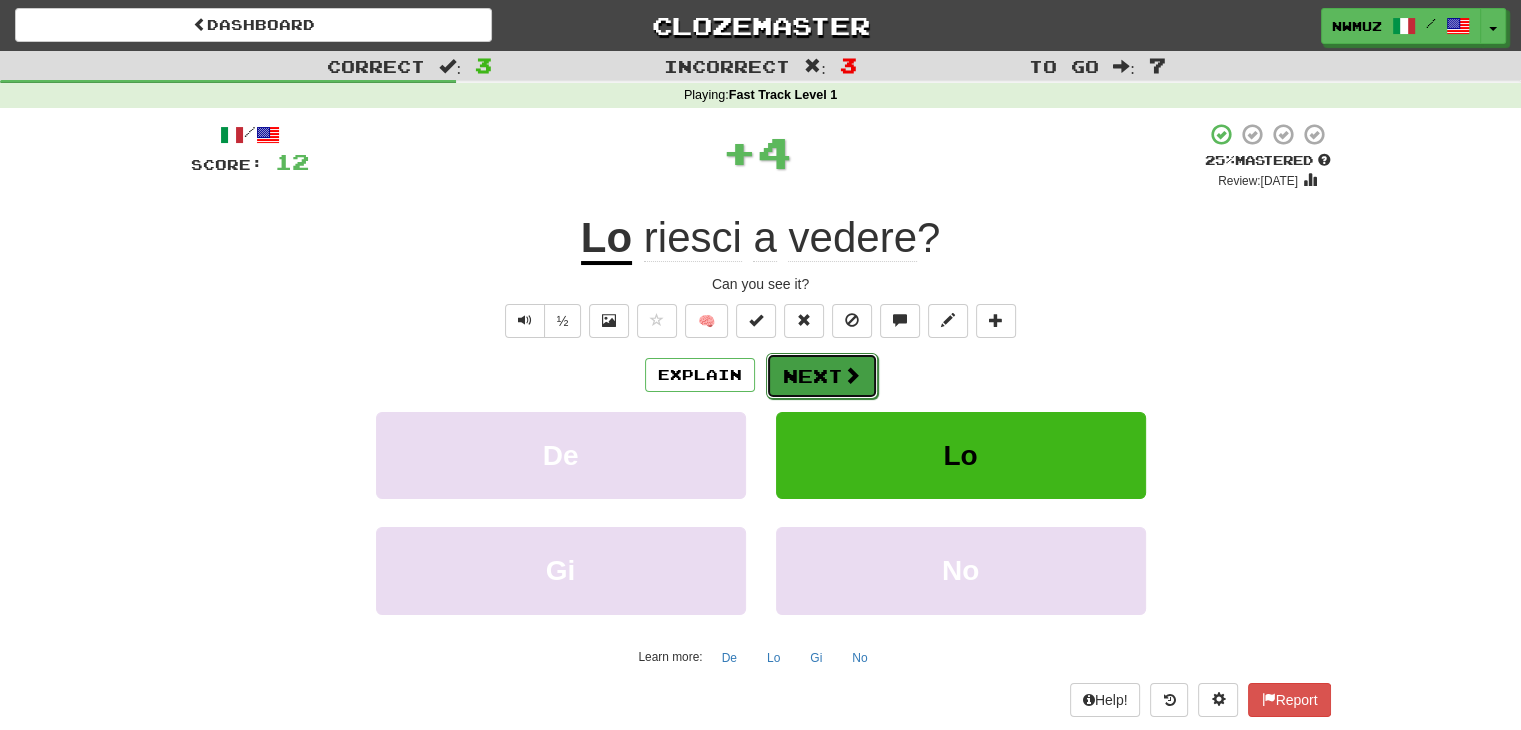 click at bounding box center (852, 375) 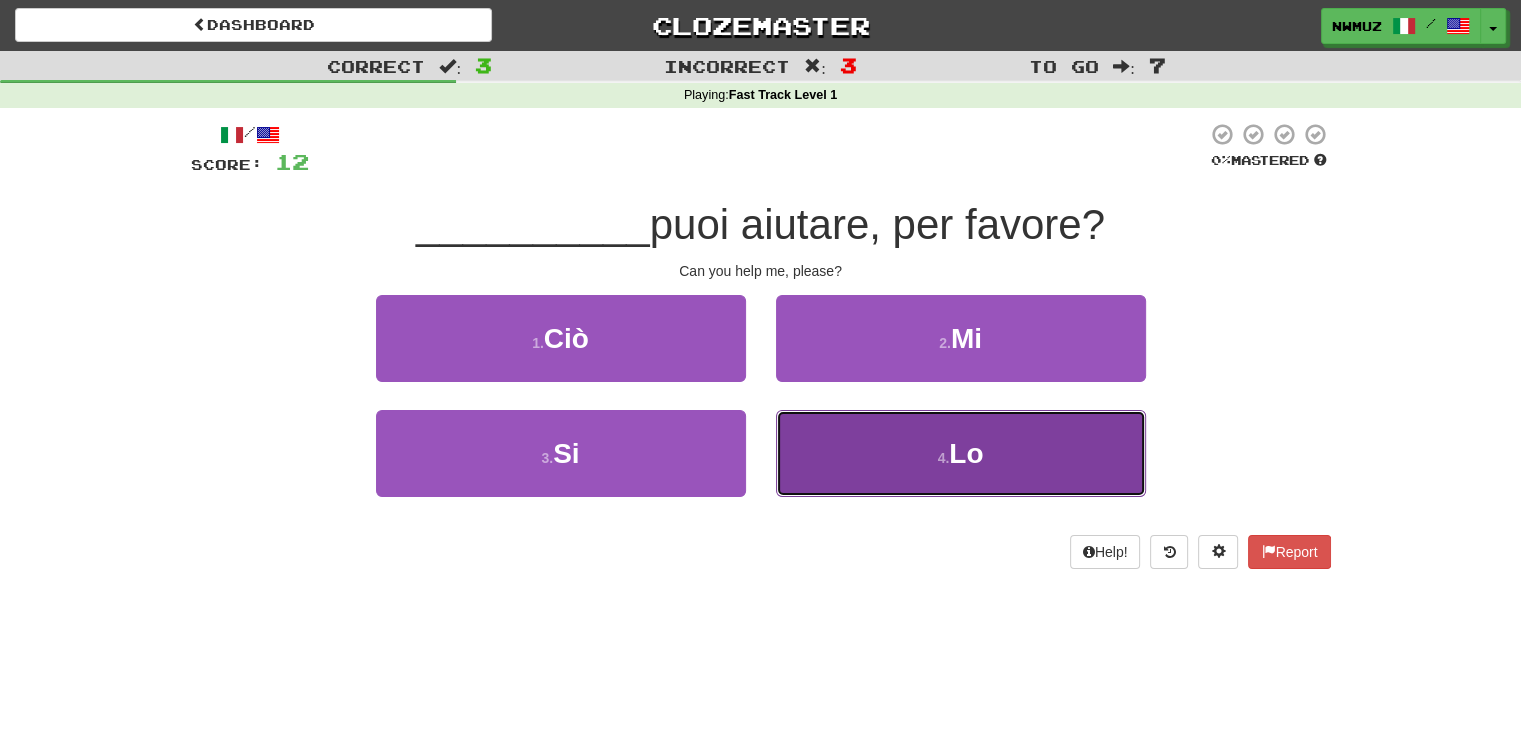 click on "4 .  Lo" at bounding box center (961, 453) 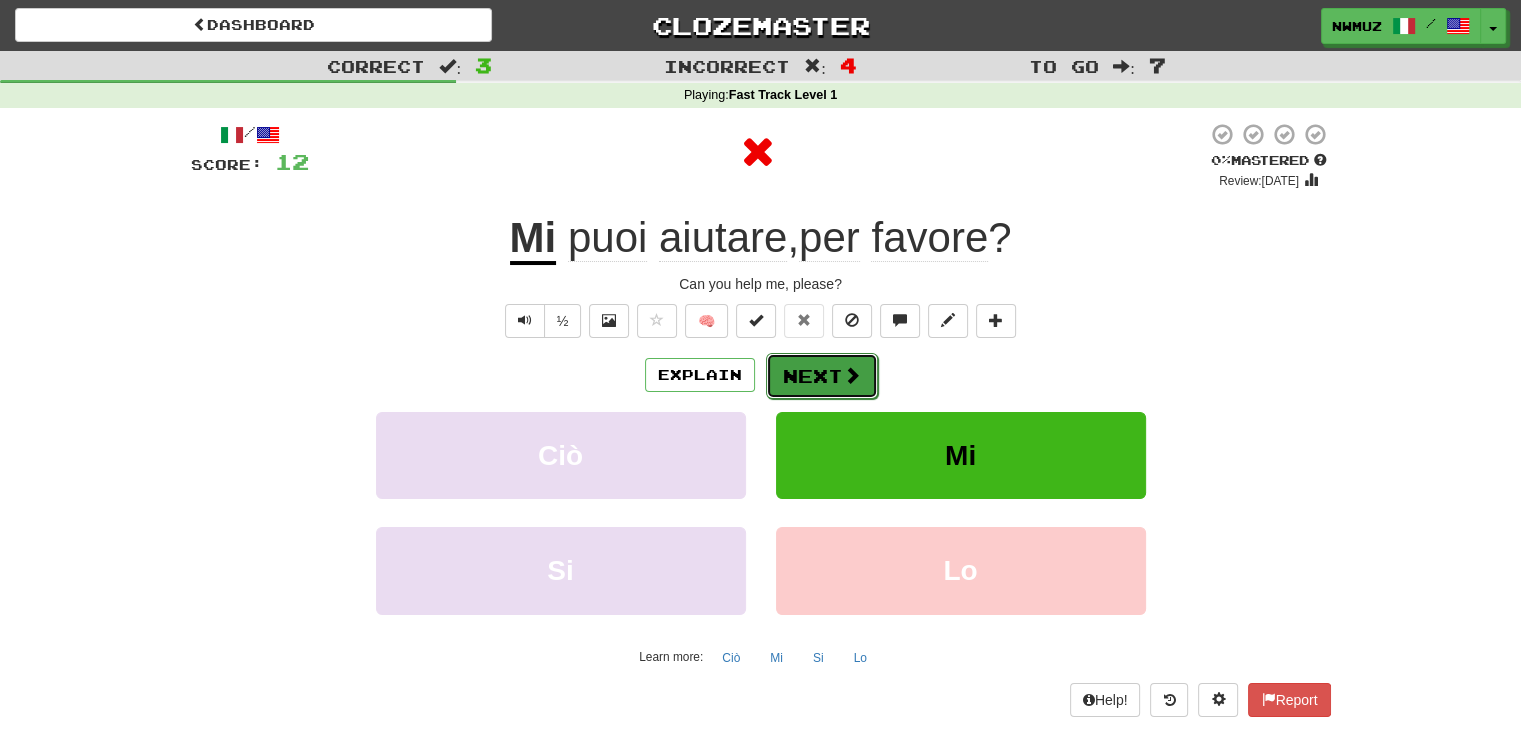click at bounding box center (852, 375) 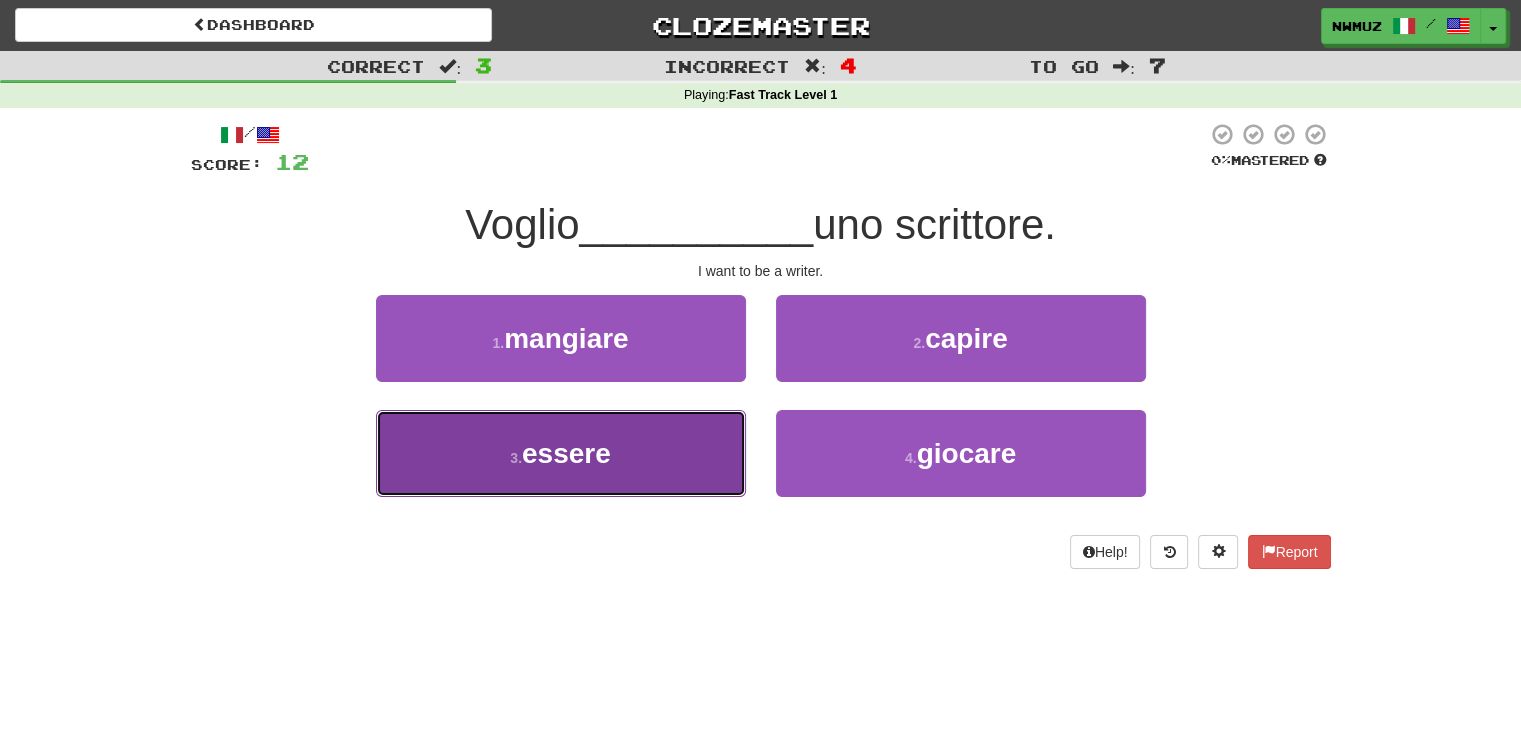 click on "3 .  essere" at bounding box center [561, 453] 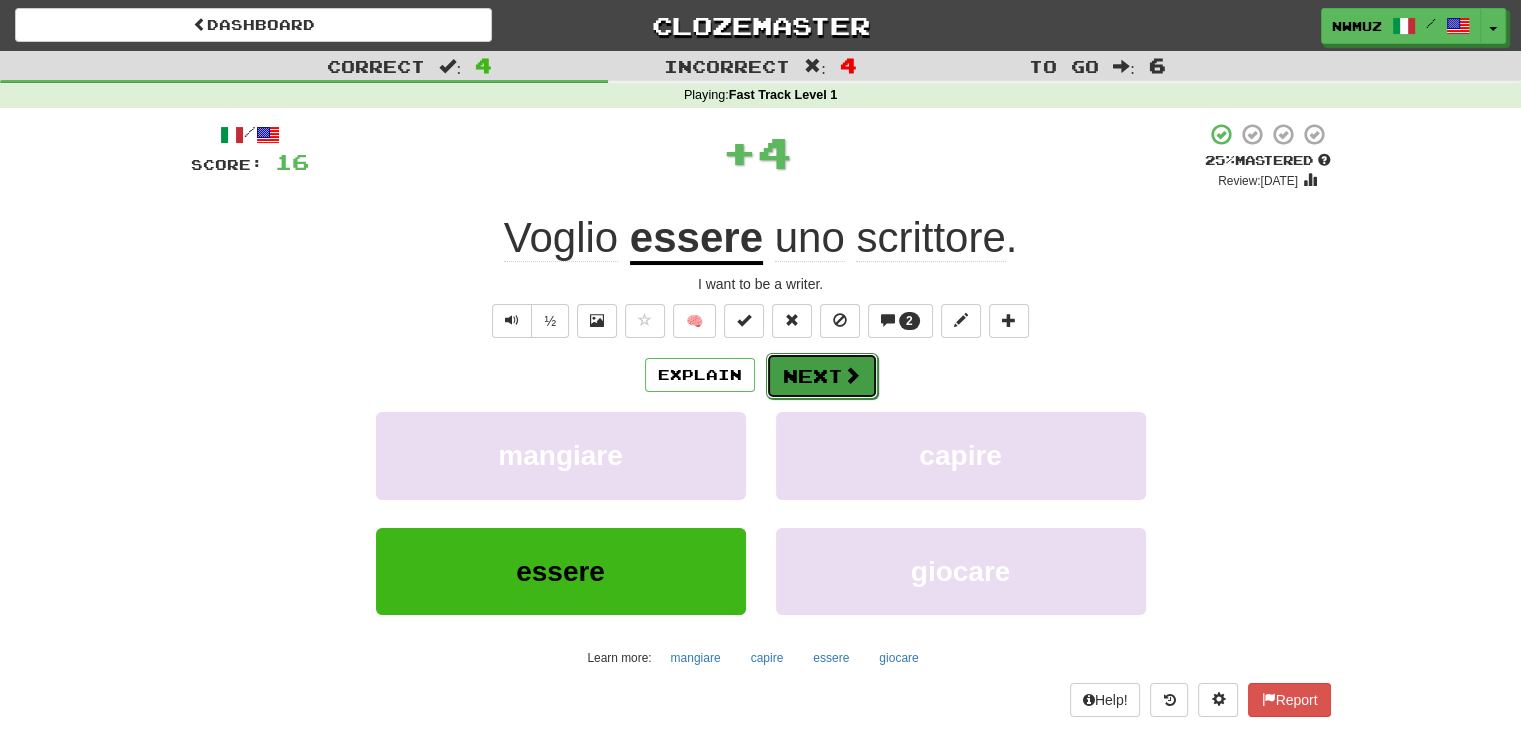 click at bounding box center (852, 375) 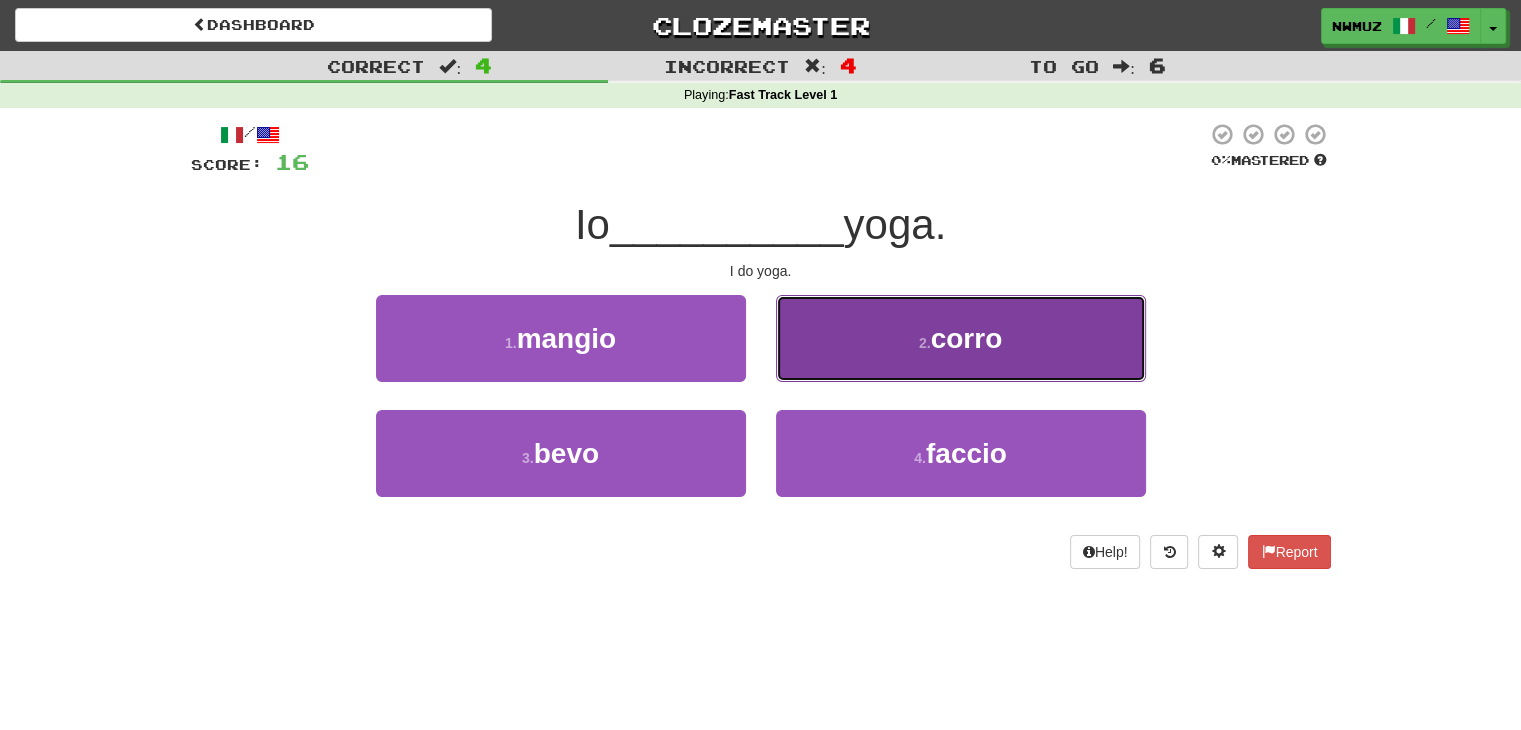 click on "corro" at bounding box center (967, 338) 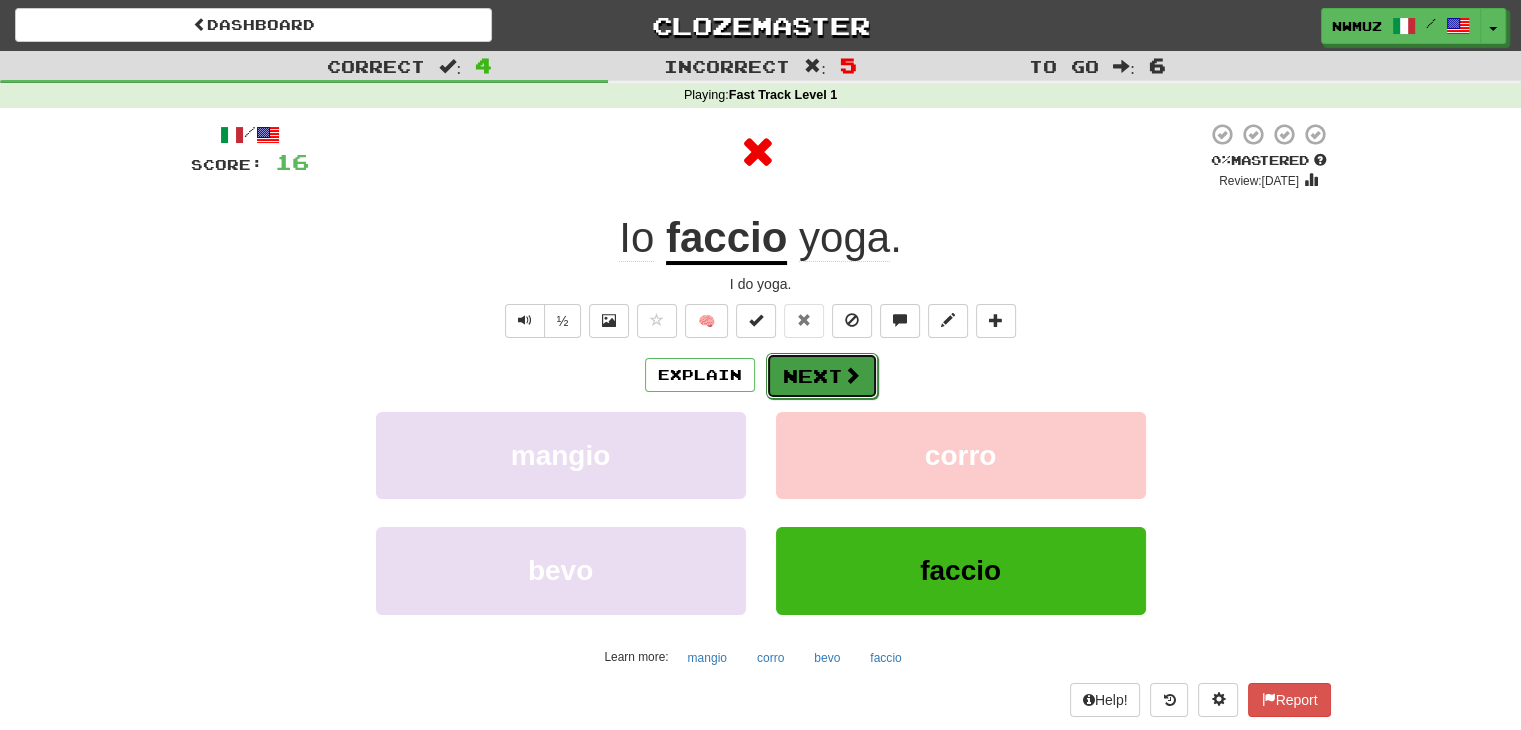 click on "Next" at bounding box center (822, 376) 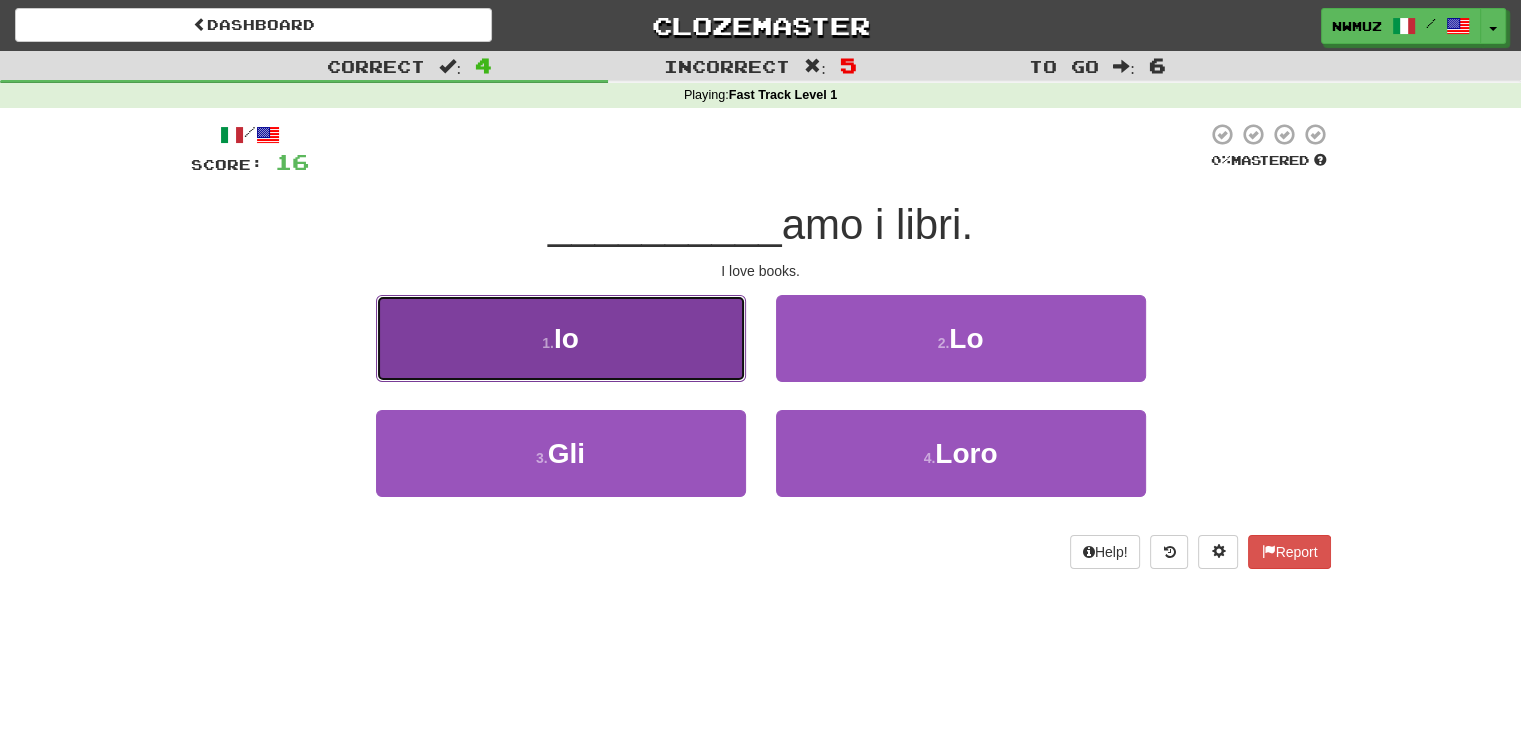 click on "1 .  Io" at bounding box center [561, 338] 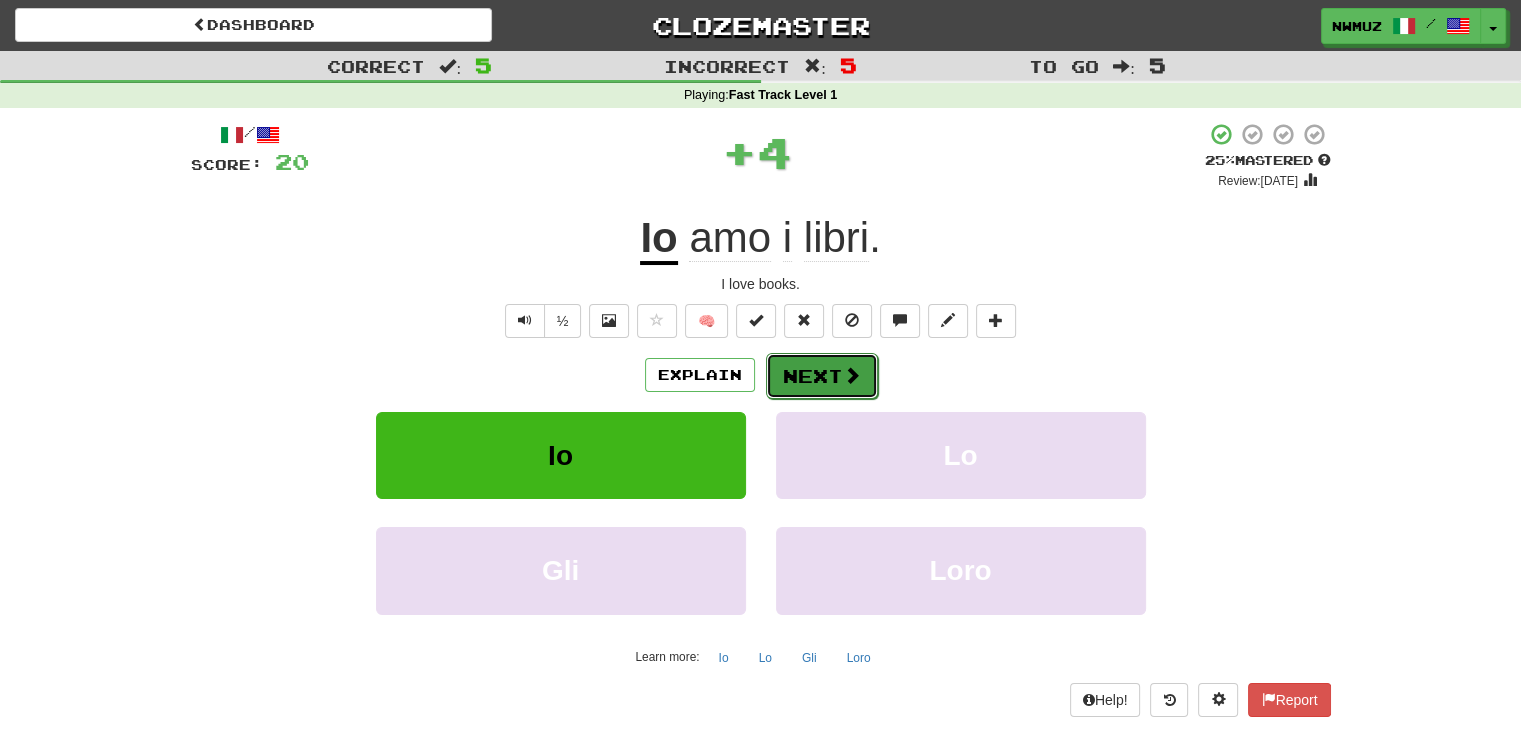 click at bounding box center [852, 375] 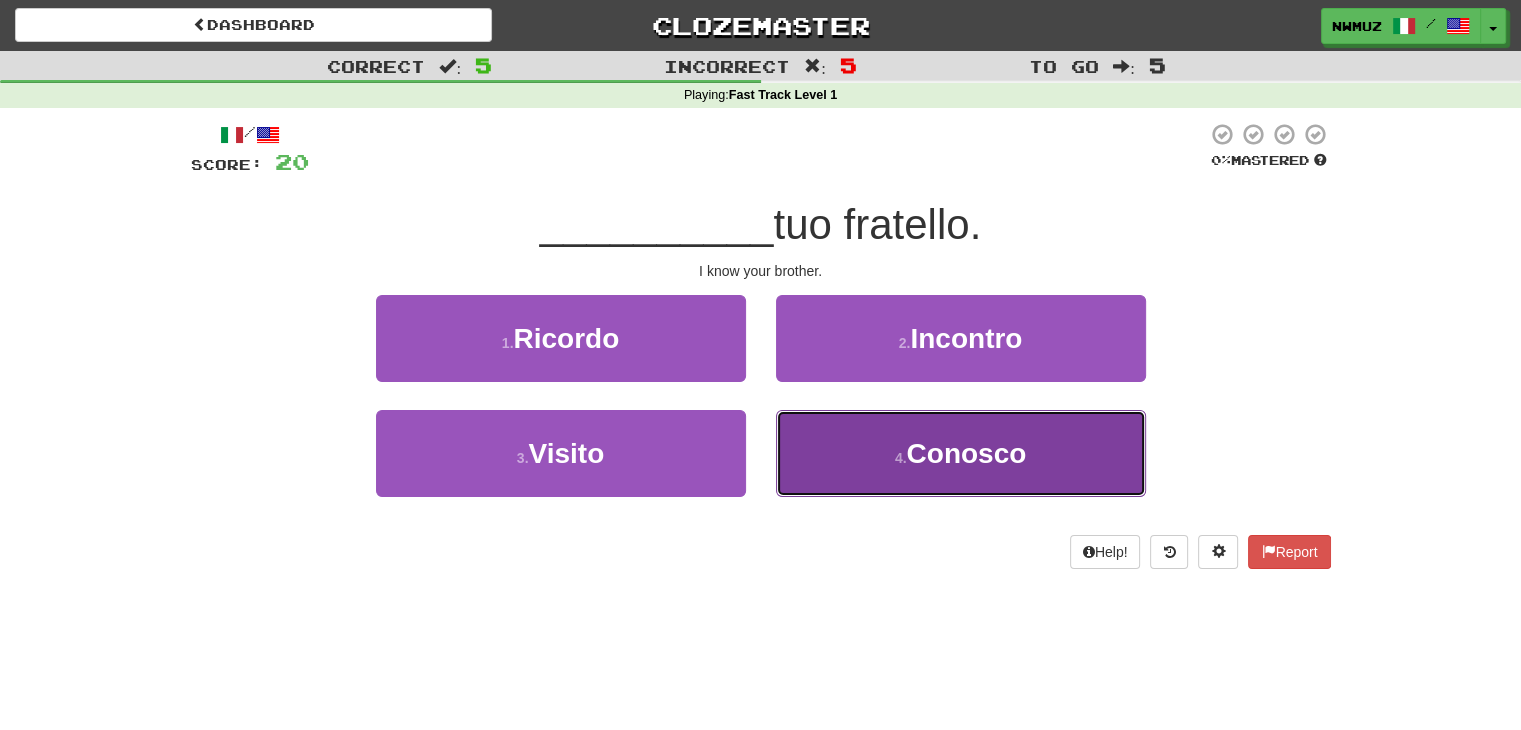 click on "Conosco" at bounding box center (966, 453) 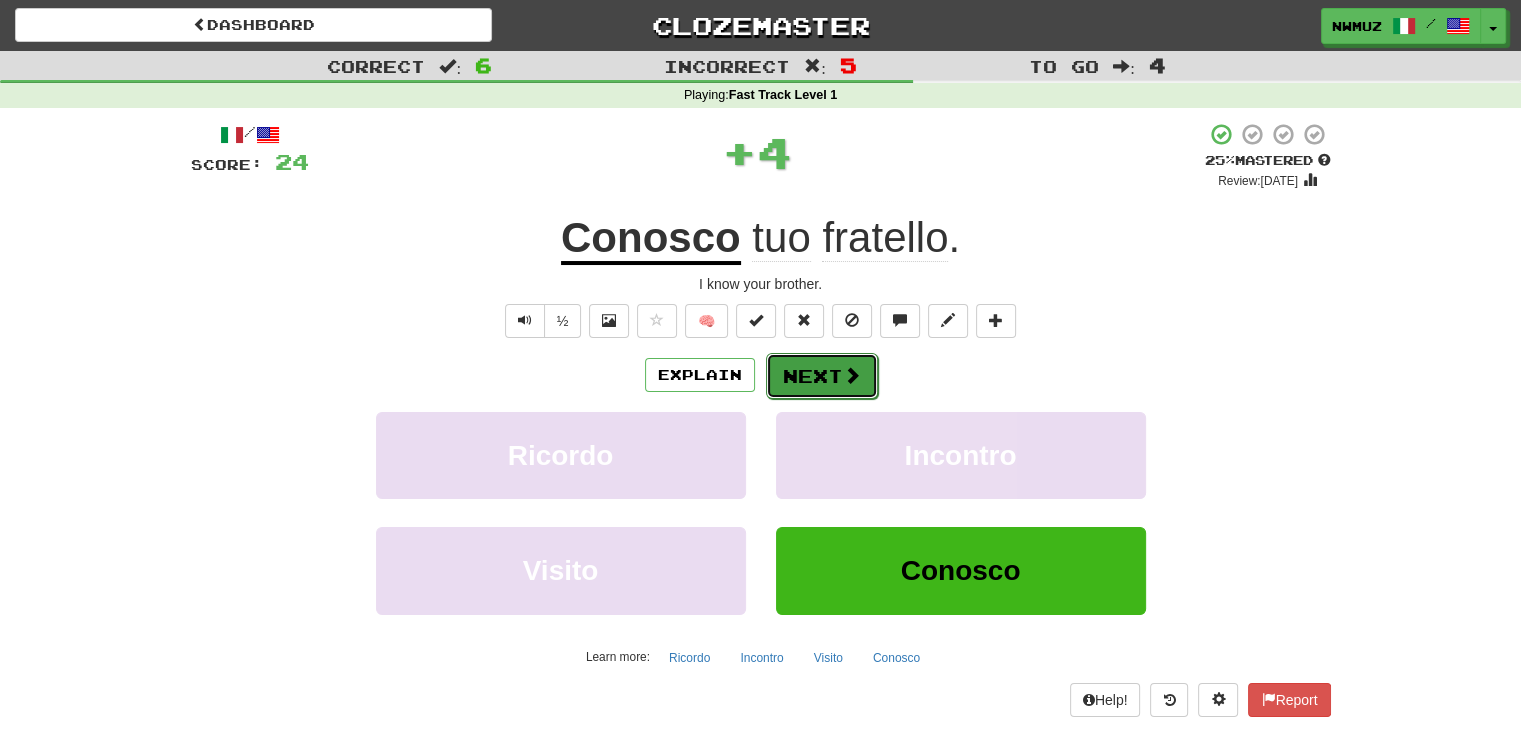 click at bounding box center (852, 375) 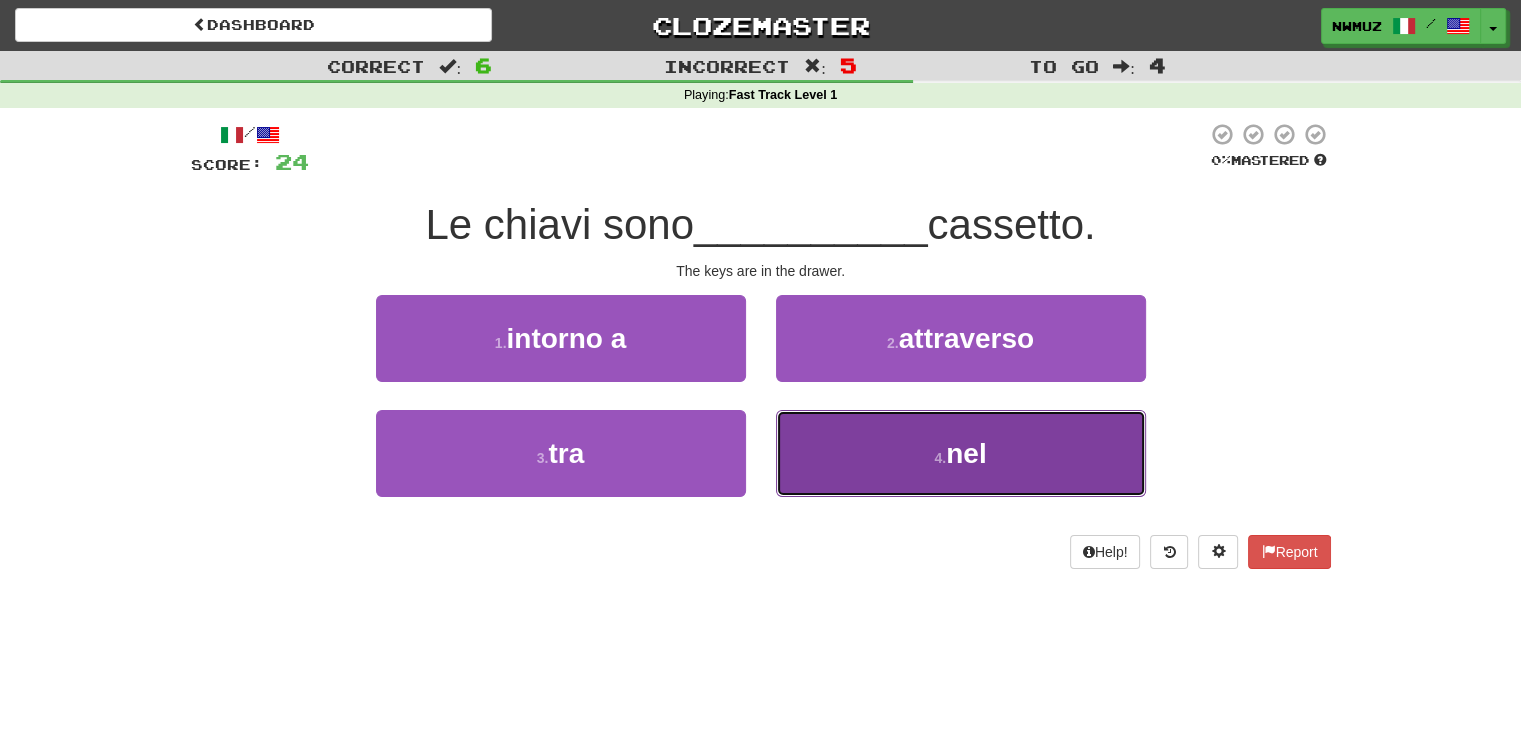 click on "4 .  nel" at bounding box center (961, 453) 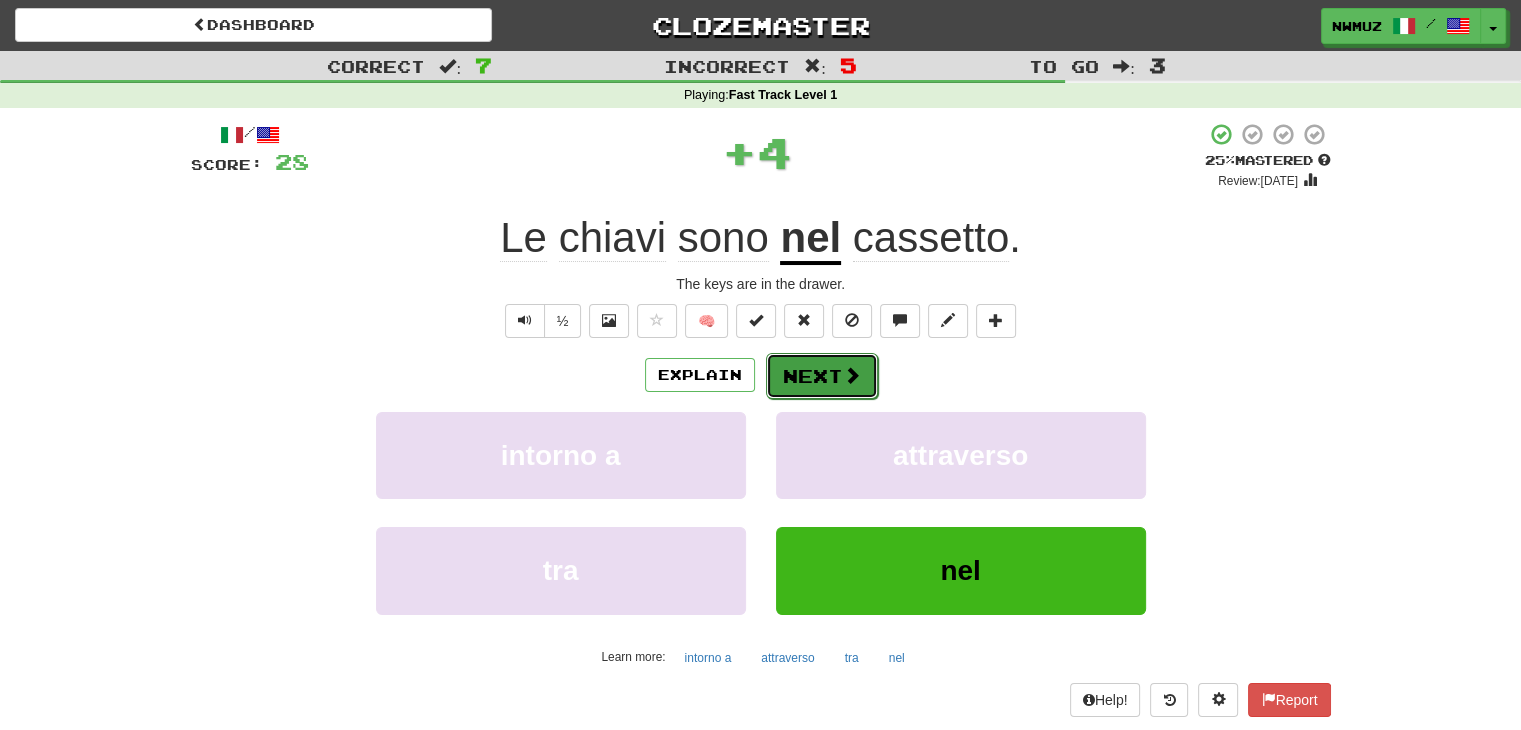 click at bounding box center (852, 375) 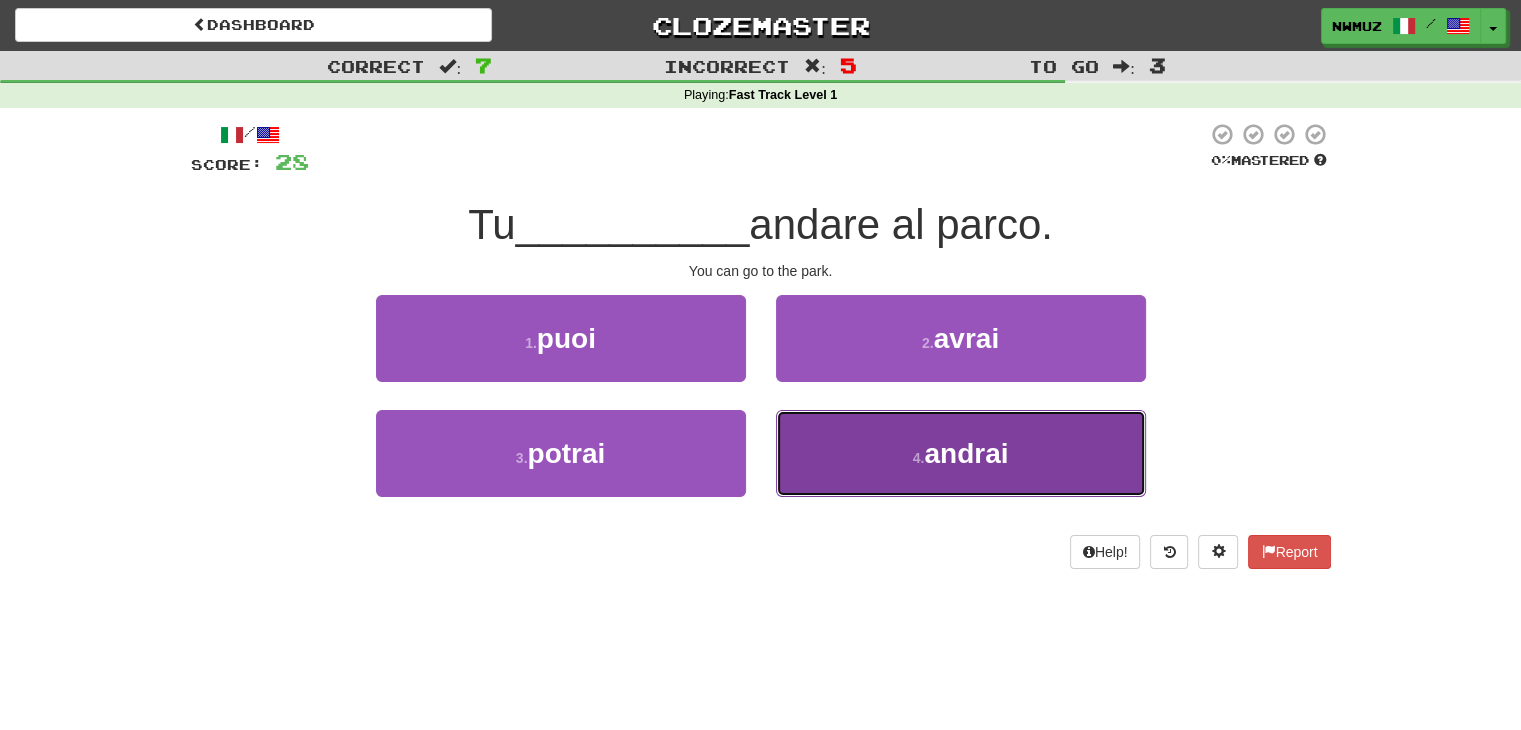 click on "4 .  andrai" at bounding box center (961, 453) 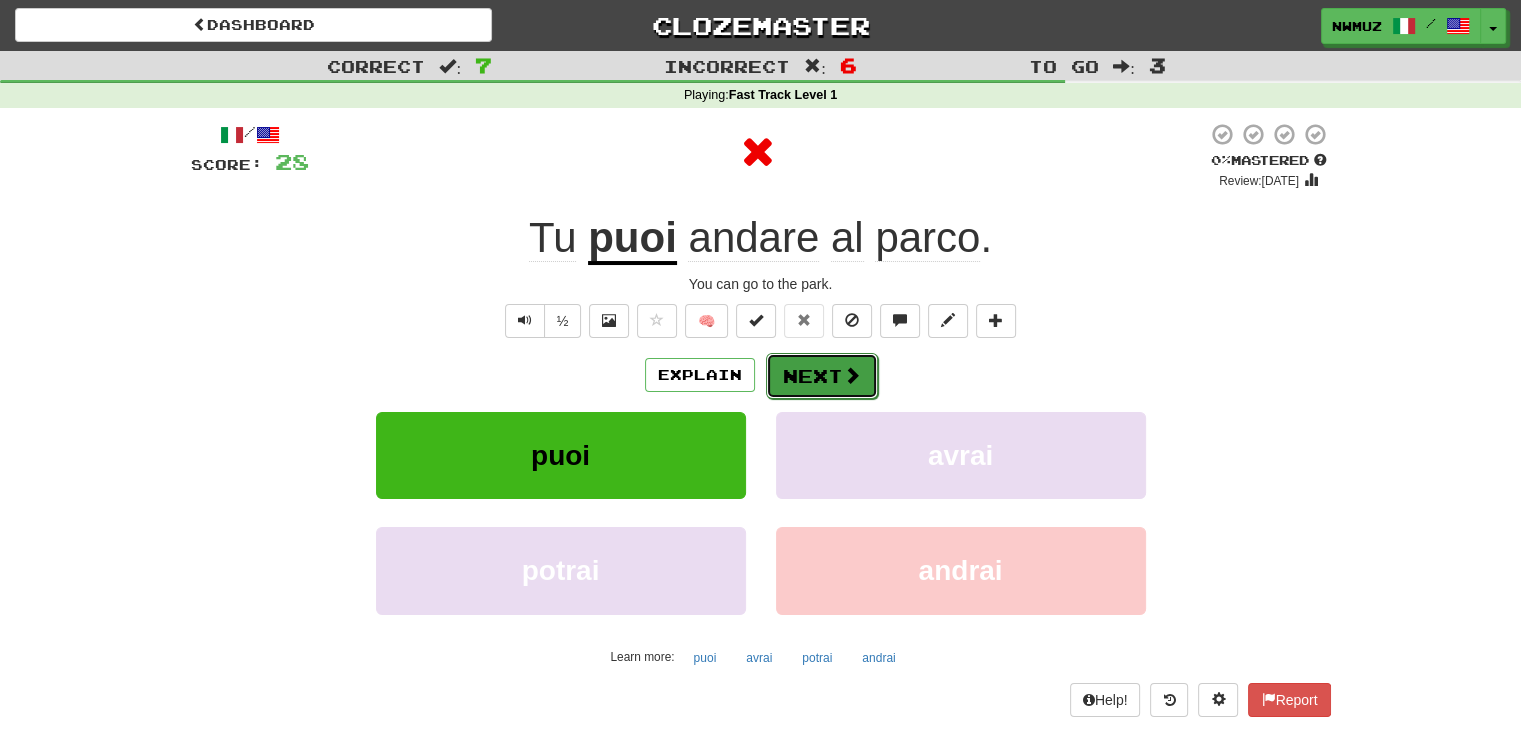 click on "Next" at bounding box center (822, 376) 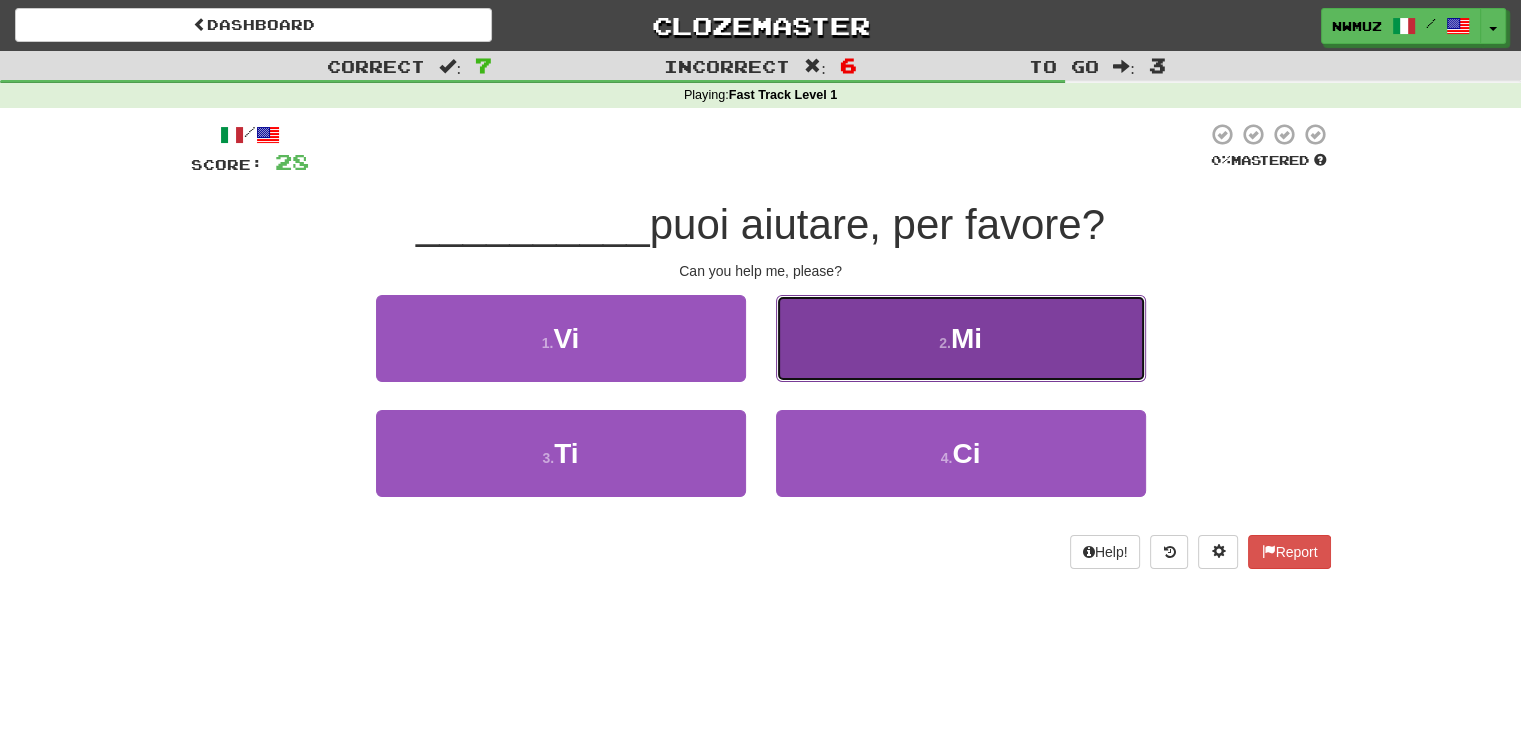 click on "2 .  Mi" at bounding box center [961, 338] 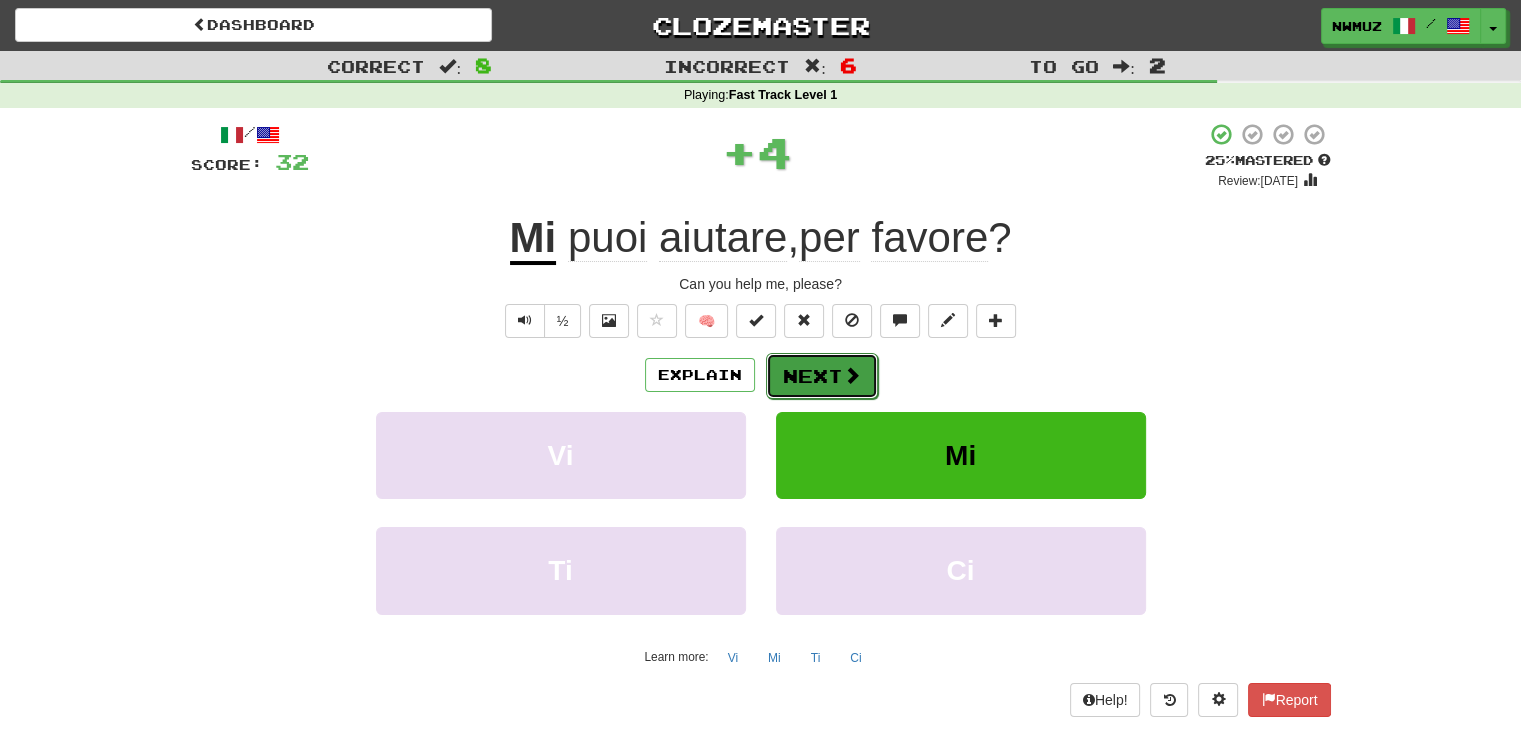 click on "Next" at bounding box center (822, 376) 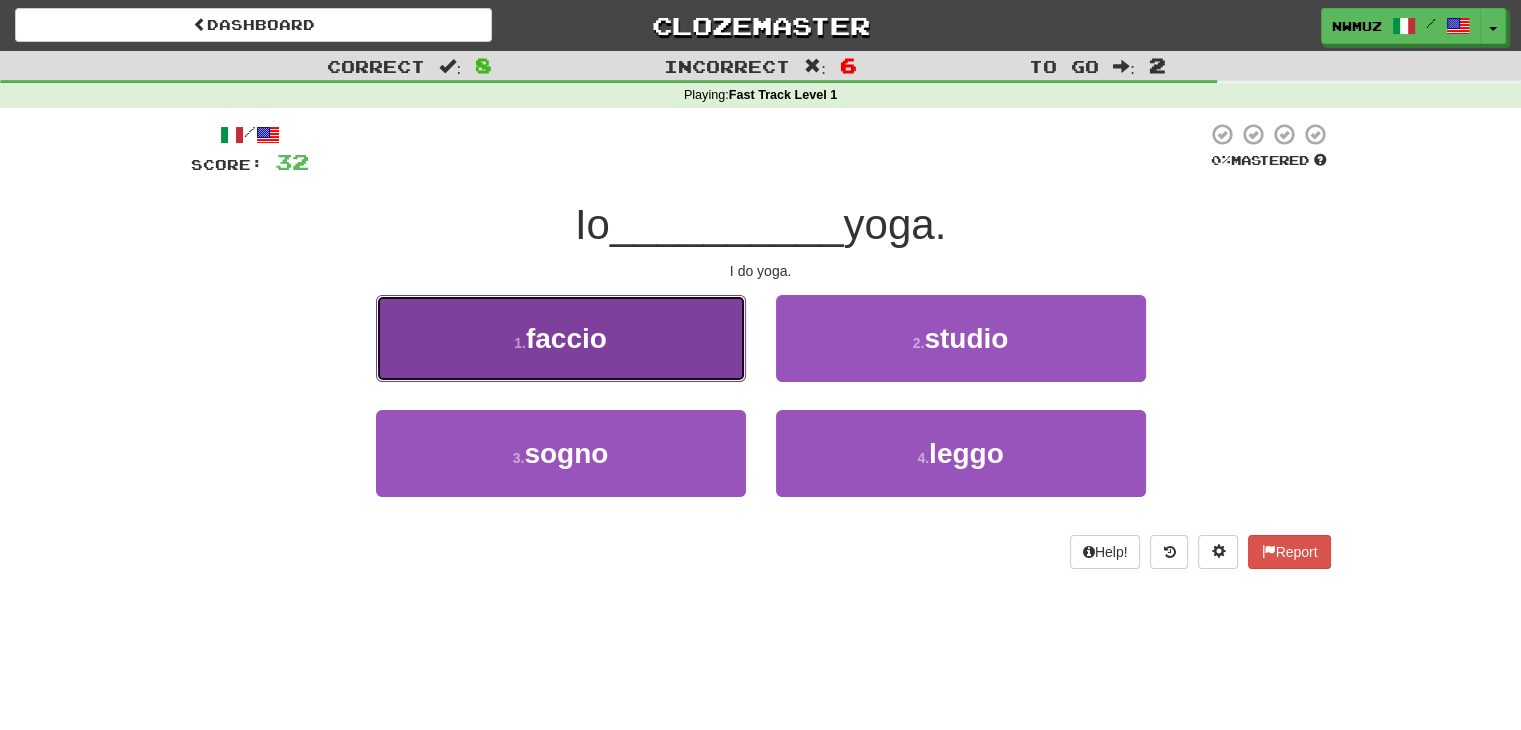 click on "1 .  faccio" at bounding box center (561, 338) 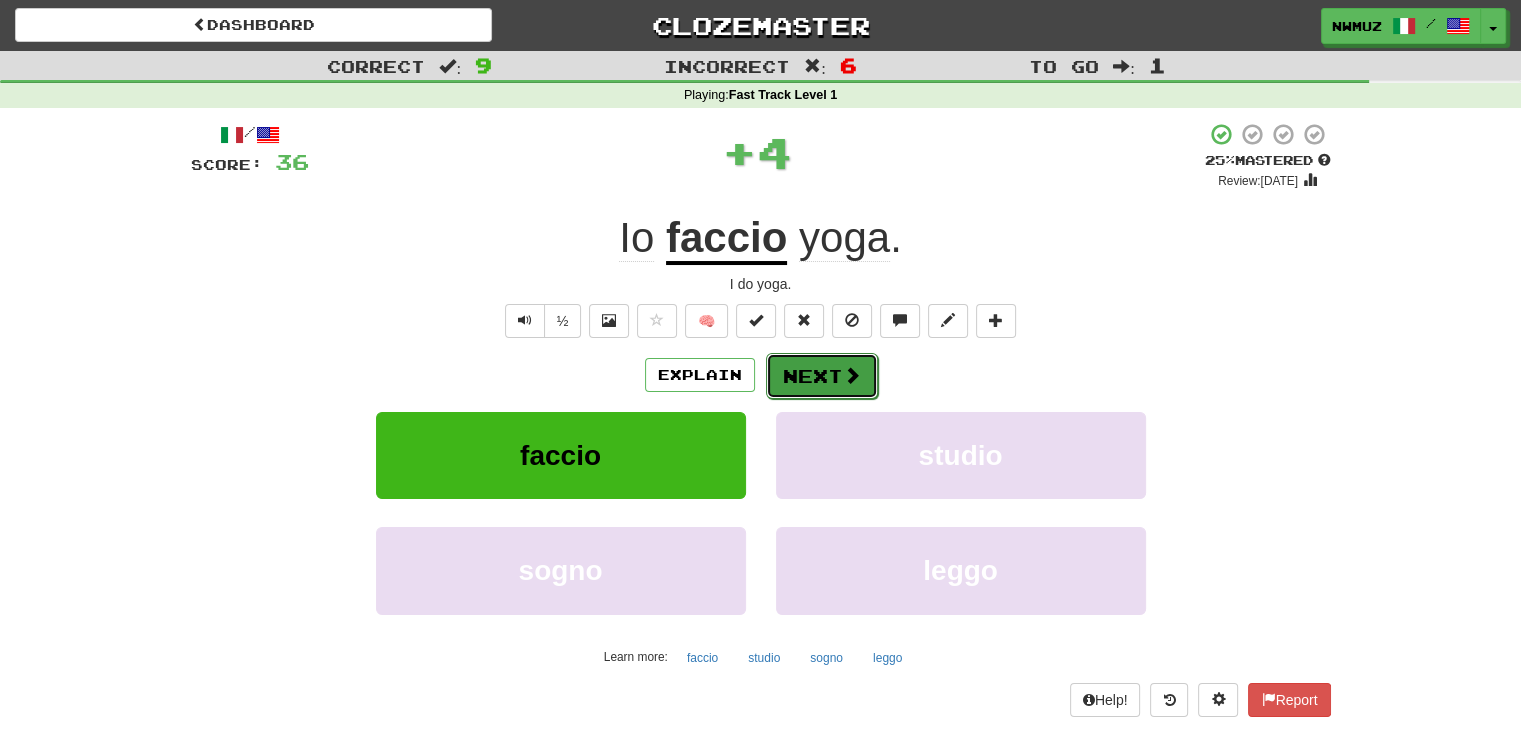 click at bounding box center [852, 375] 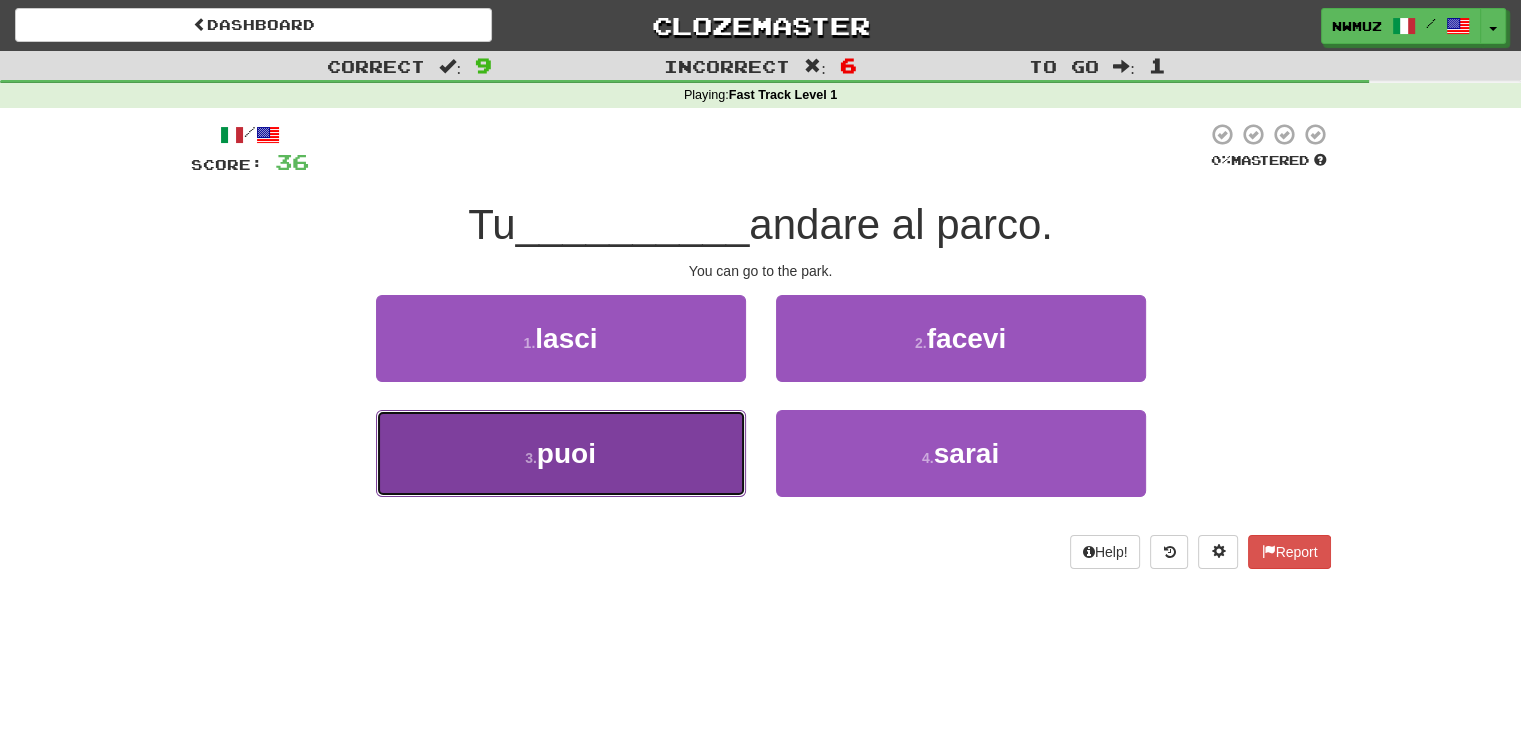 click on "3 .  puoi" at bounding box center [561, 453] 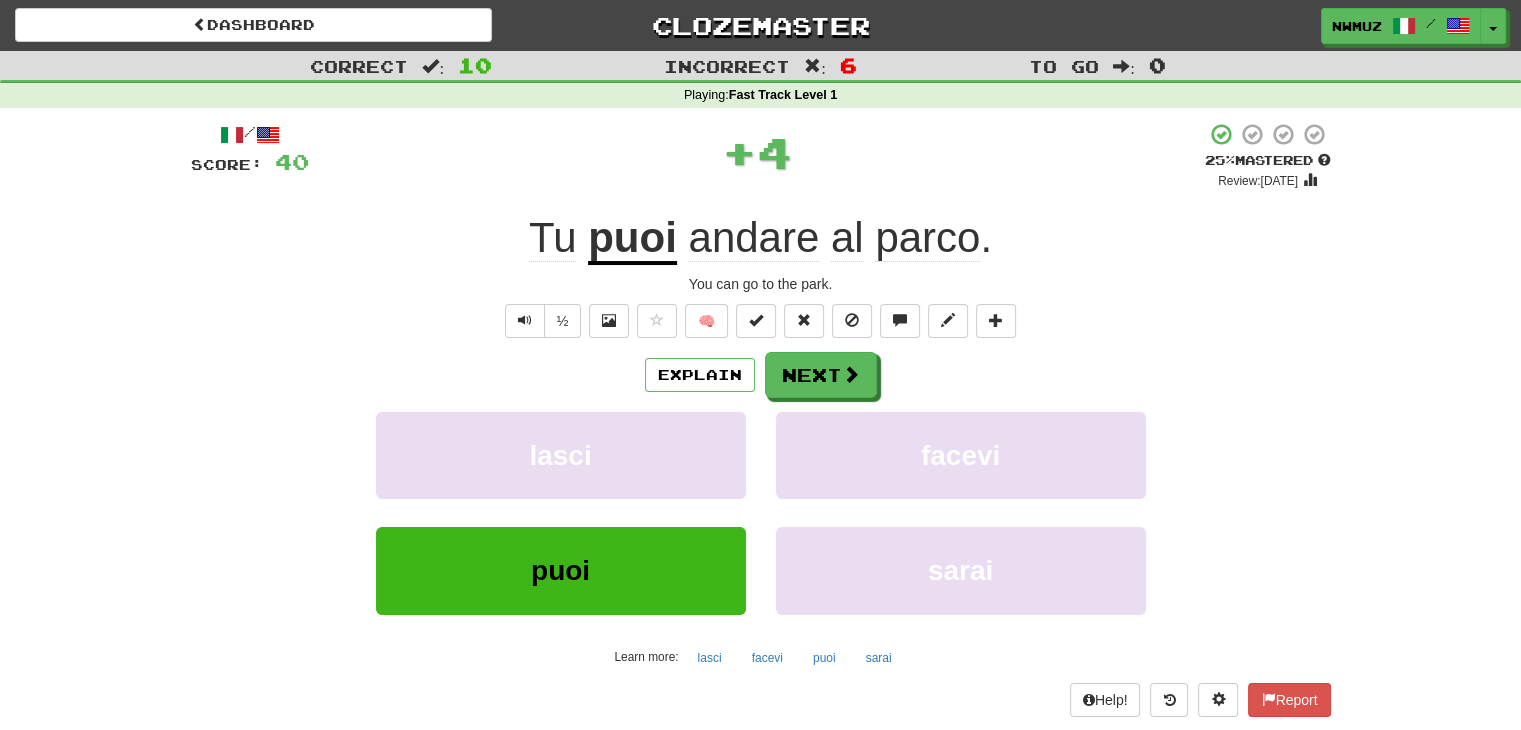 click on "Explain Next lasci facevi puoi sarai Learn more: lasci facevi puoi sarai" at bounding box center (761, 512) 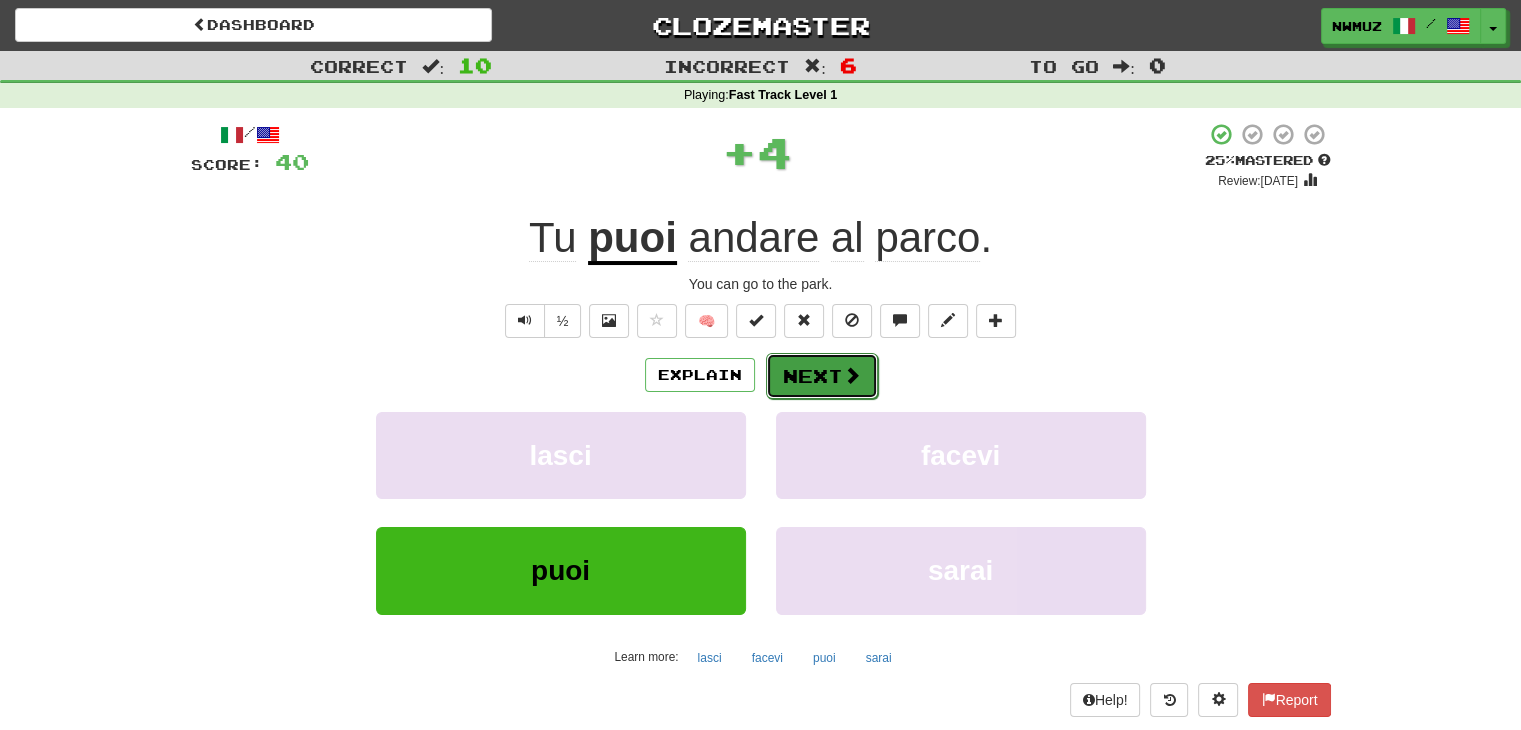 click on "Next" at bounding box center [822, 376] 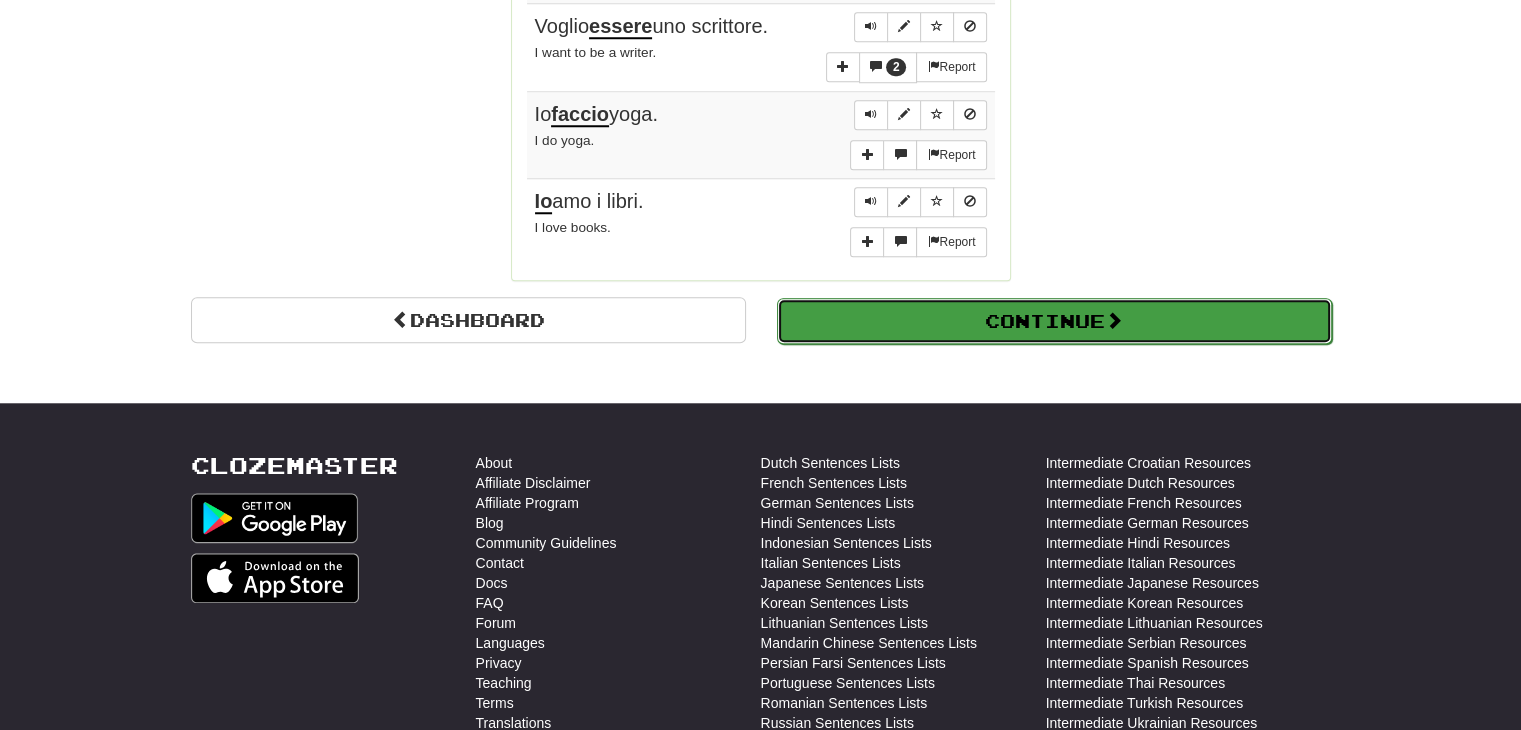 click on "Continue" at bounding box center [1054, 321] 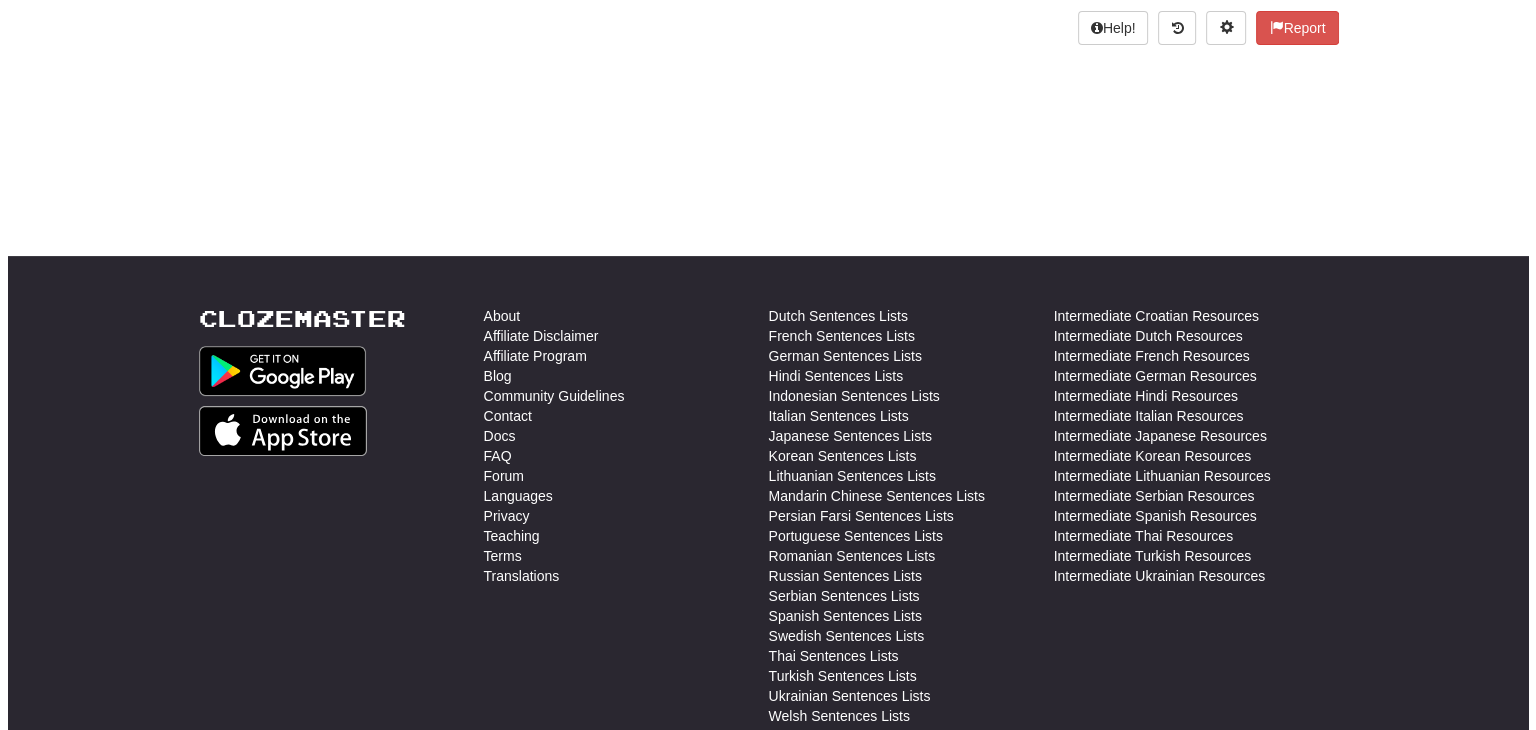 scroll, scrollTop: 15, scrollLeft: 0, axis: vertical 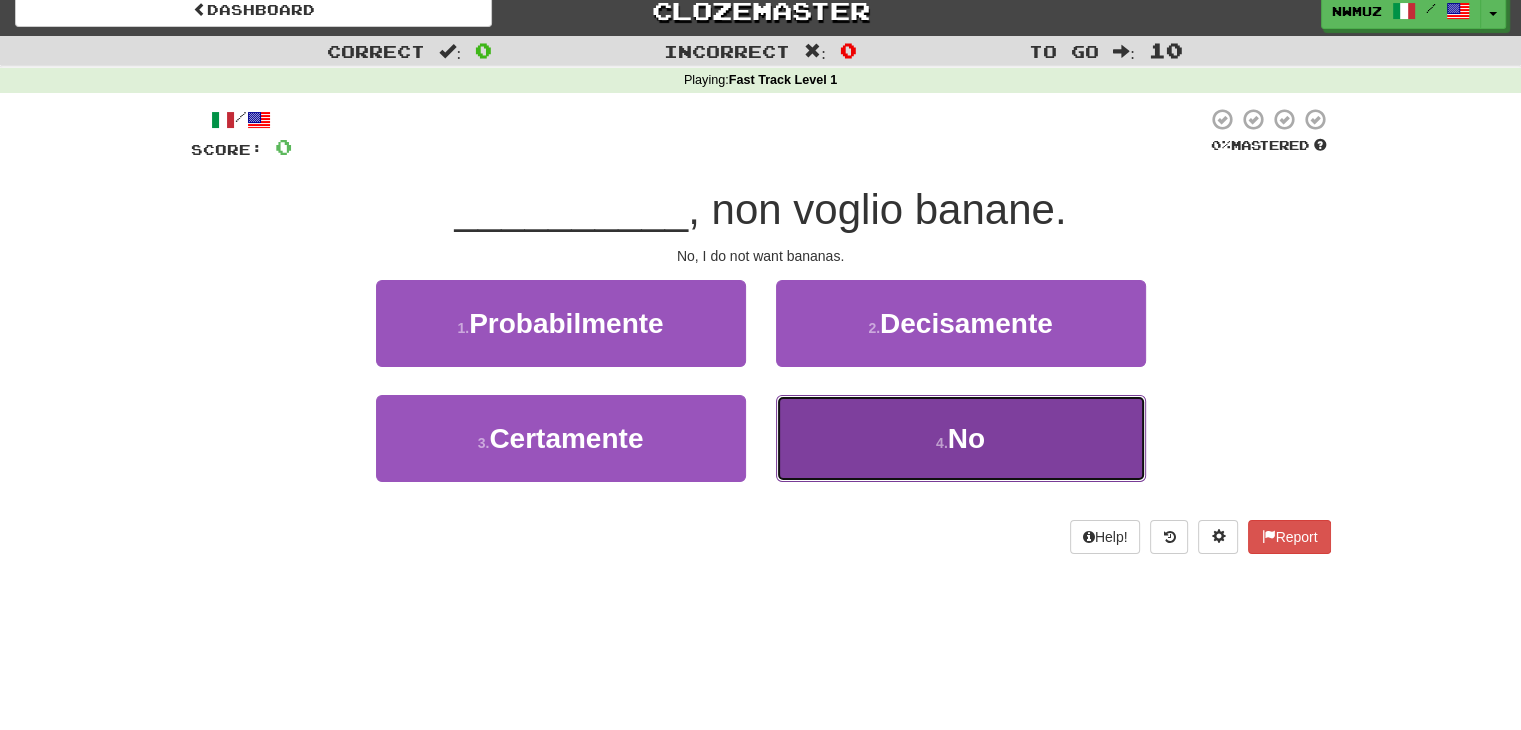 click on "4 .  No" at bounding box center (961, 438) 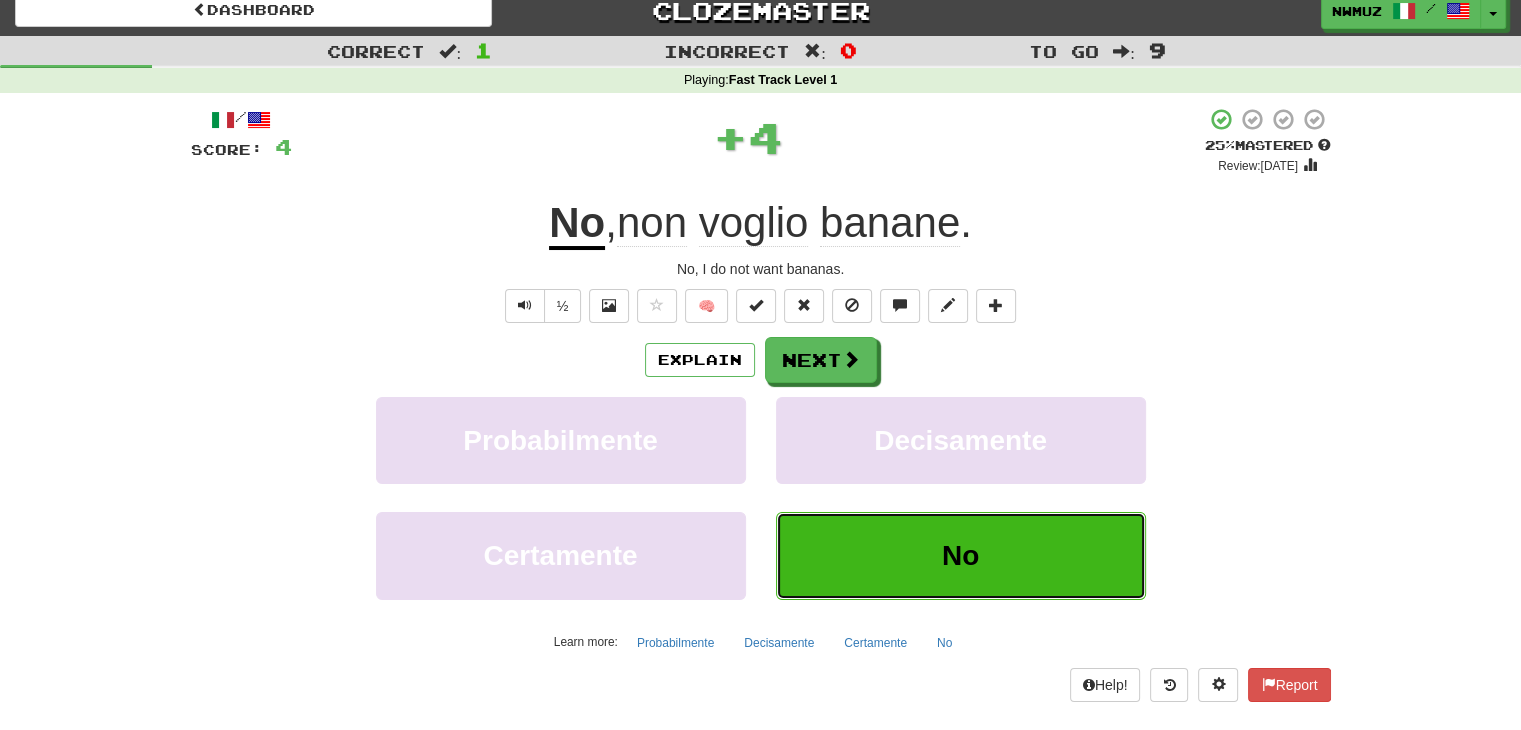 click on "No" at bounding box center (961, 555) 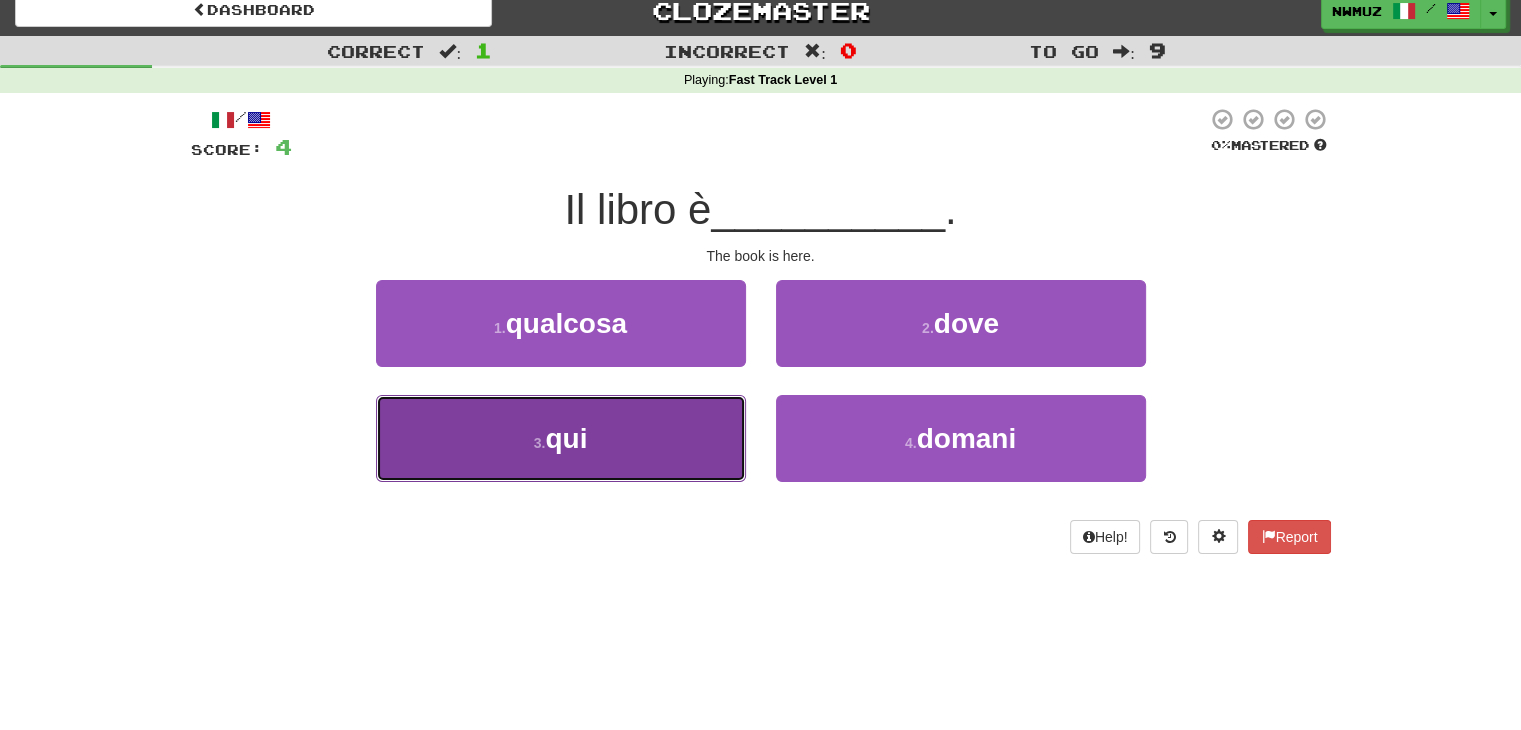 click on "3 .  qui" at bounding box center [561, 438] 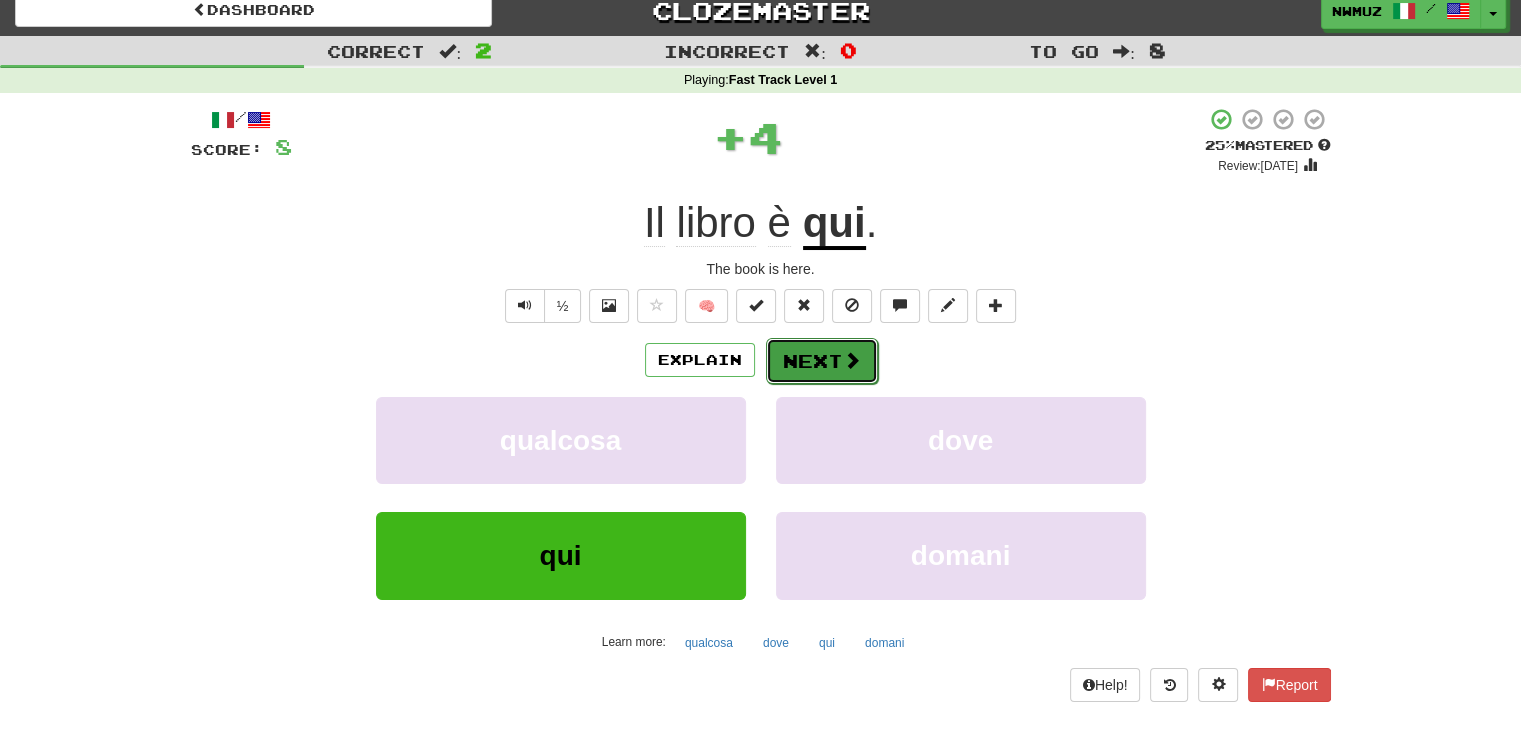 click on "Next" at bounding box center [822, 361] 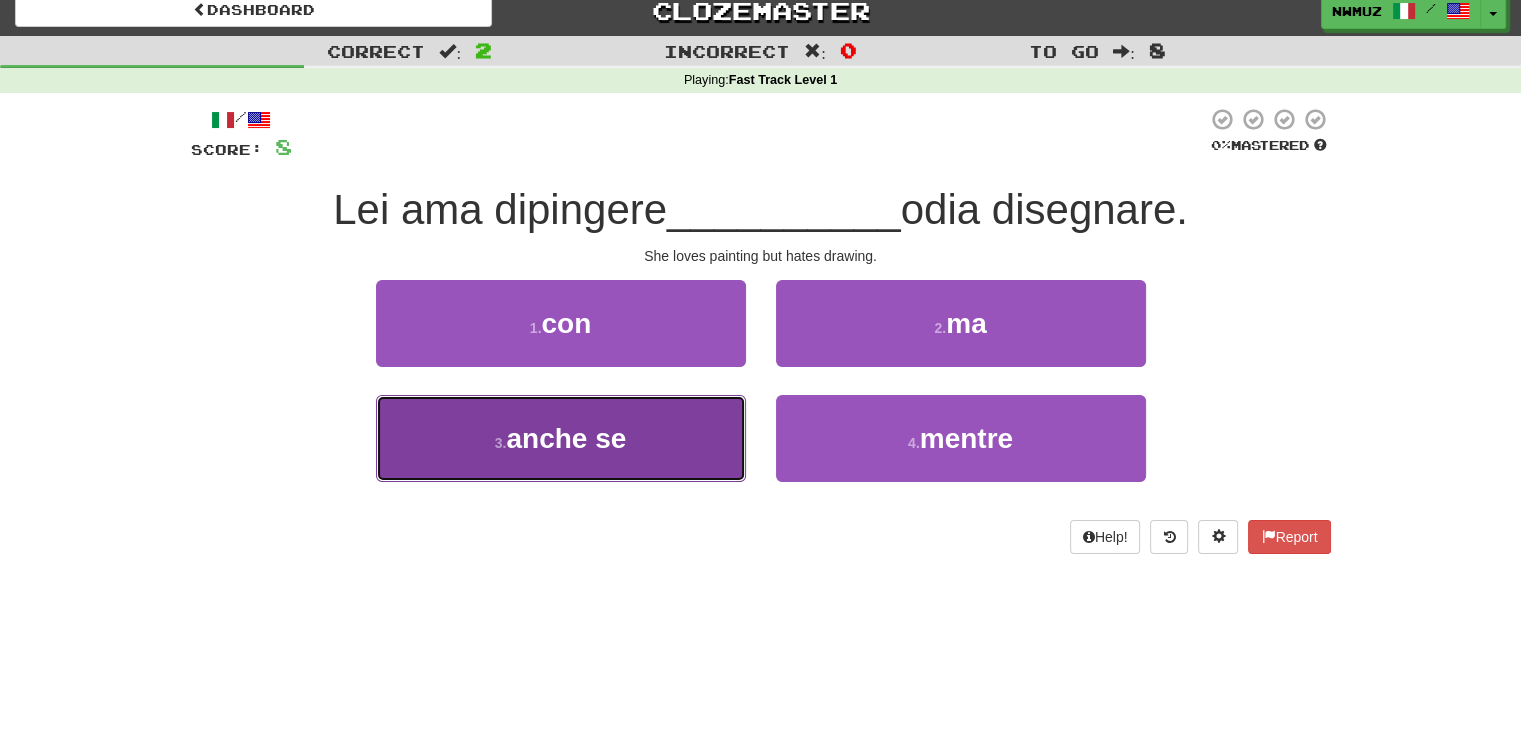 click on "3 .  anche se" at bounding box center (561, 438) 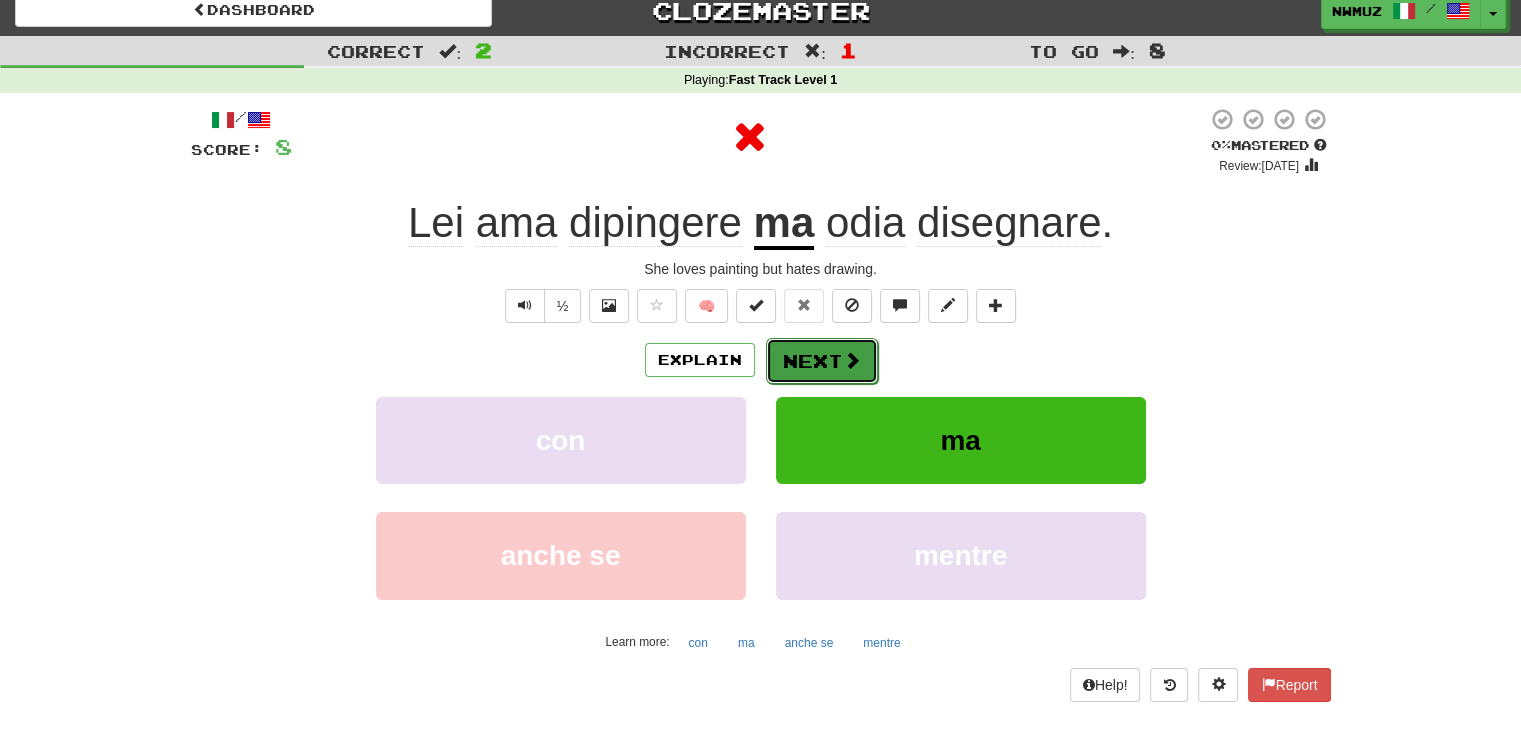 click on "Next" at bounding box center (822, 361) 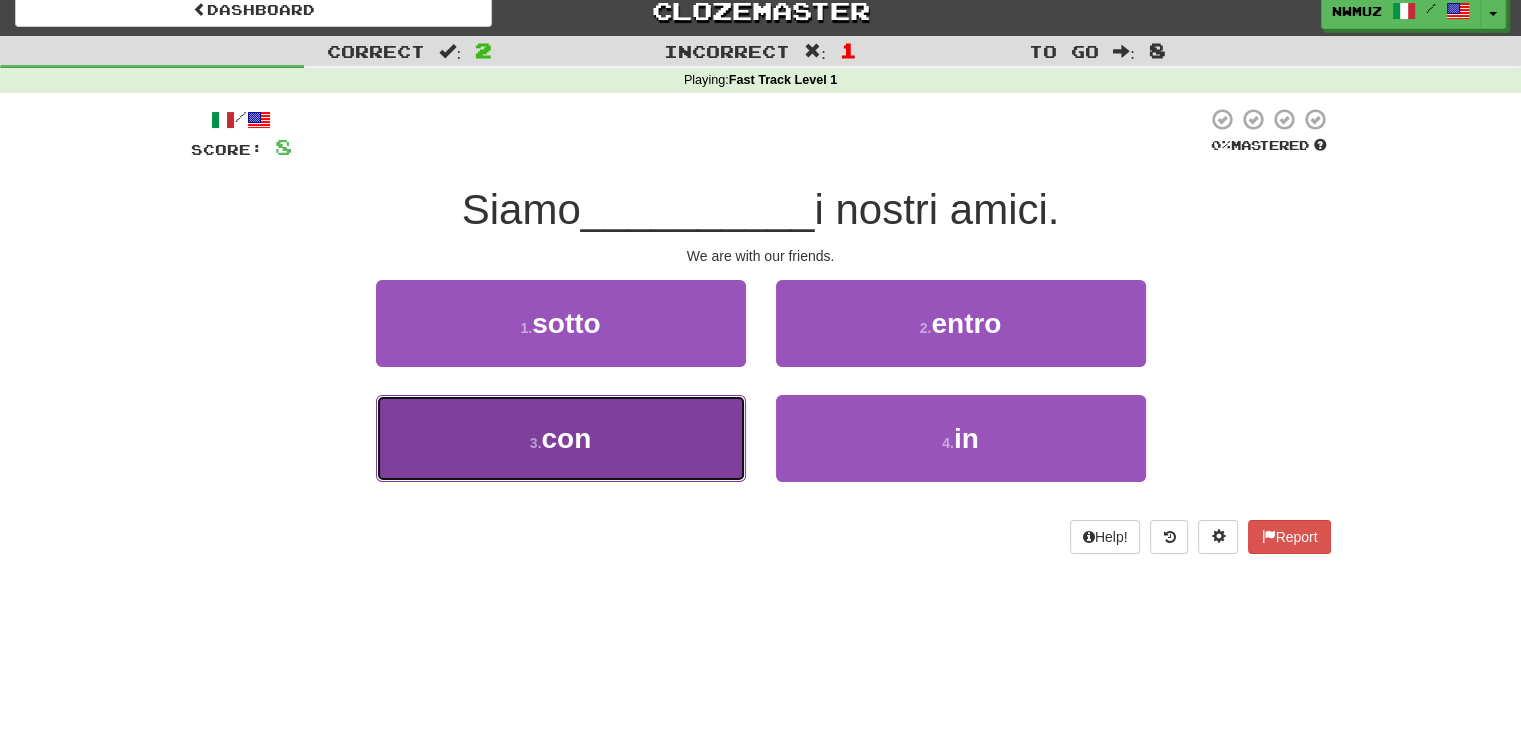 click on "3 .  con" at bounding box center [561, 438] 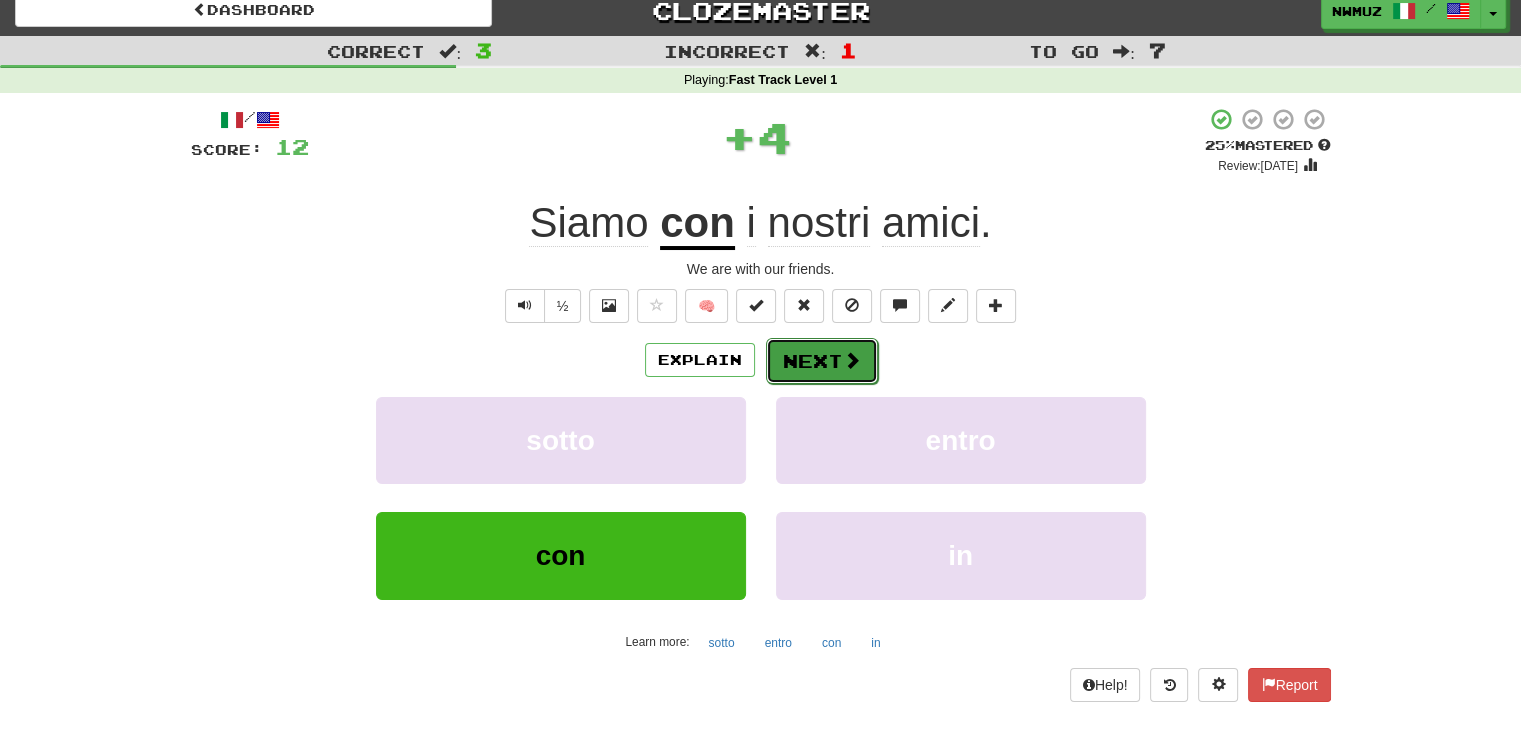 click on "Next" at bounding box center (822, 361) 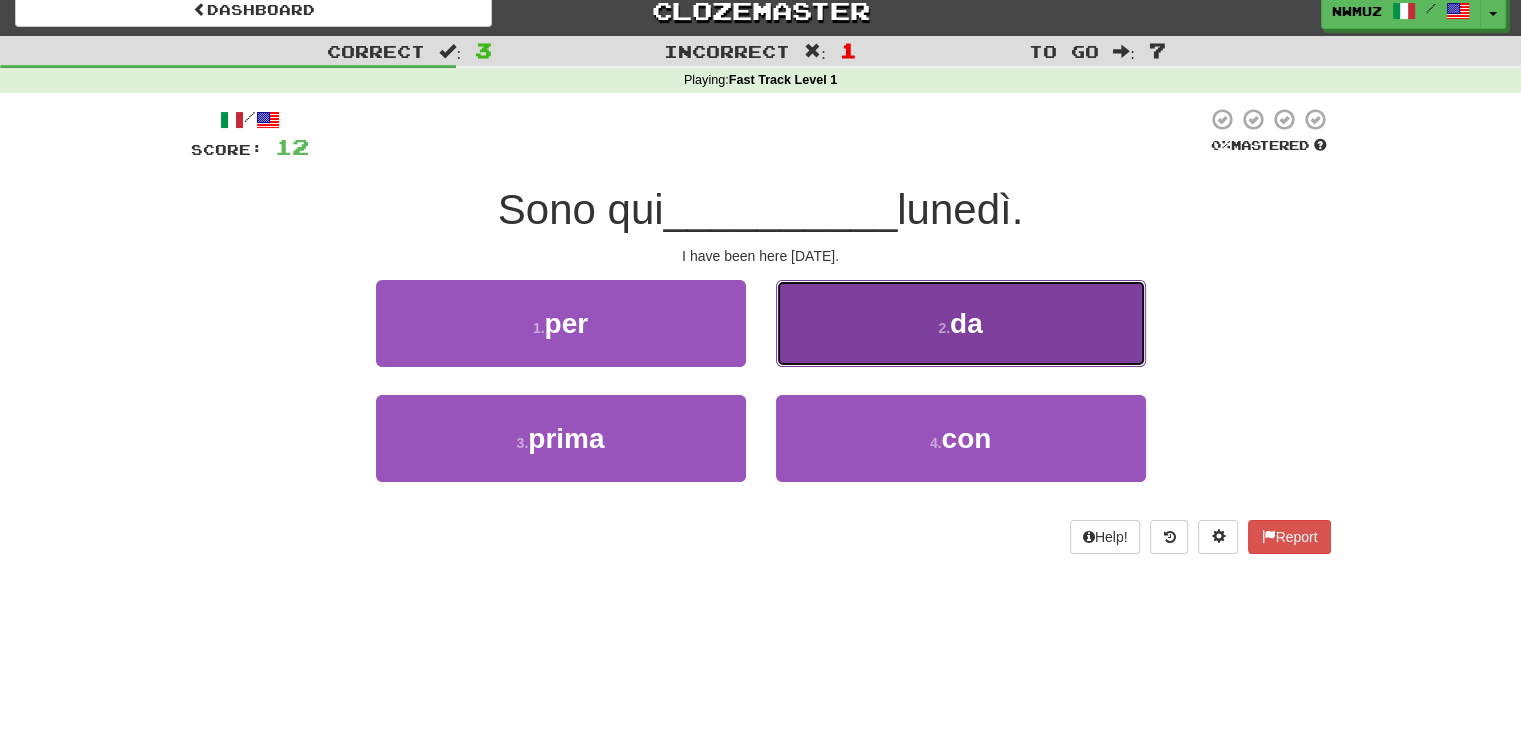 click on "2 .  da" at bounding box center [961, 323] 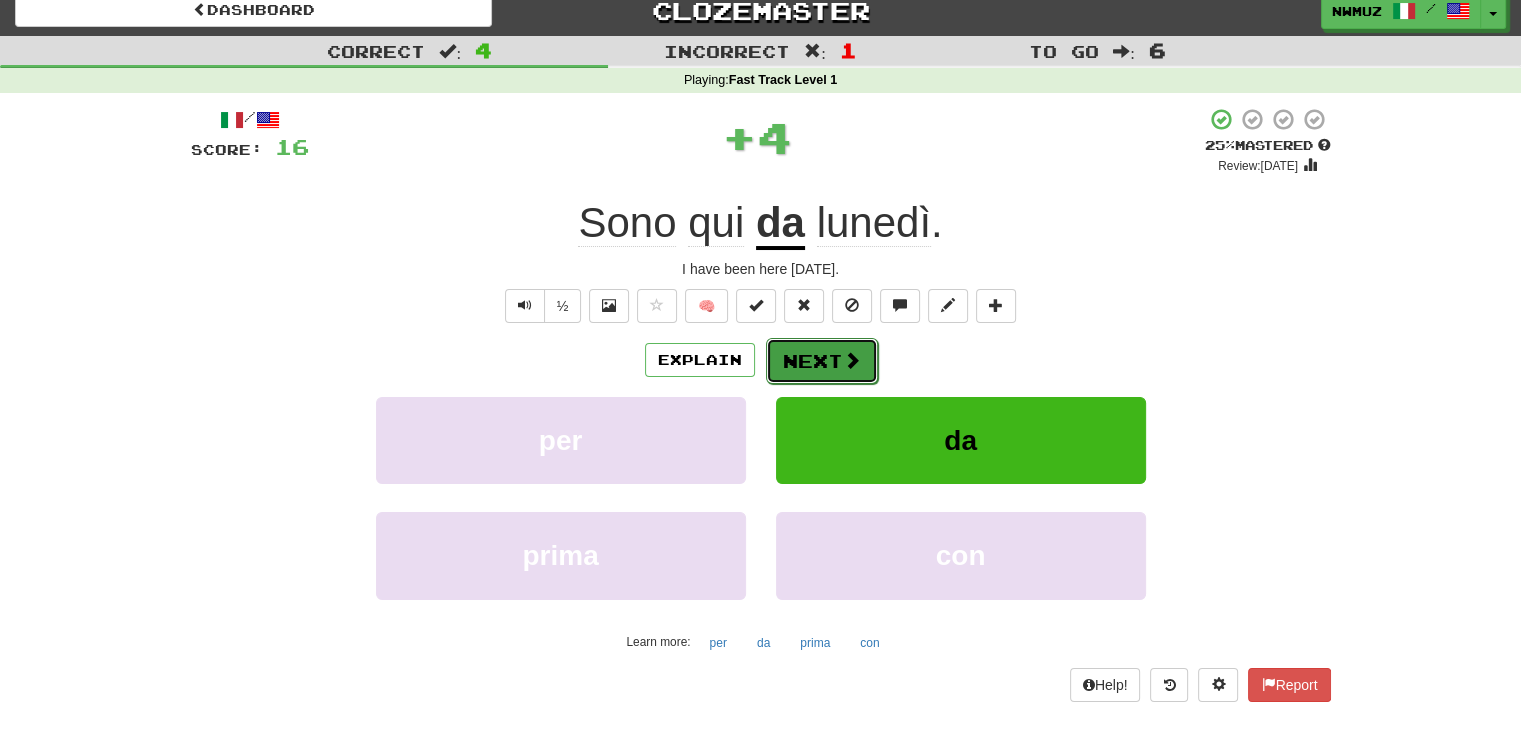 click at bounding box center (852, 360) 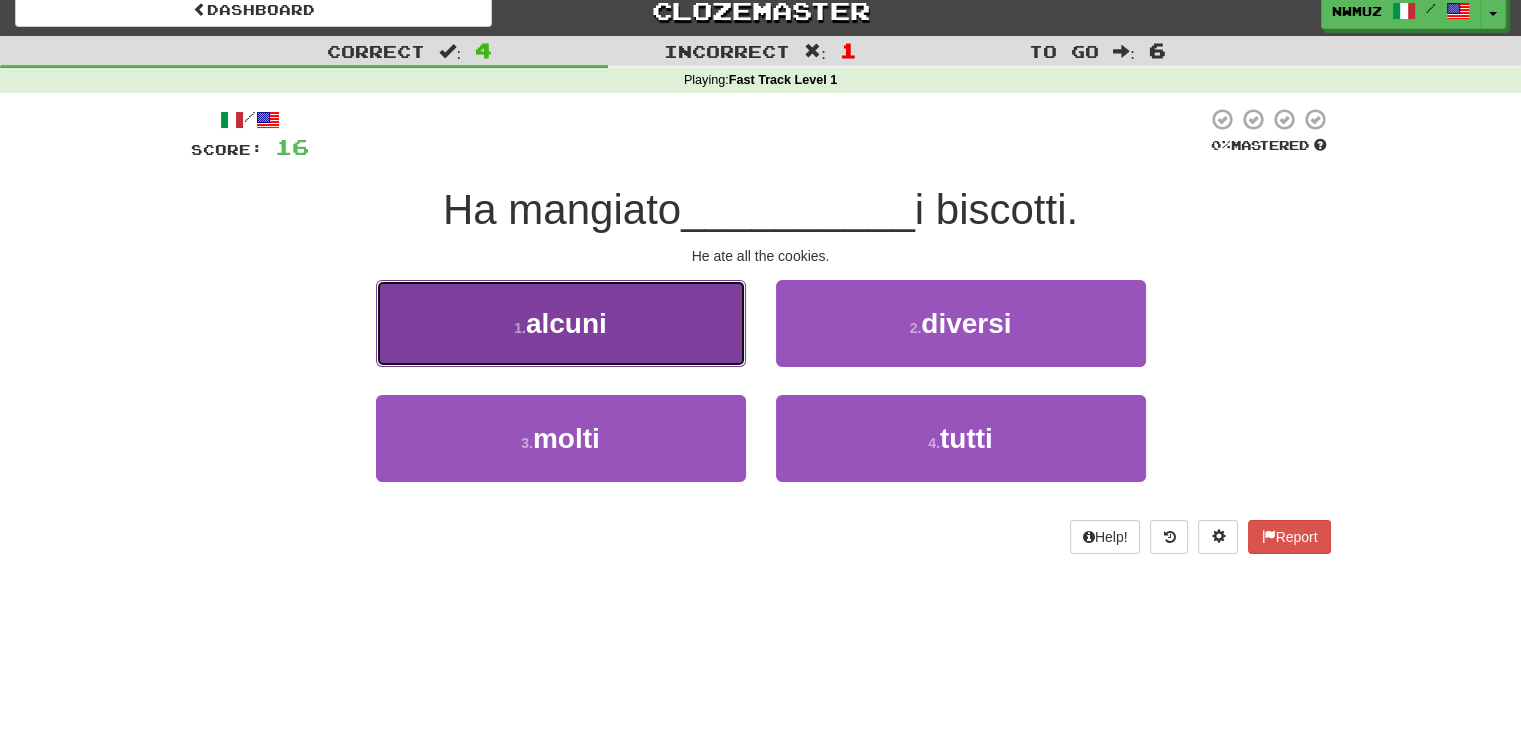 click on "1 .  alcuni" at bounding box center [561, 323] 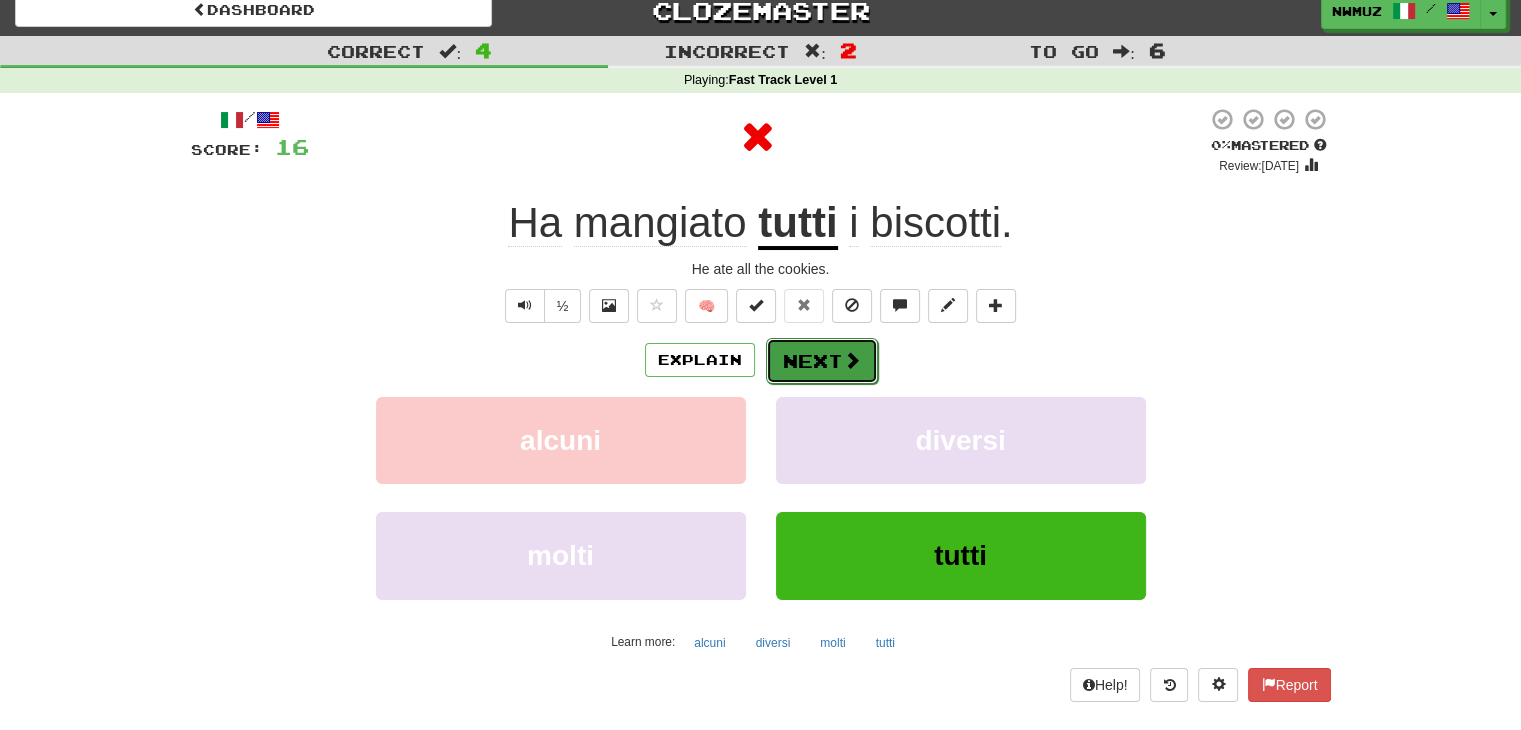 click on "Next" at bounding box center [822, 361] 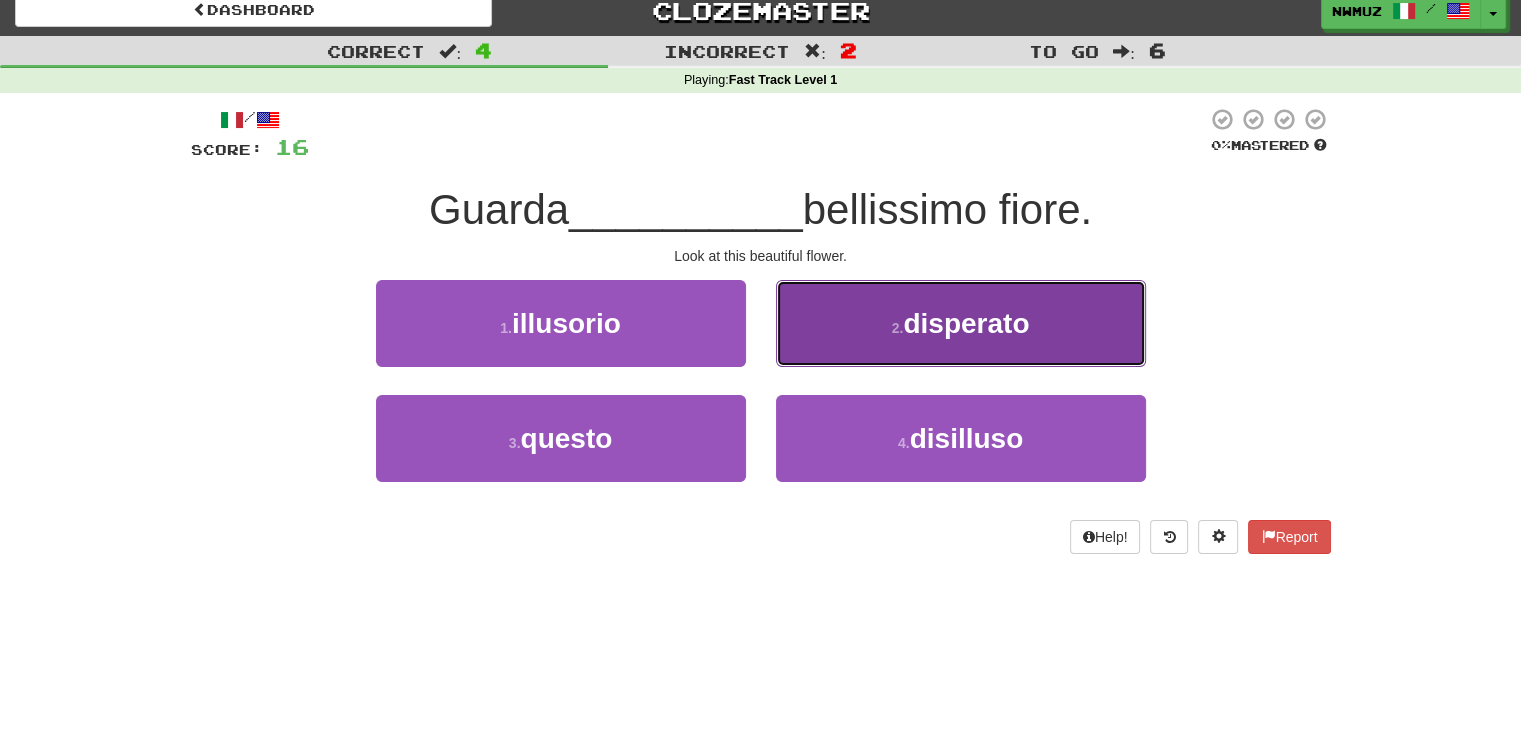 click on "disperato" at bounding box center [966, 323] 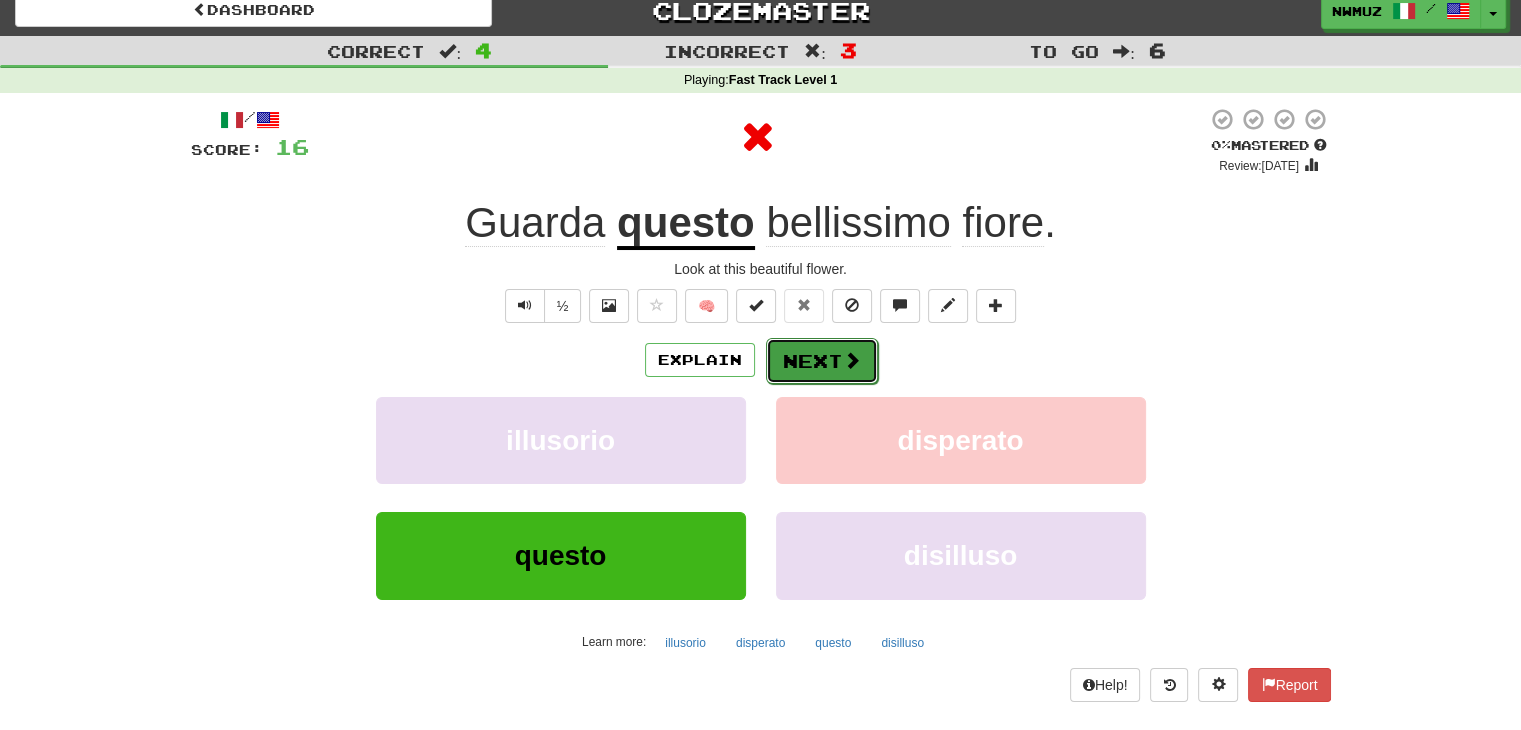 click on "Next" at bounding box center (822, 361) 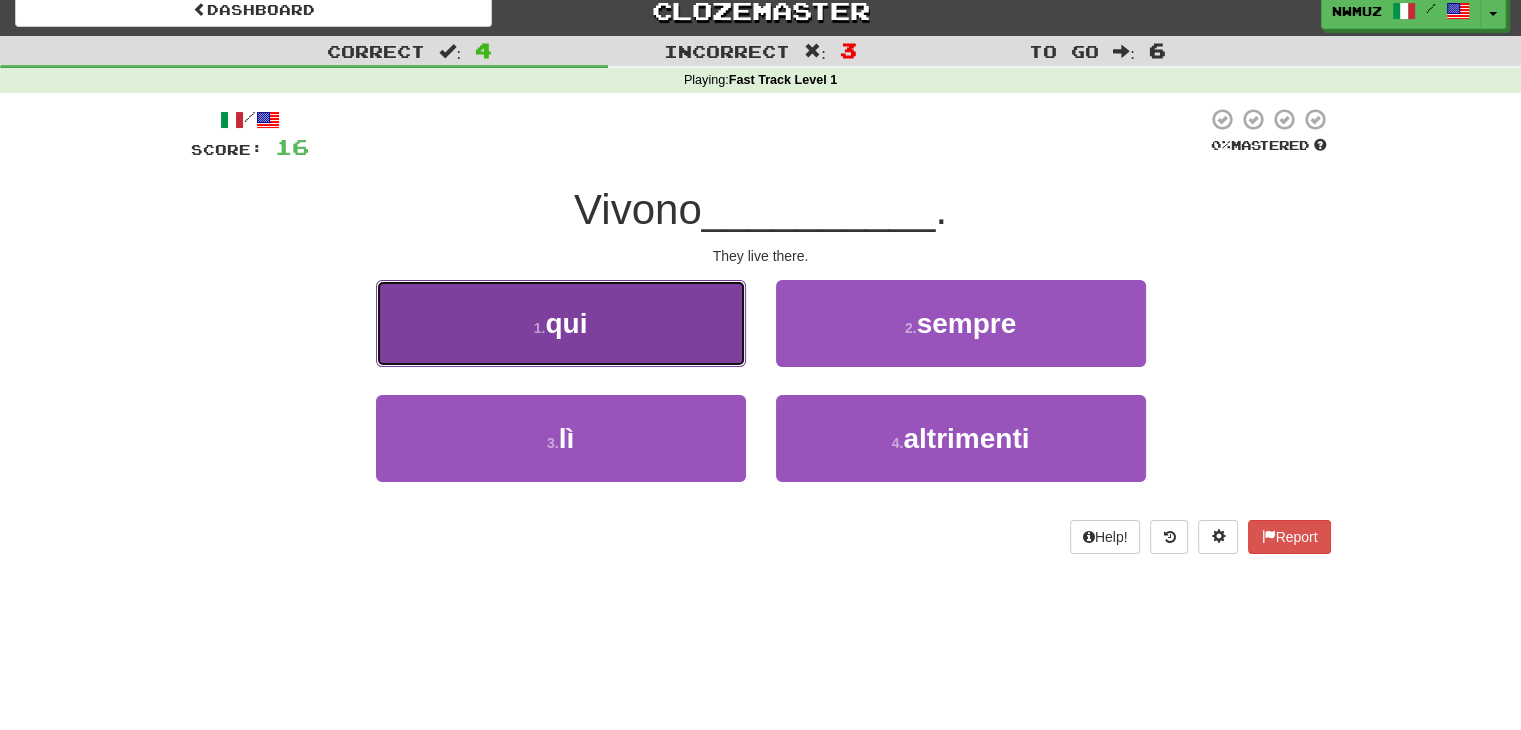 click on "1 .  qui" at bounding box center [561, 323] 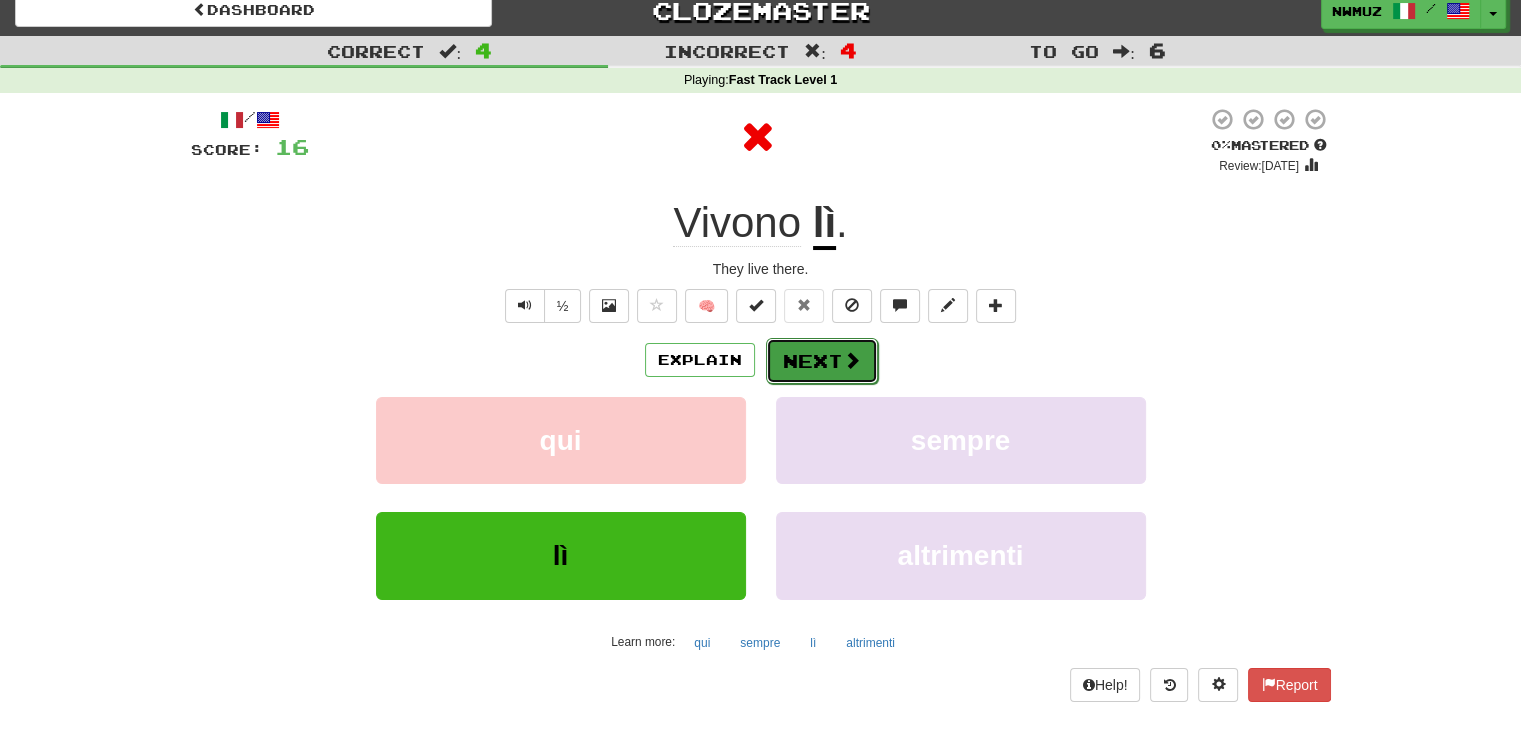 click on "Next" at bounding box center (822, 361) 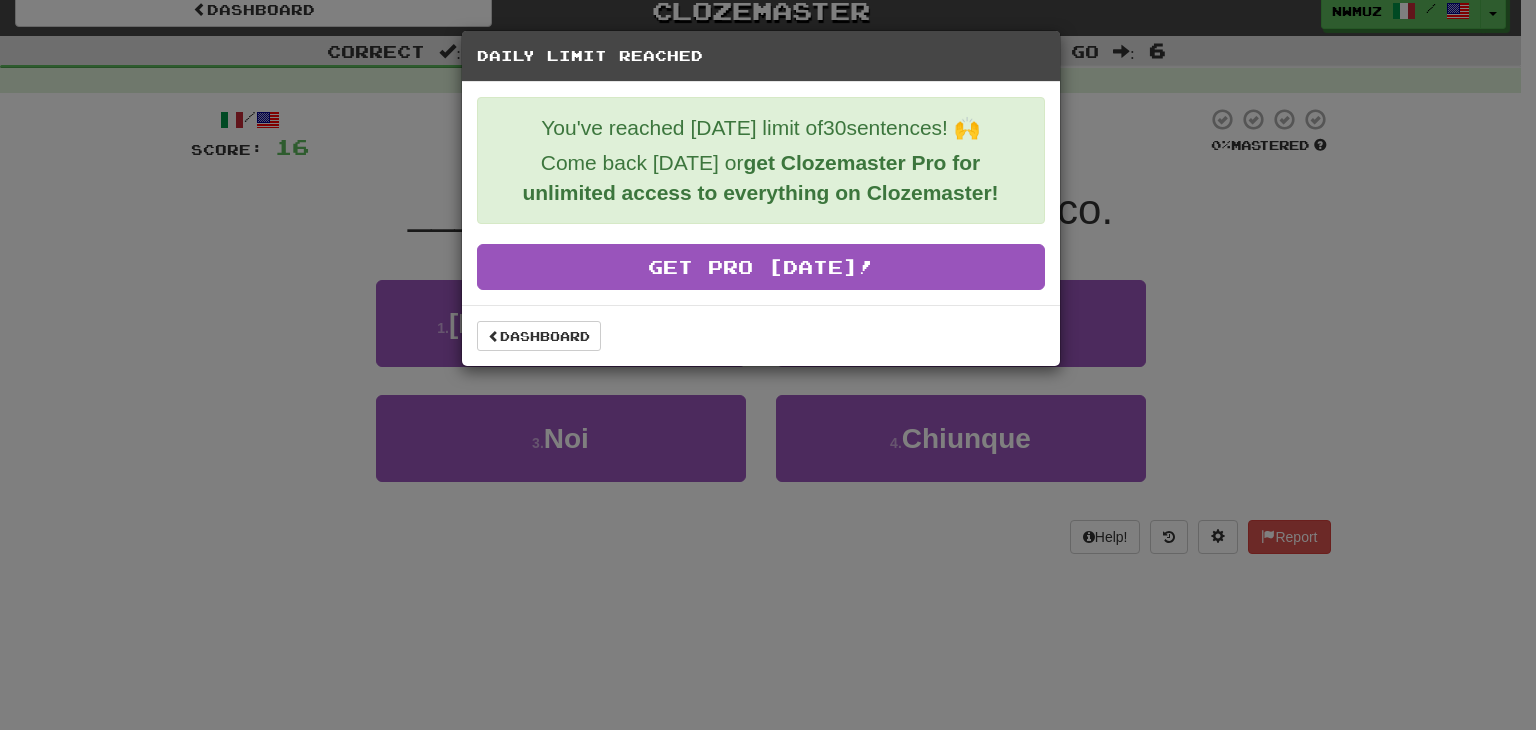 click on "Daily Limit Reached You've reached today's limit of  30  sentences! 🙌  Come back tomorrow or  get Clozemaster Pro for unlimited access to everything on Clozemaster! Get Pro Today! Dashboard" at bounding box center [768, 365] 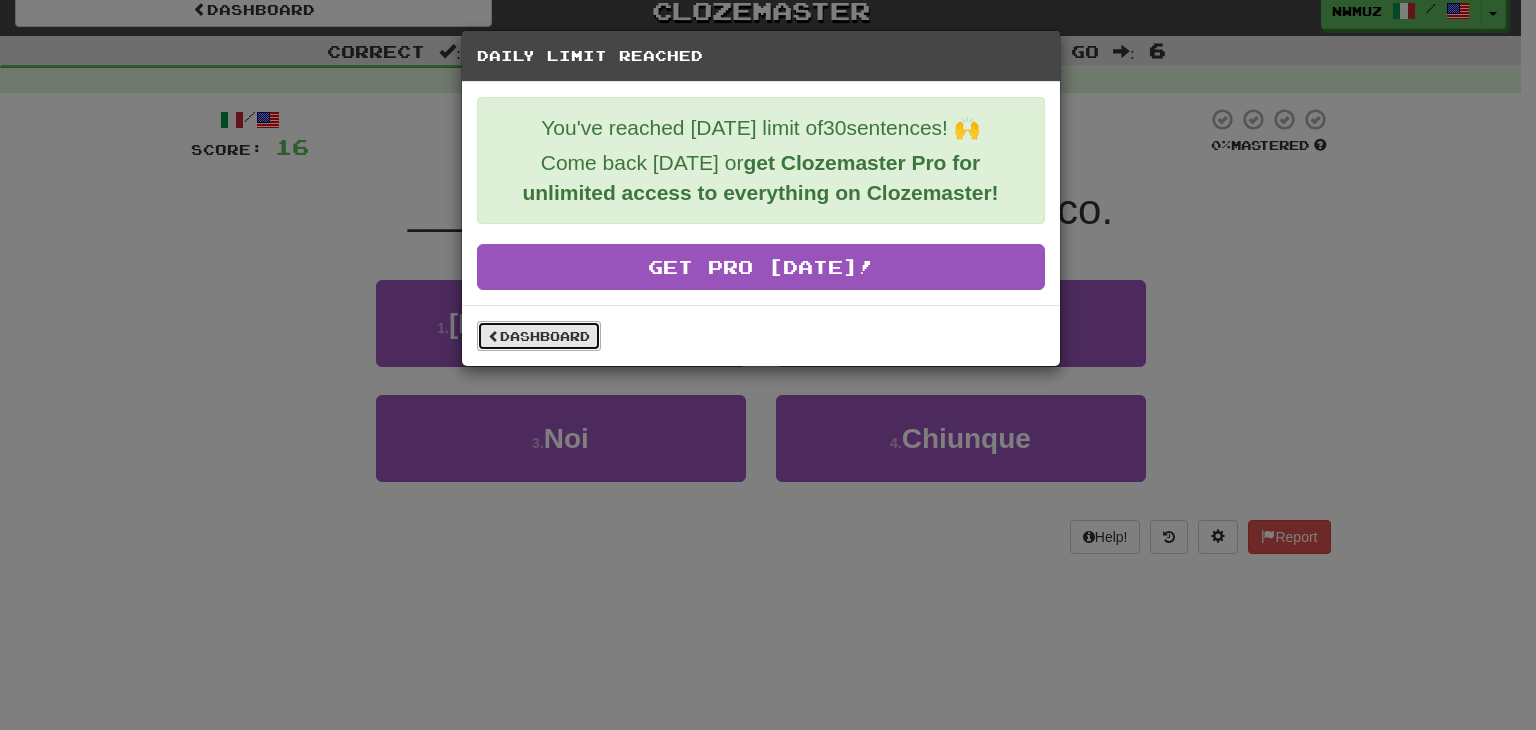 click on "Dashboard" at bounding box center [539, 336] 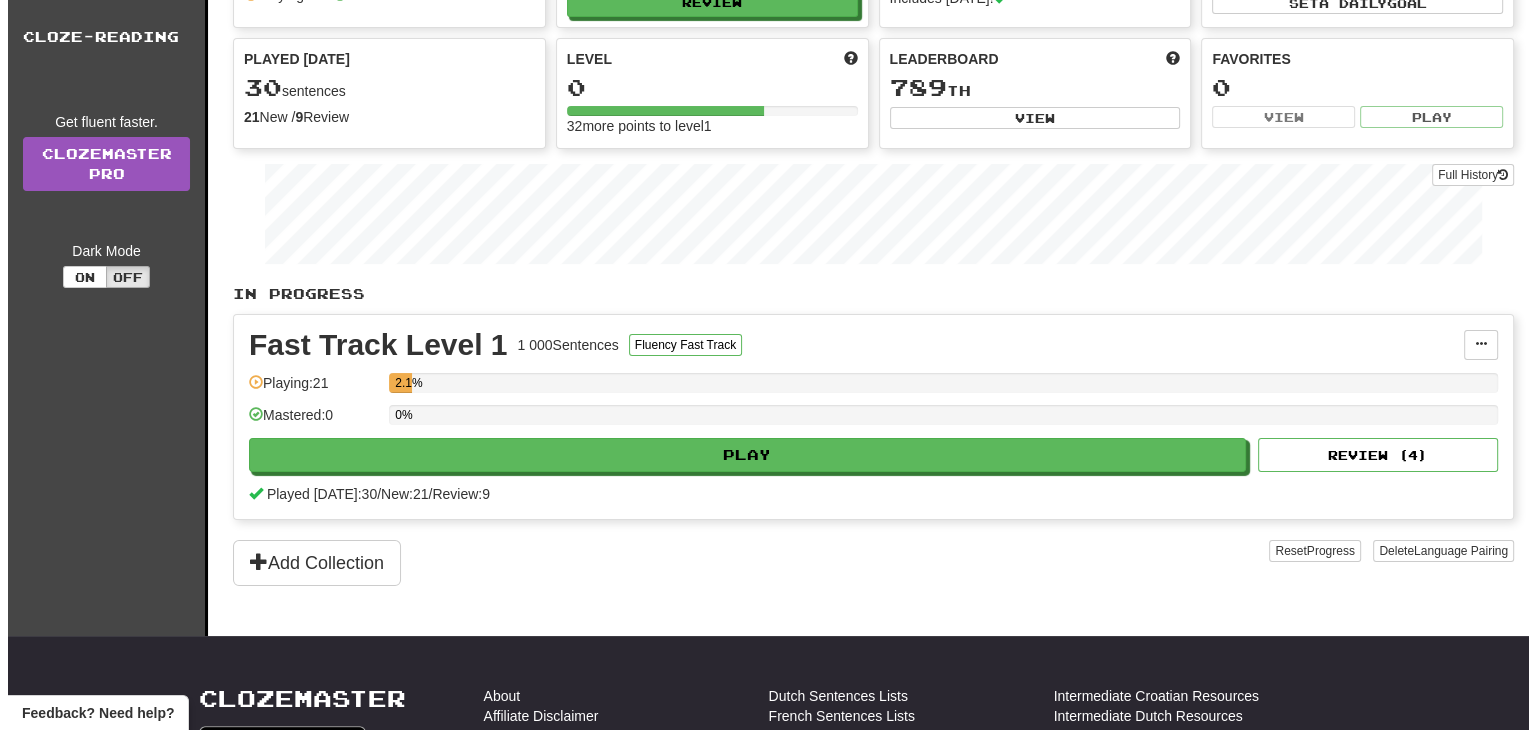scroll, scrollTop: 200, scrollLeft: 0, axis: vertical 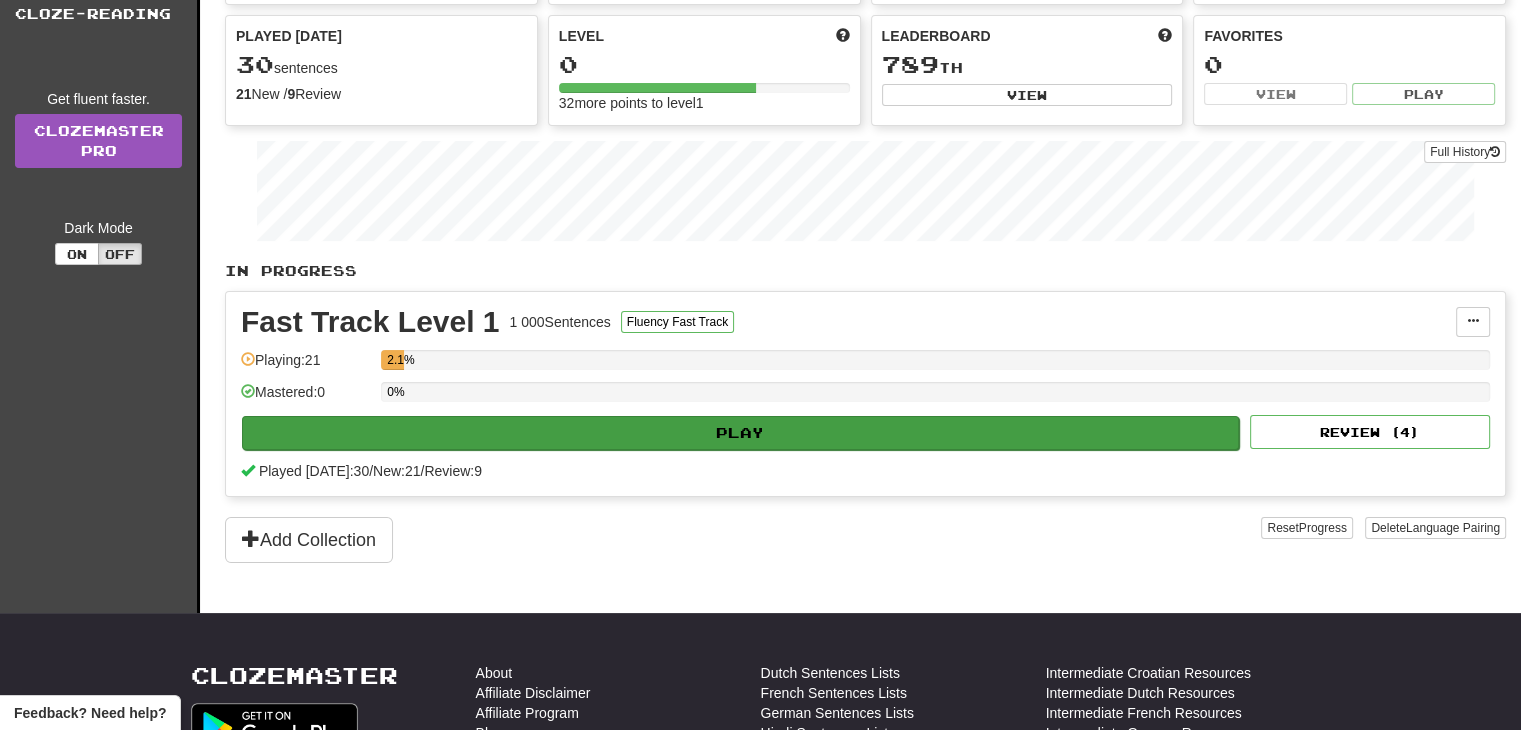 click on "Play Review ( 4 )" at bounding box center [865, 432] 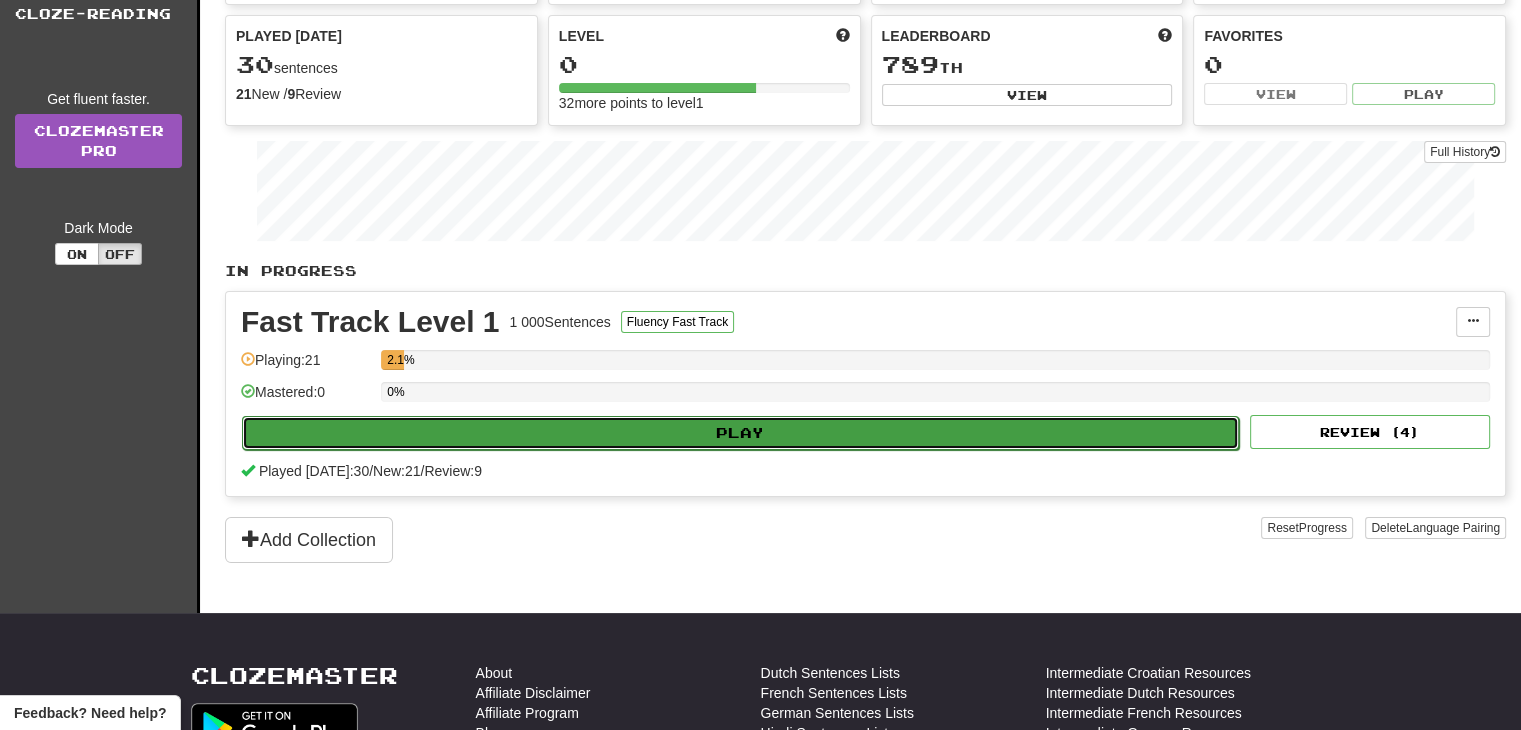 click on "Play" at bounding box center (740, 433) 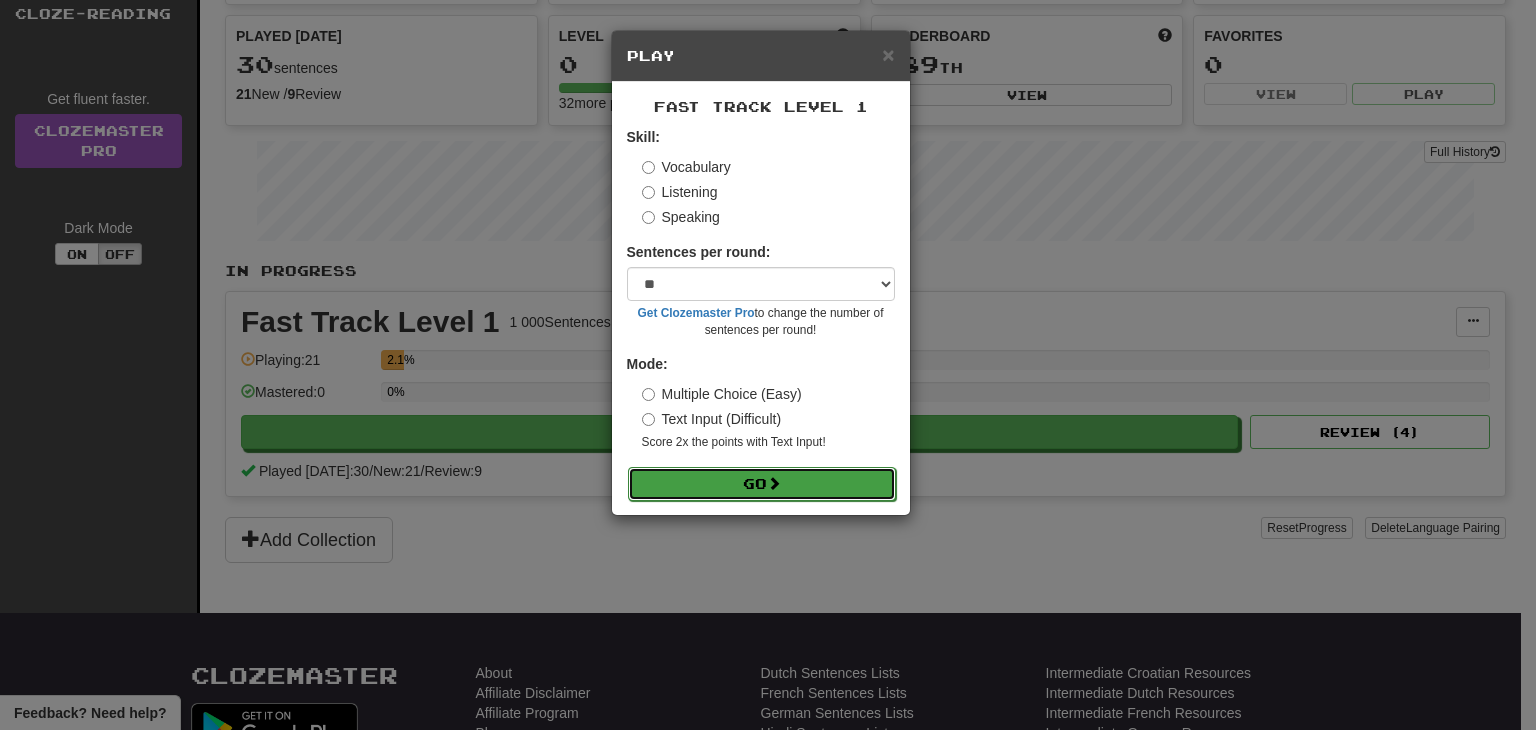 click on "Go" at bounding box center (762, 484) 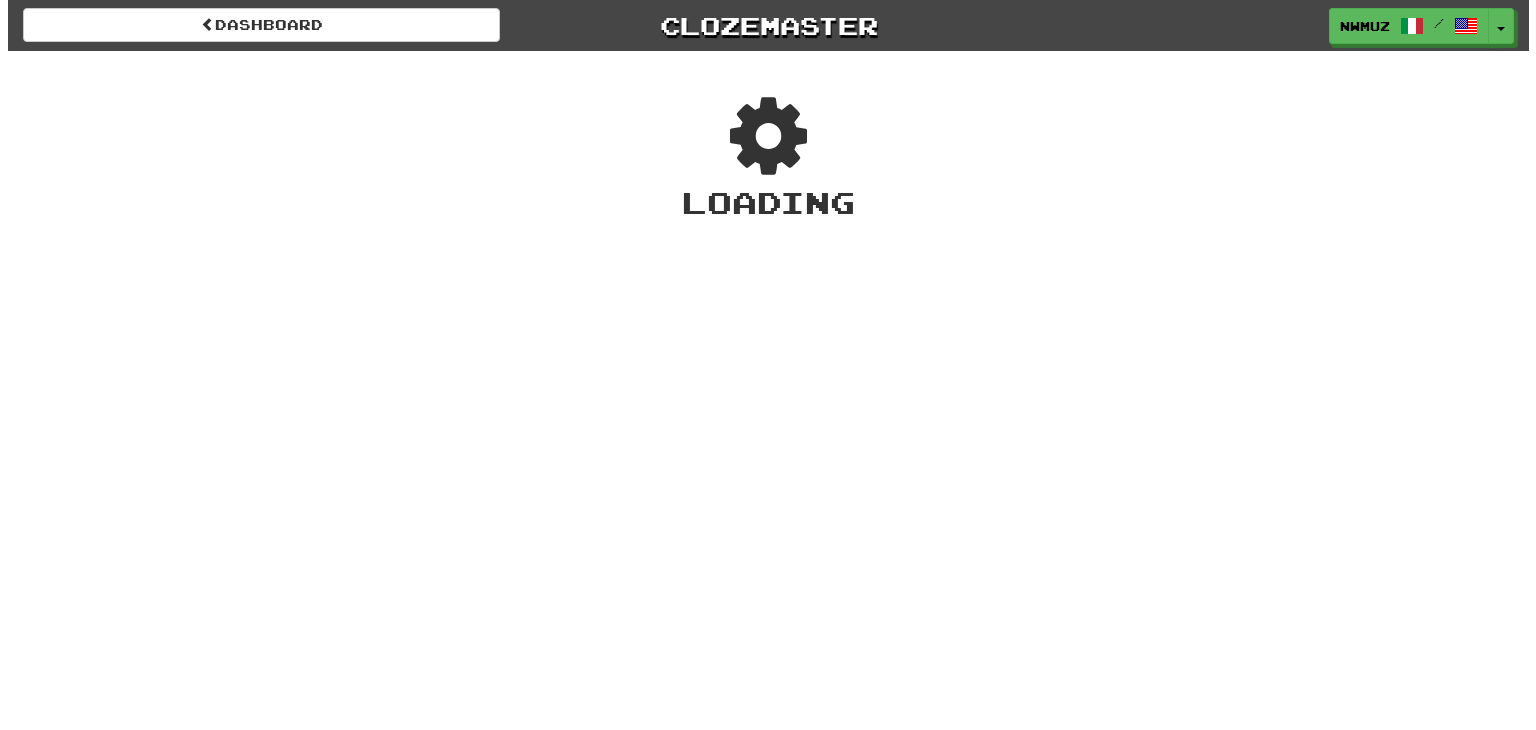 scroll, scrollTop: 0, scrollLeft: 0, axis: both 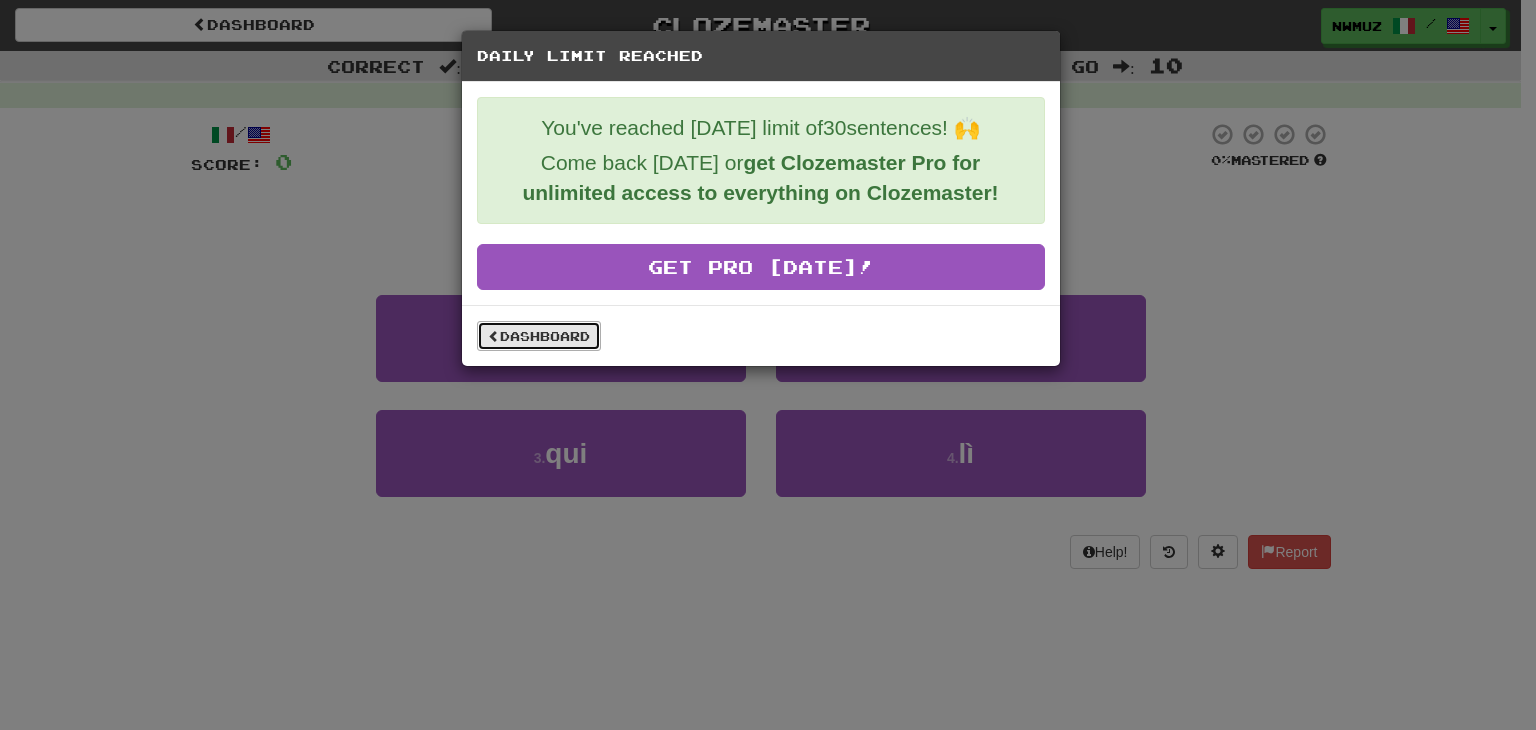 click on "Dashboard" at bounding box center (539, 336) 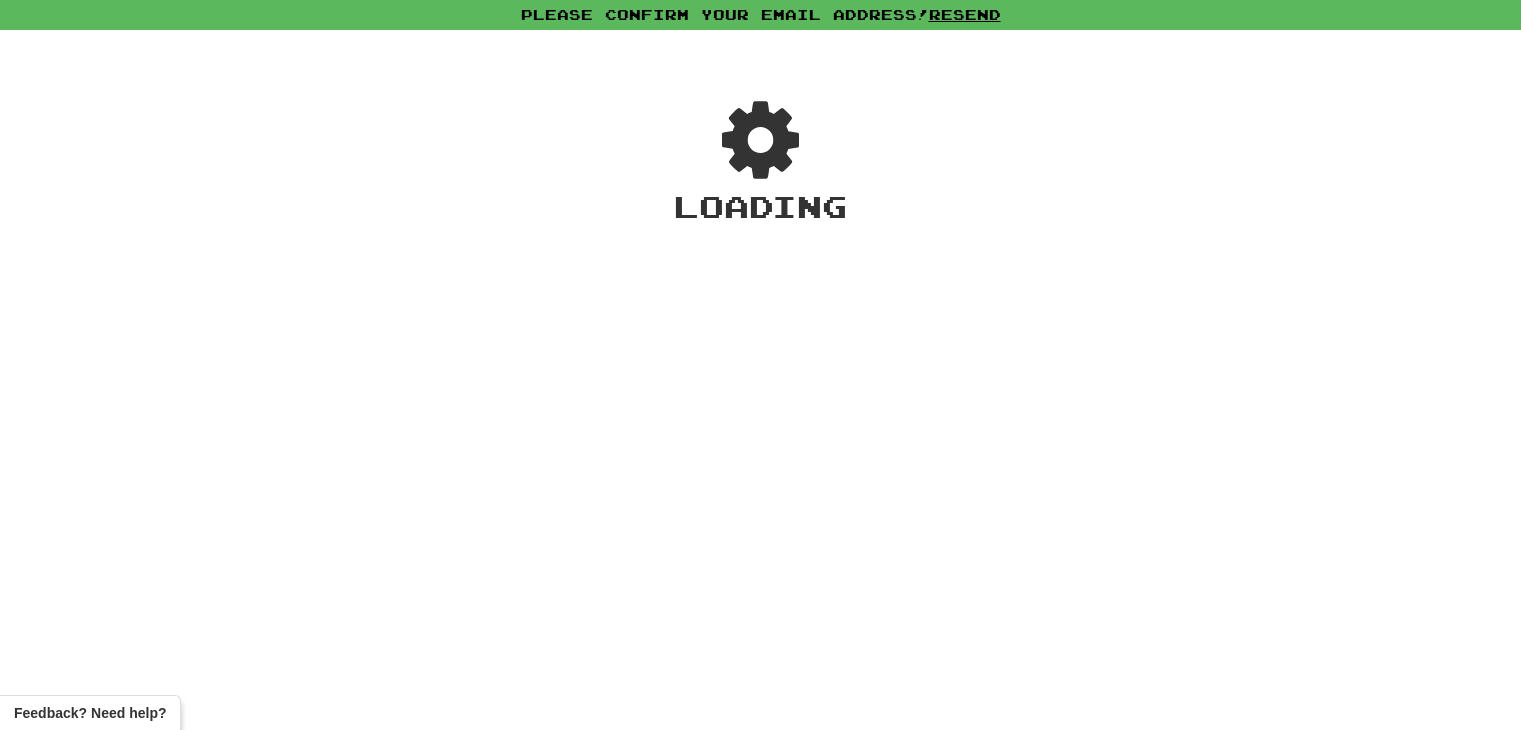 scroll, scrollTop: 0, scrollLeft: 0, axis: both 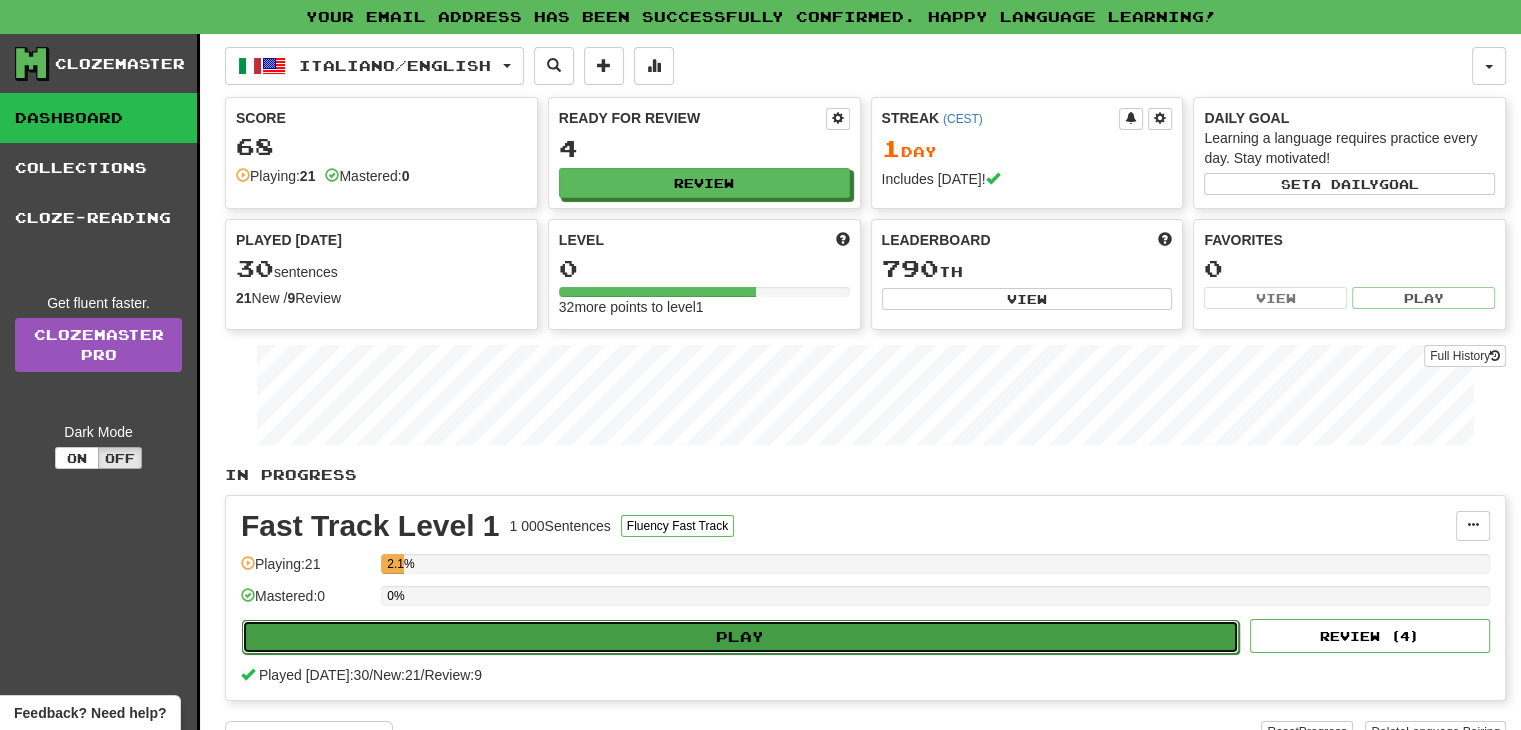 click on "Play" at bounding box center (740, 637) 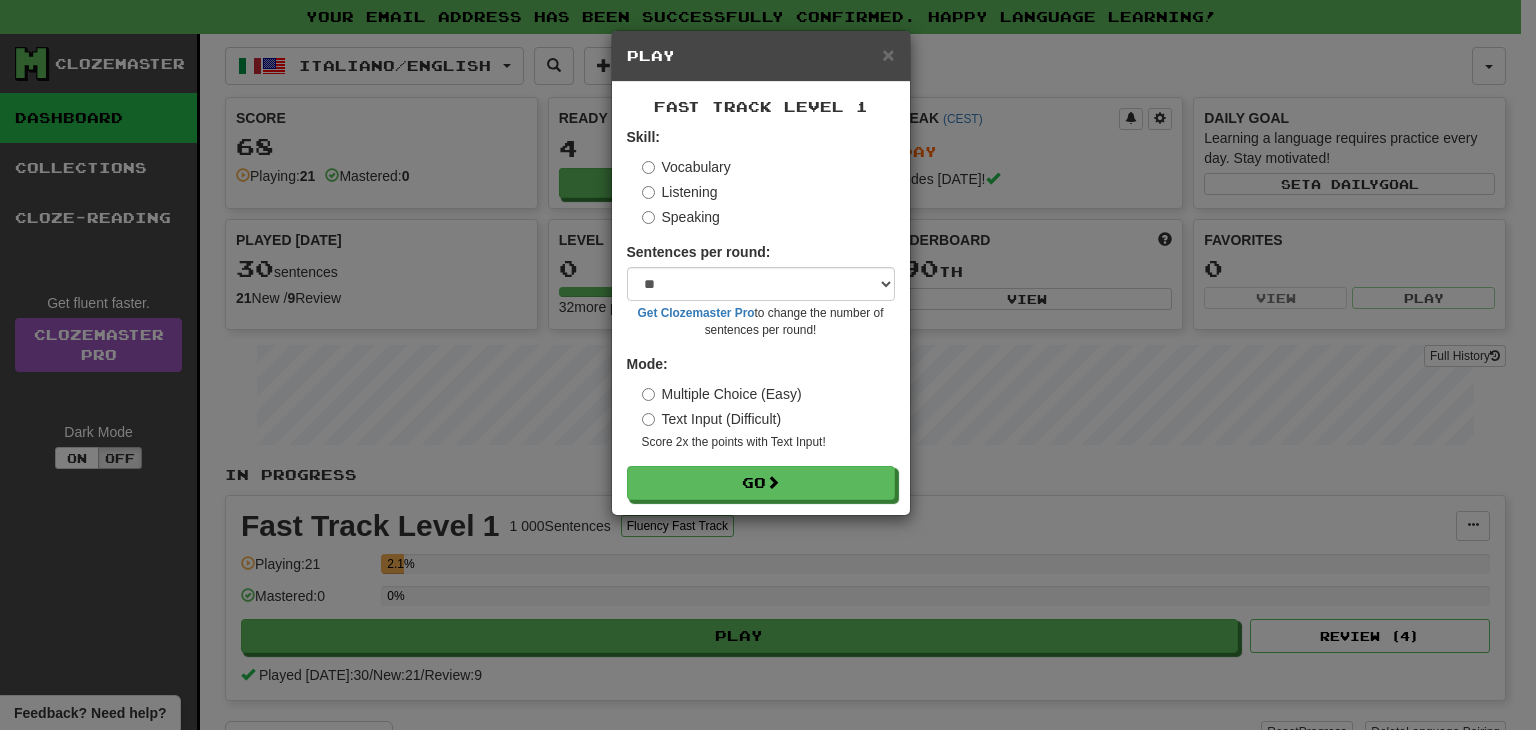 click on "Listening" at bounding box center [680, 192] 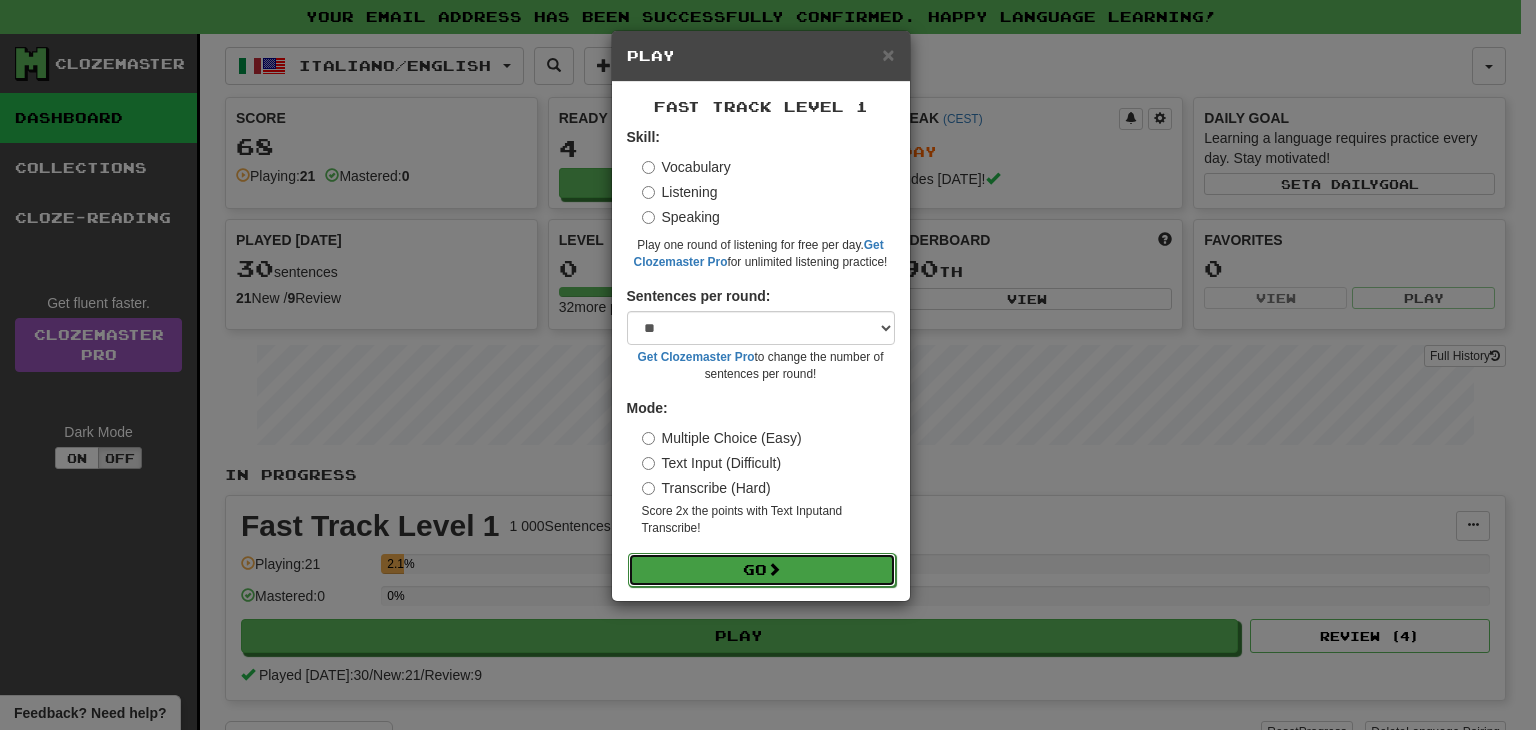 click on "Go" at bounding box center (762, 570) 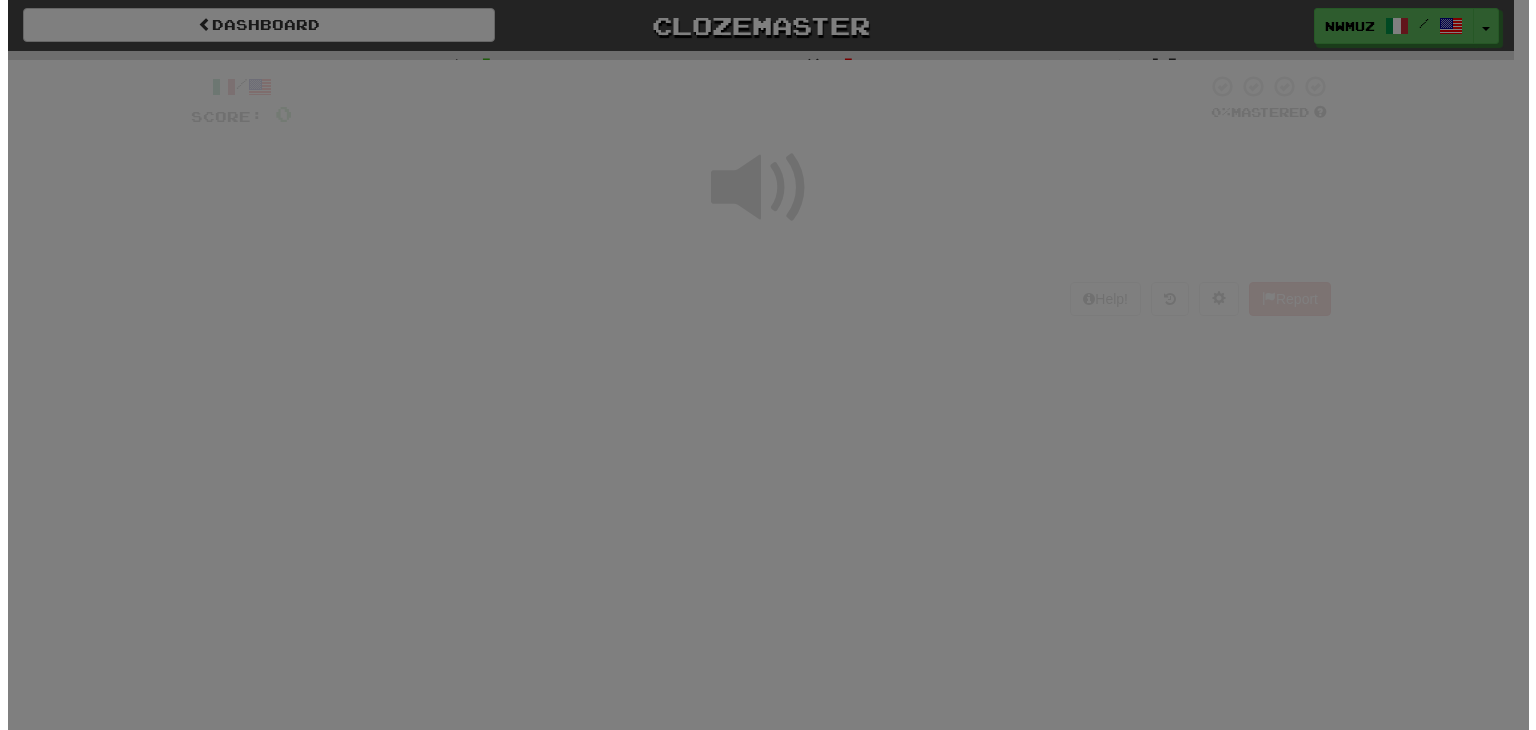 scroll, scrollTop: 0, scrollLeft: 0, axis: both 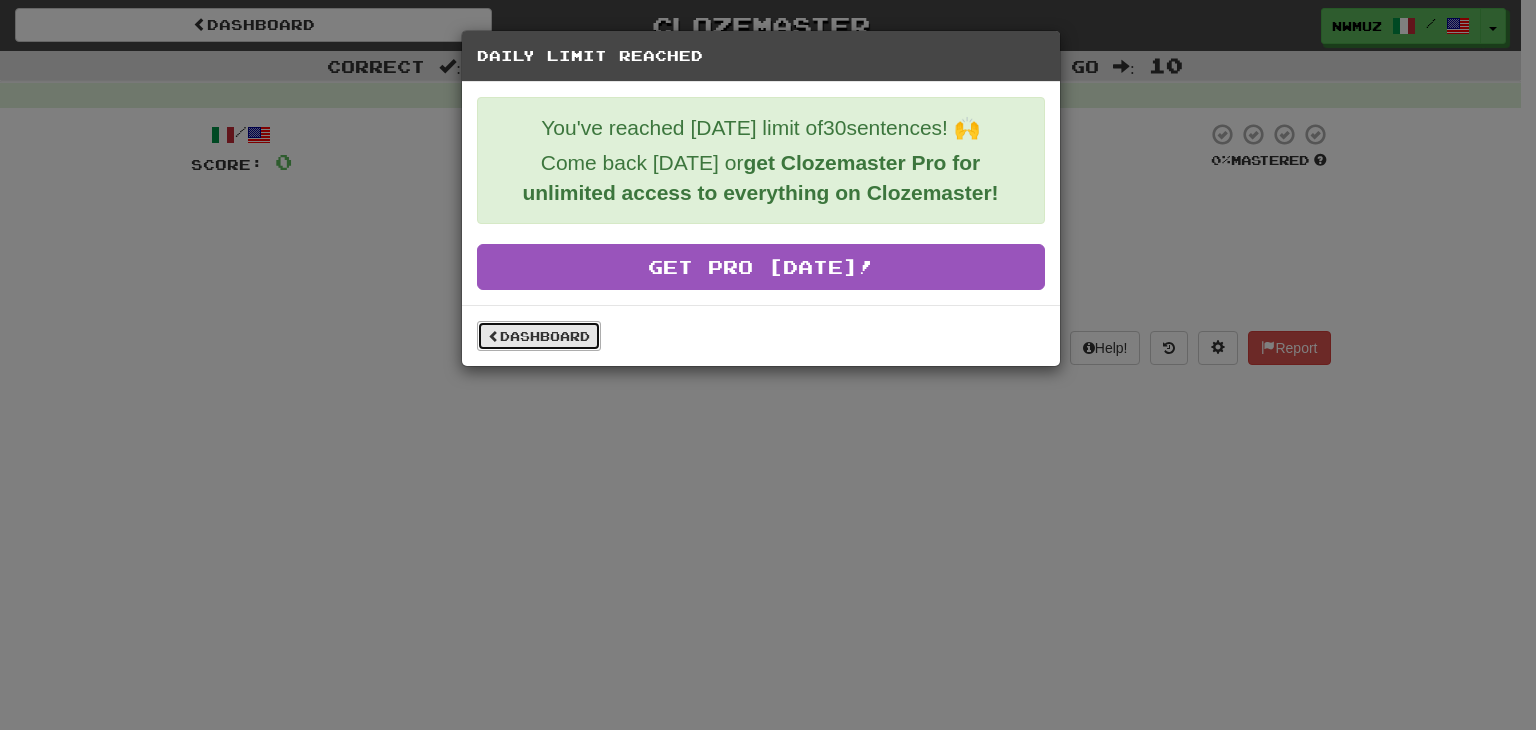 click on "Dashboard" at bounding box center [539, 336] 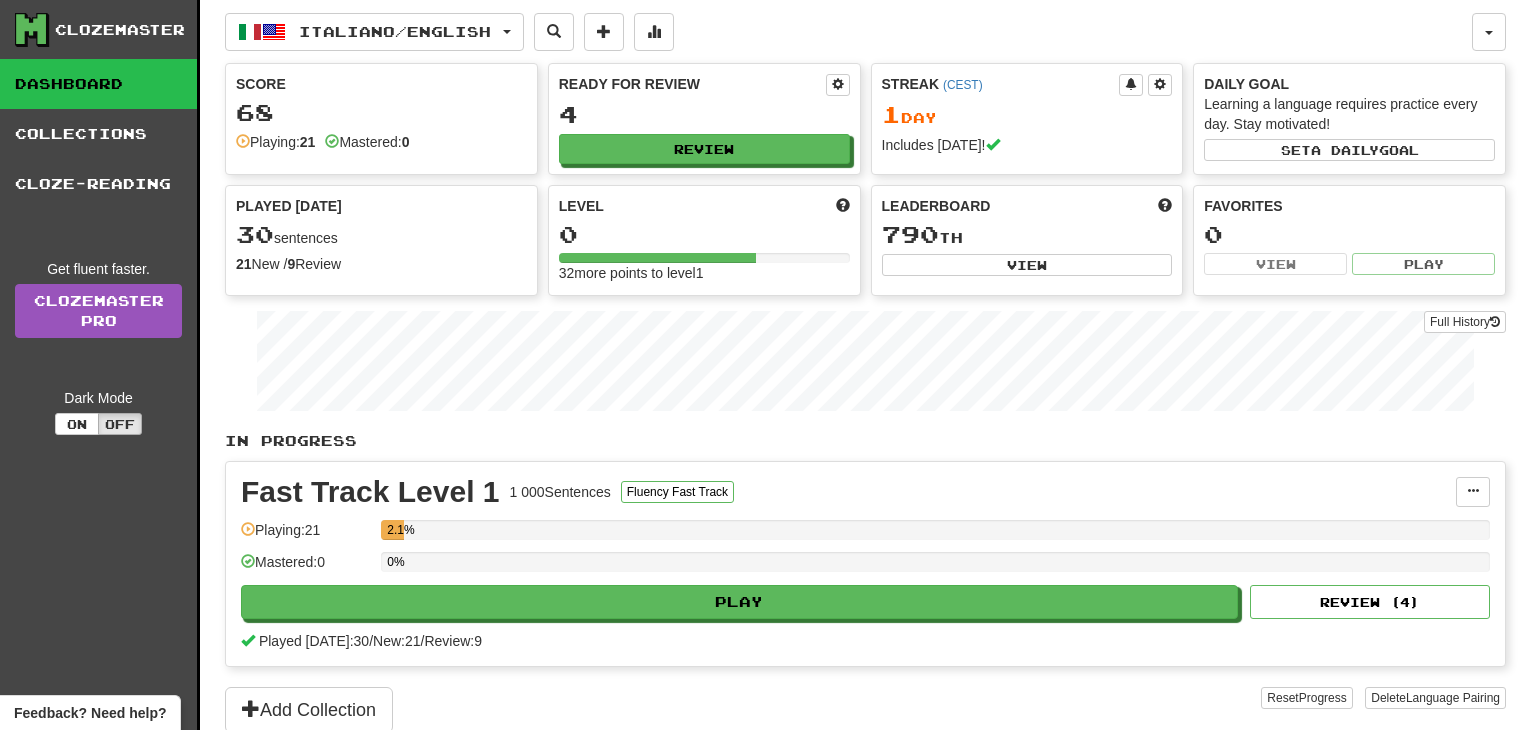 scroll, scrollTop: 0, scrollLeft: 0, axis: both 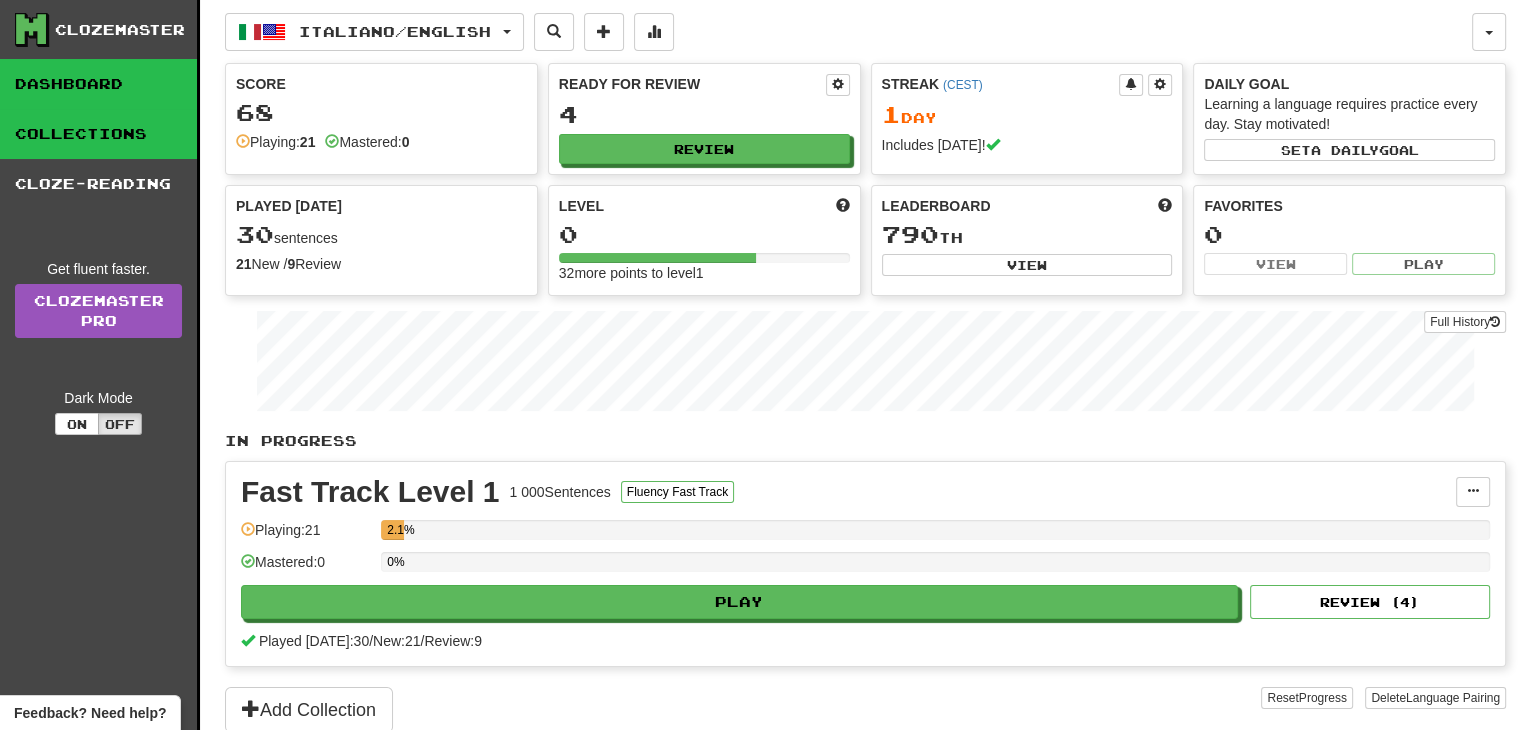 click on "Collections" at bounding box center [98, 134] 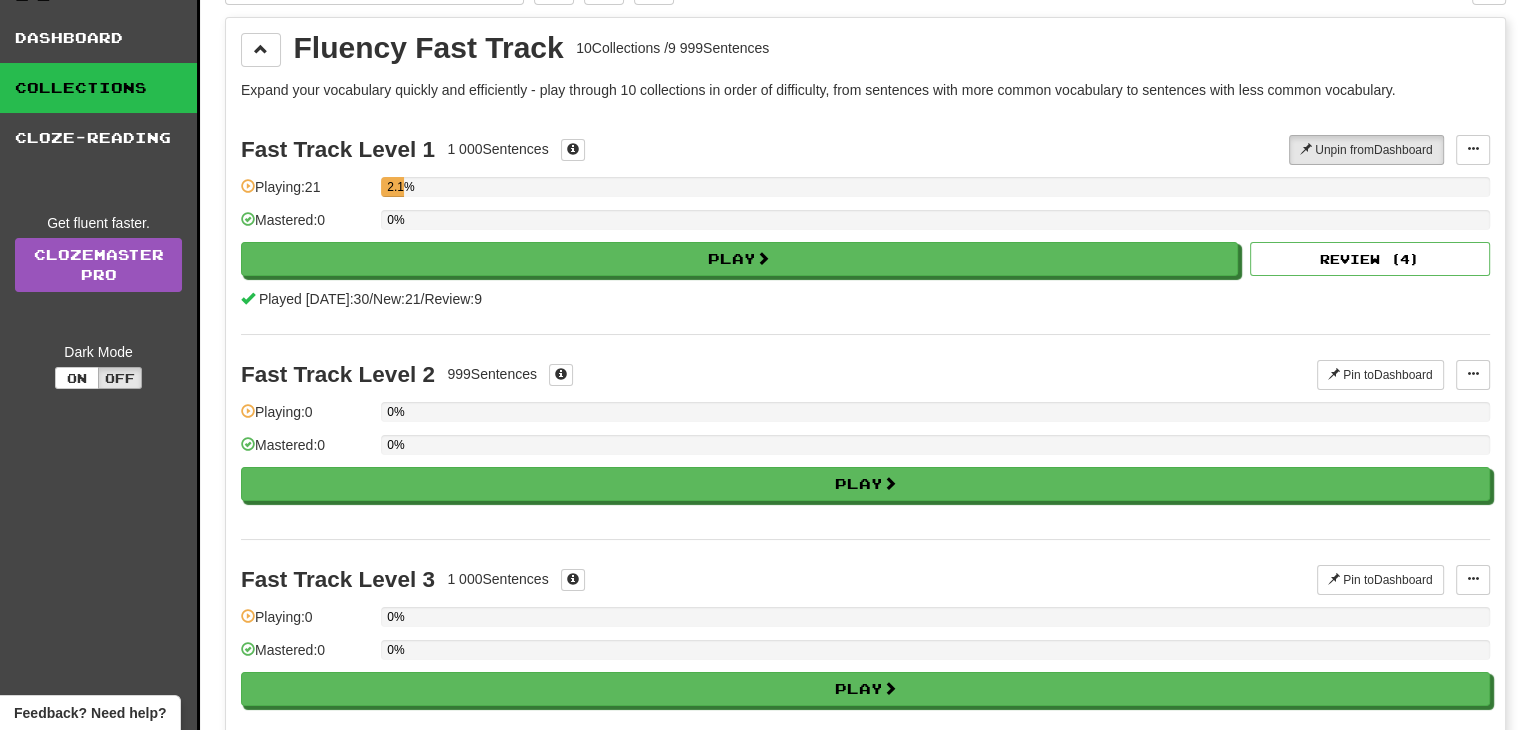 scroll, scrollTop: 0, scrollLeft: 0, axis: both 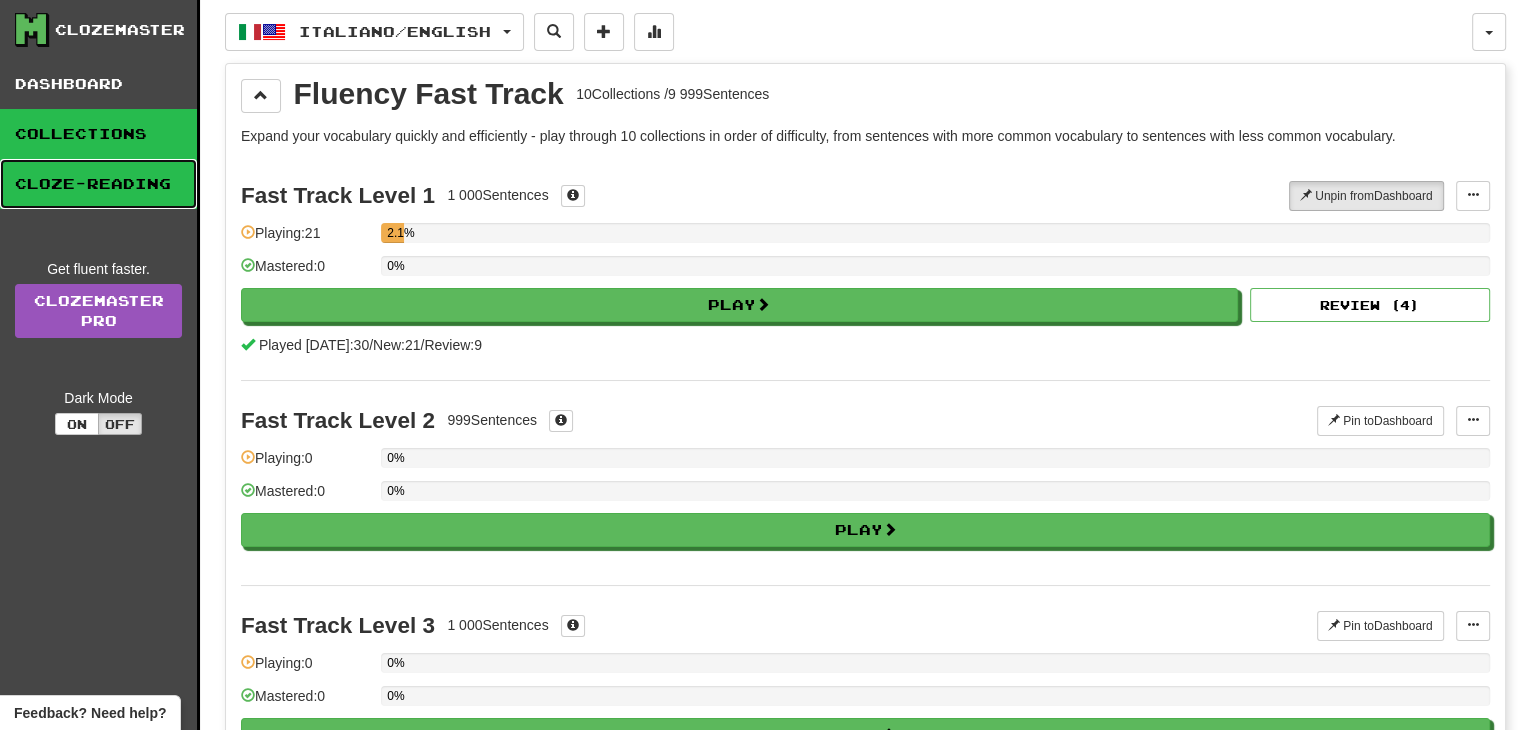 click on "Cloze-Reading" at bounding box center (98, 184) 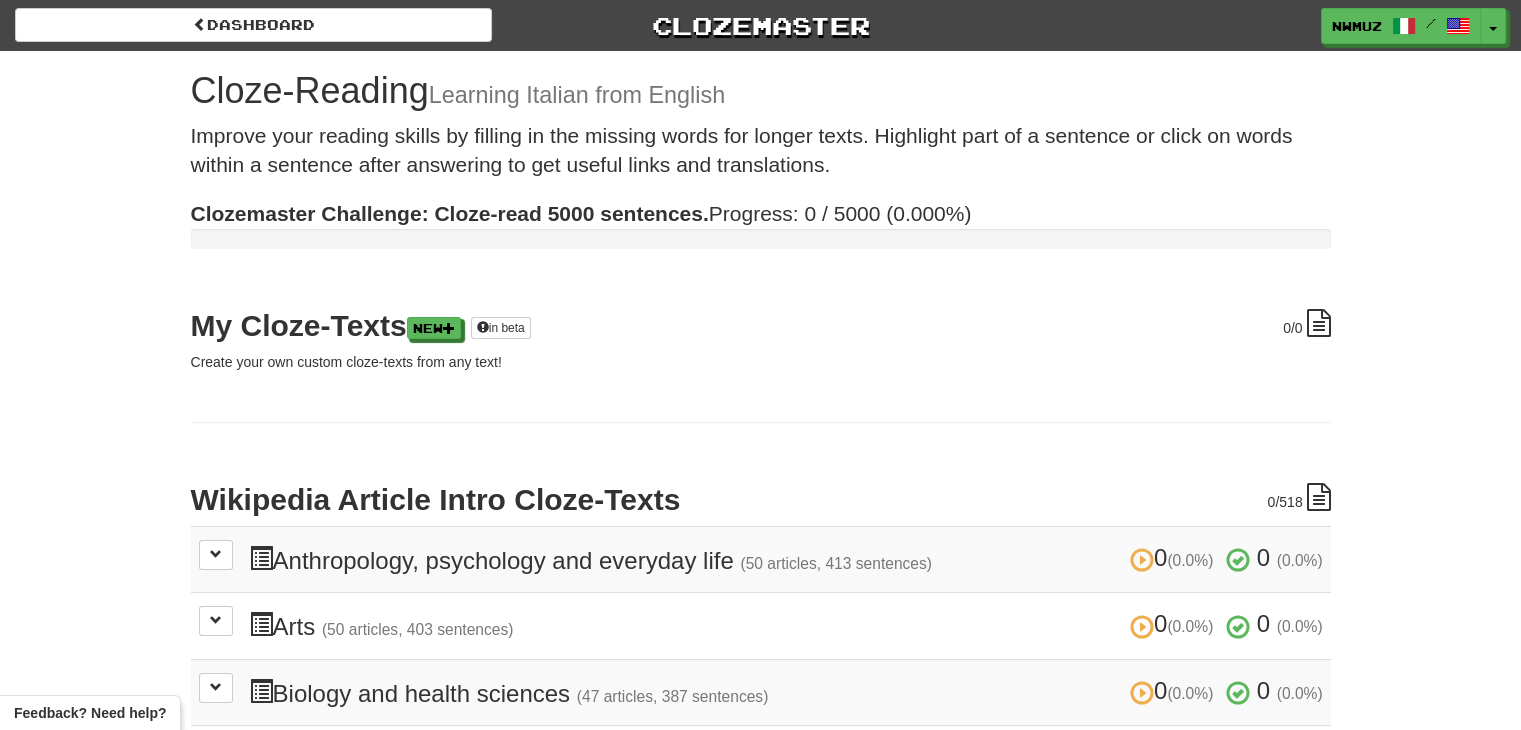 scroll, scrollTop: 100, scrollLeft: 0, axis: vertical 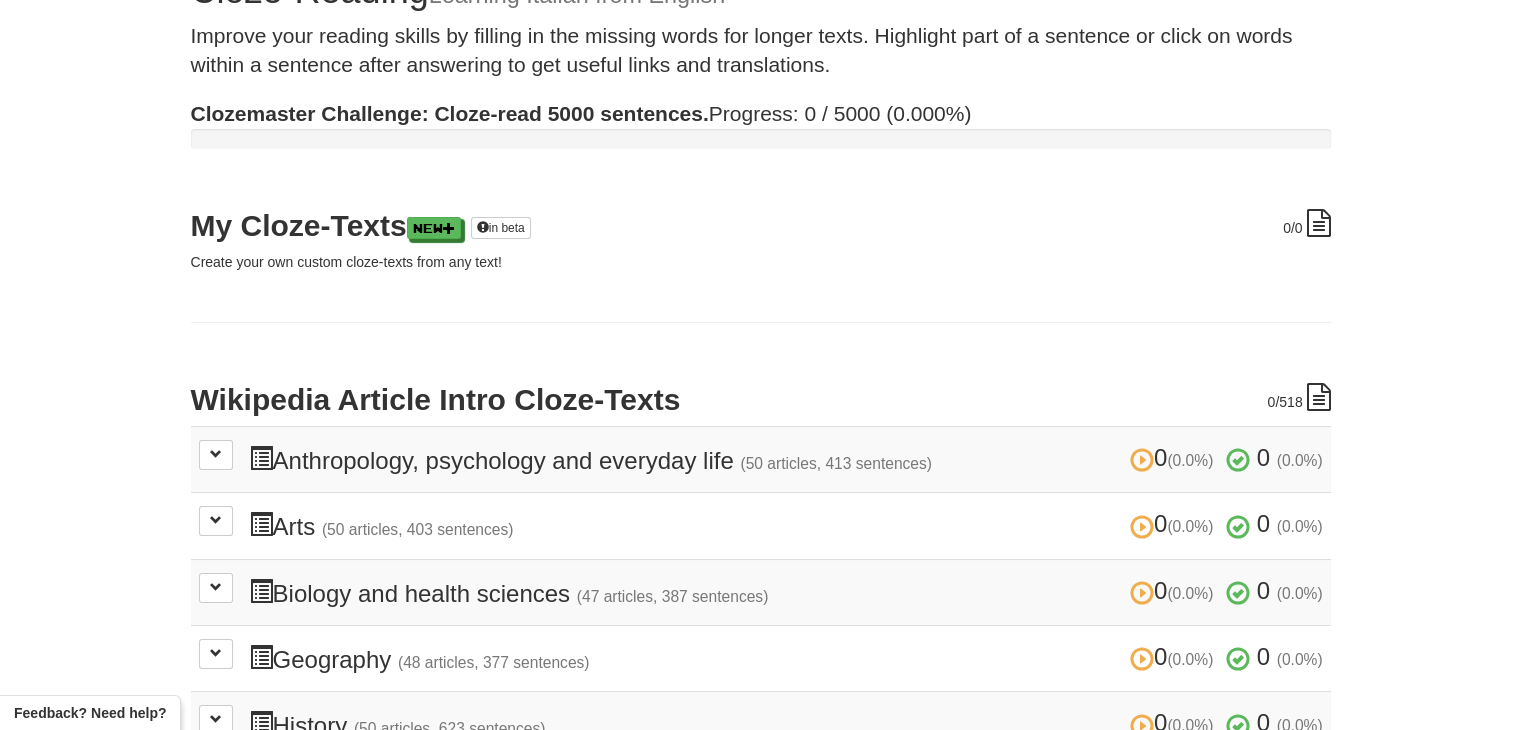 click on "0
(0.0%)
0
(0.0%)
Arts
(50 articles, 403 sentences)
0
(0.0%)
0
(0.0%)" at bounding box center [786, 525] 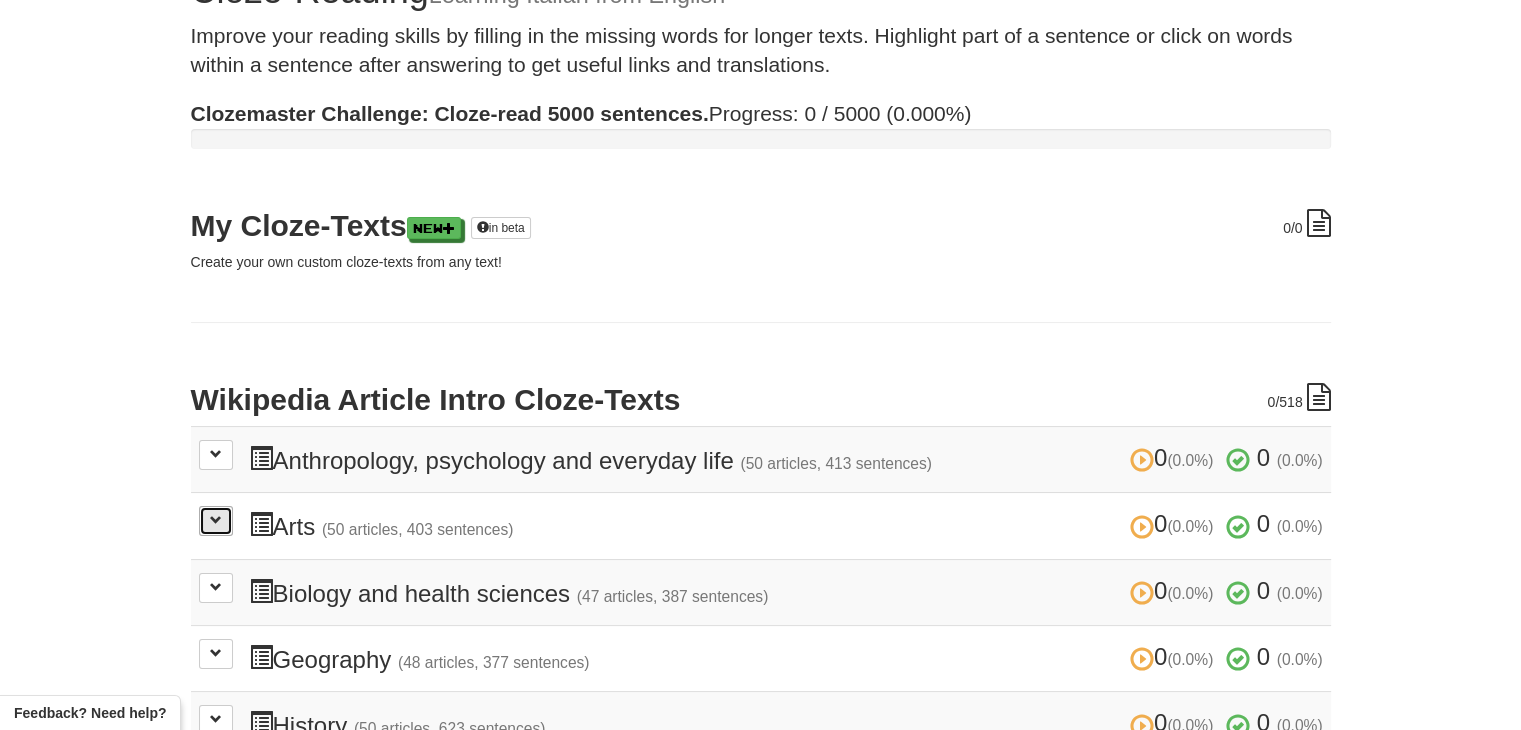 click at bounding box center (216, 521) 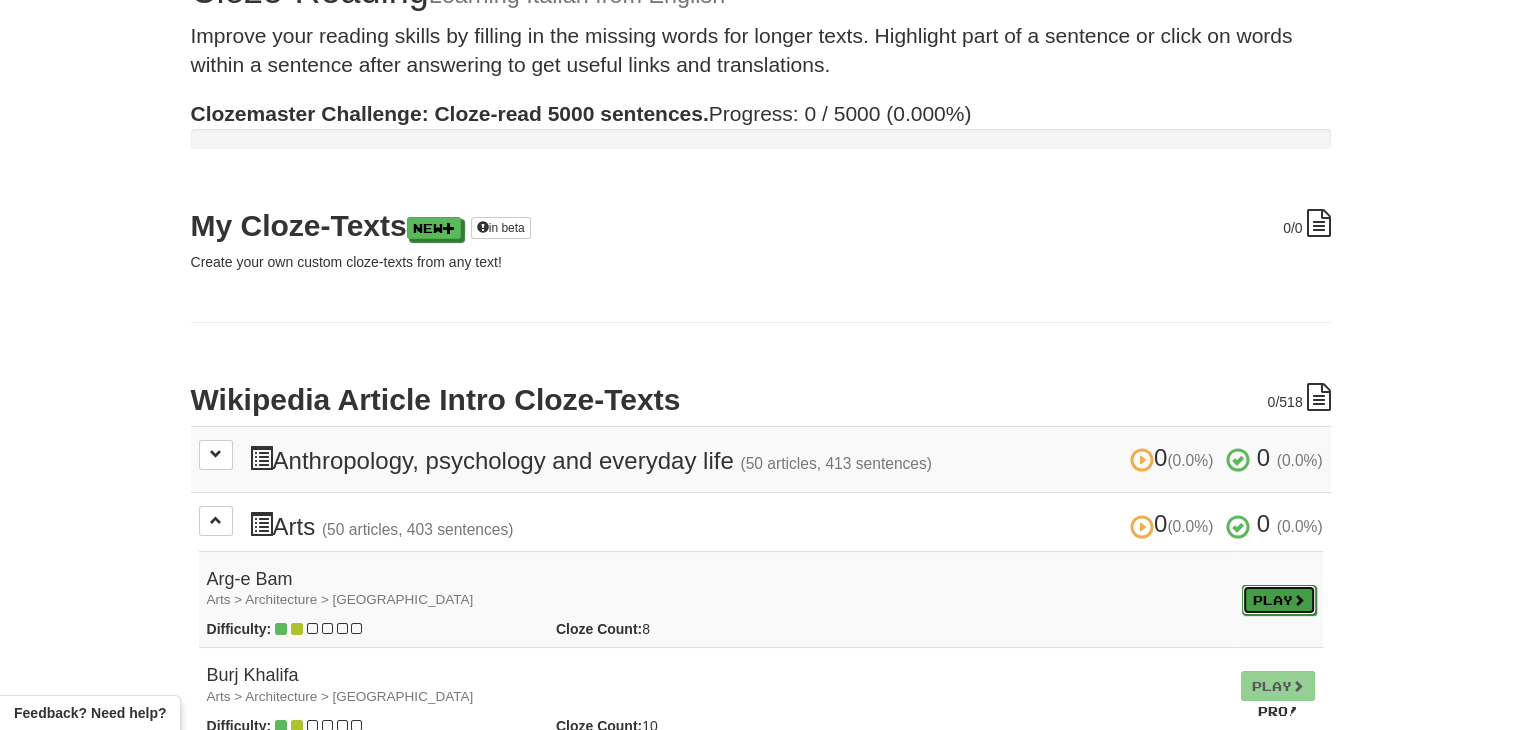click on "Play" at bounding box center [1279, 600] 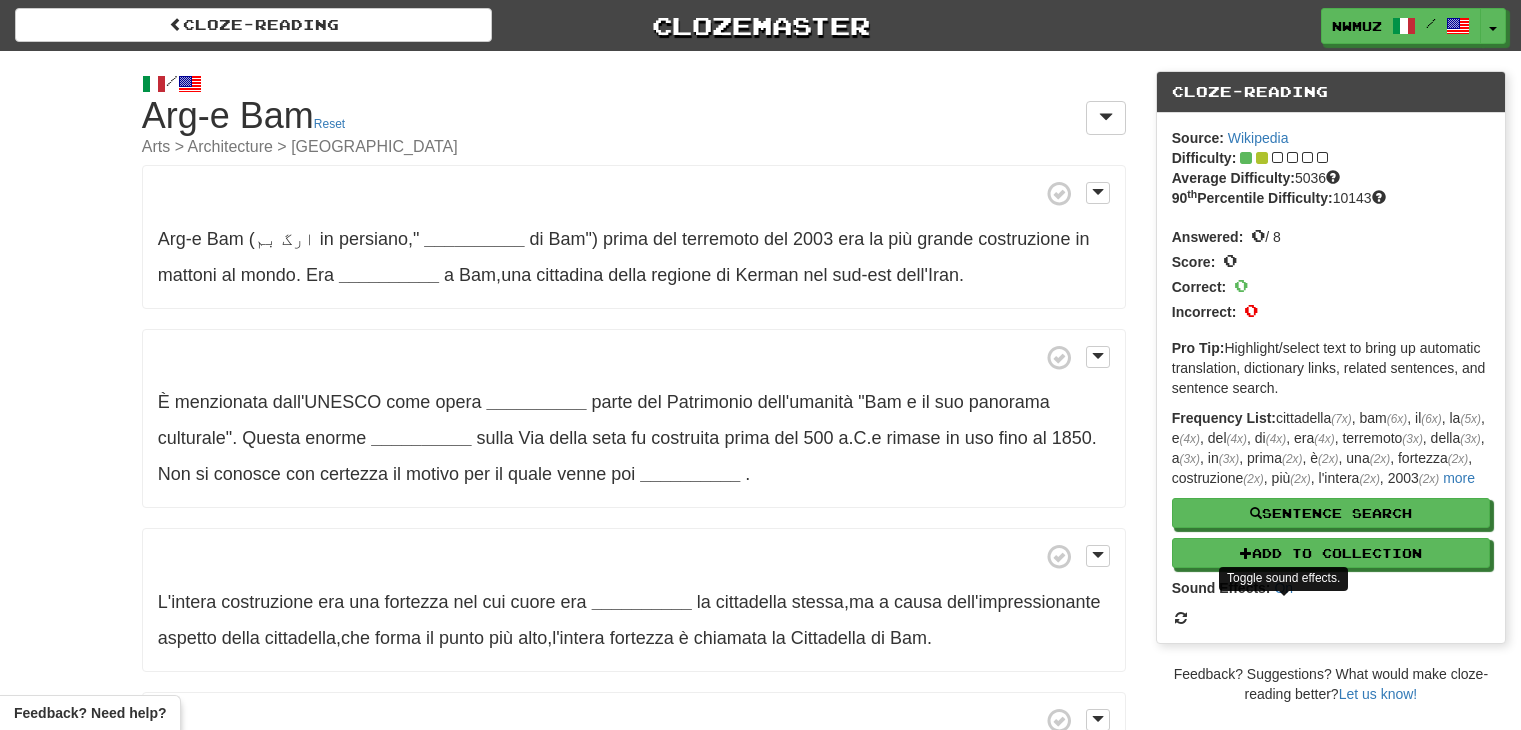 scroll, scrollTop: 0, scrollLeft: 0, axis: both 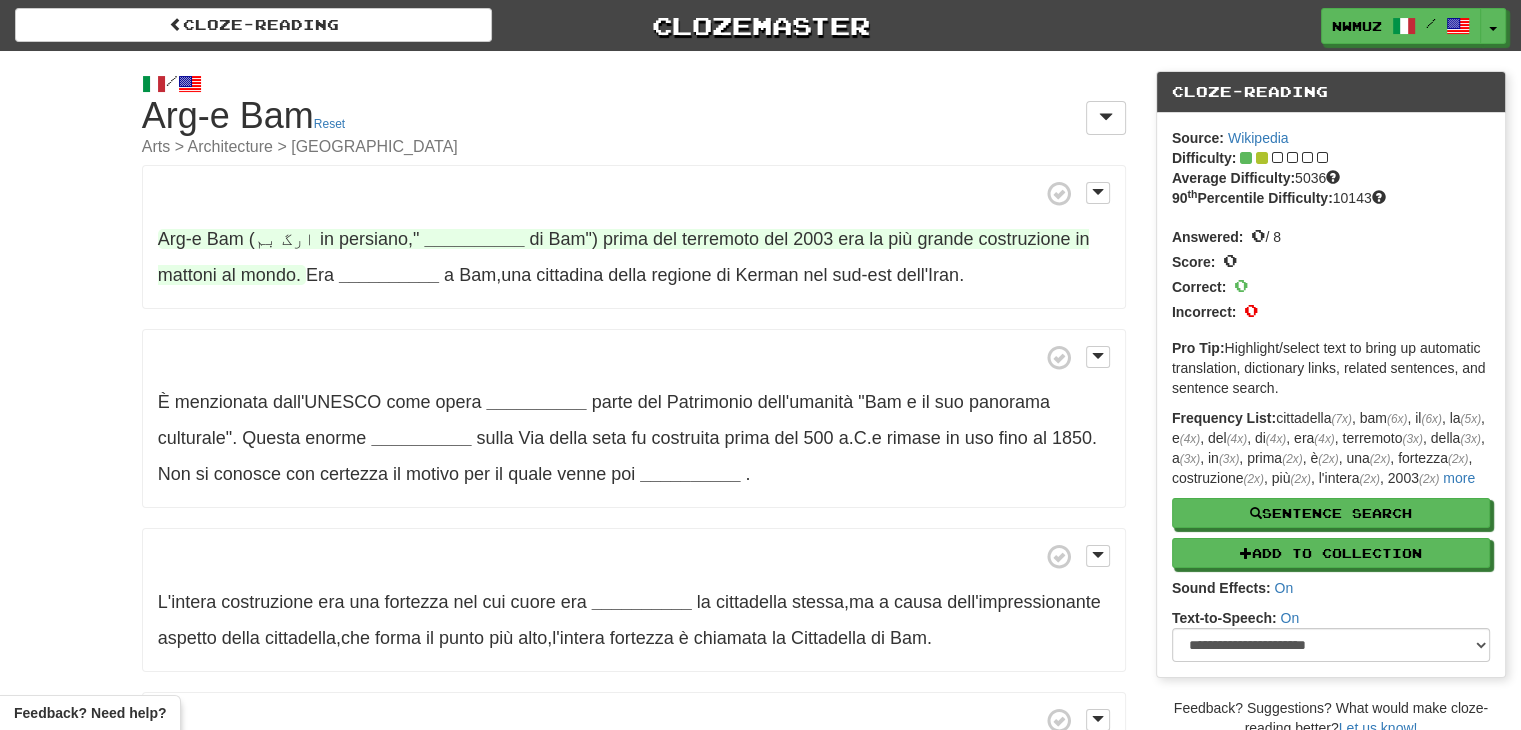 click on "Arg-e" at bounding box center (180, 239) 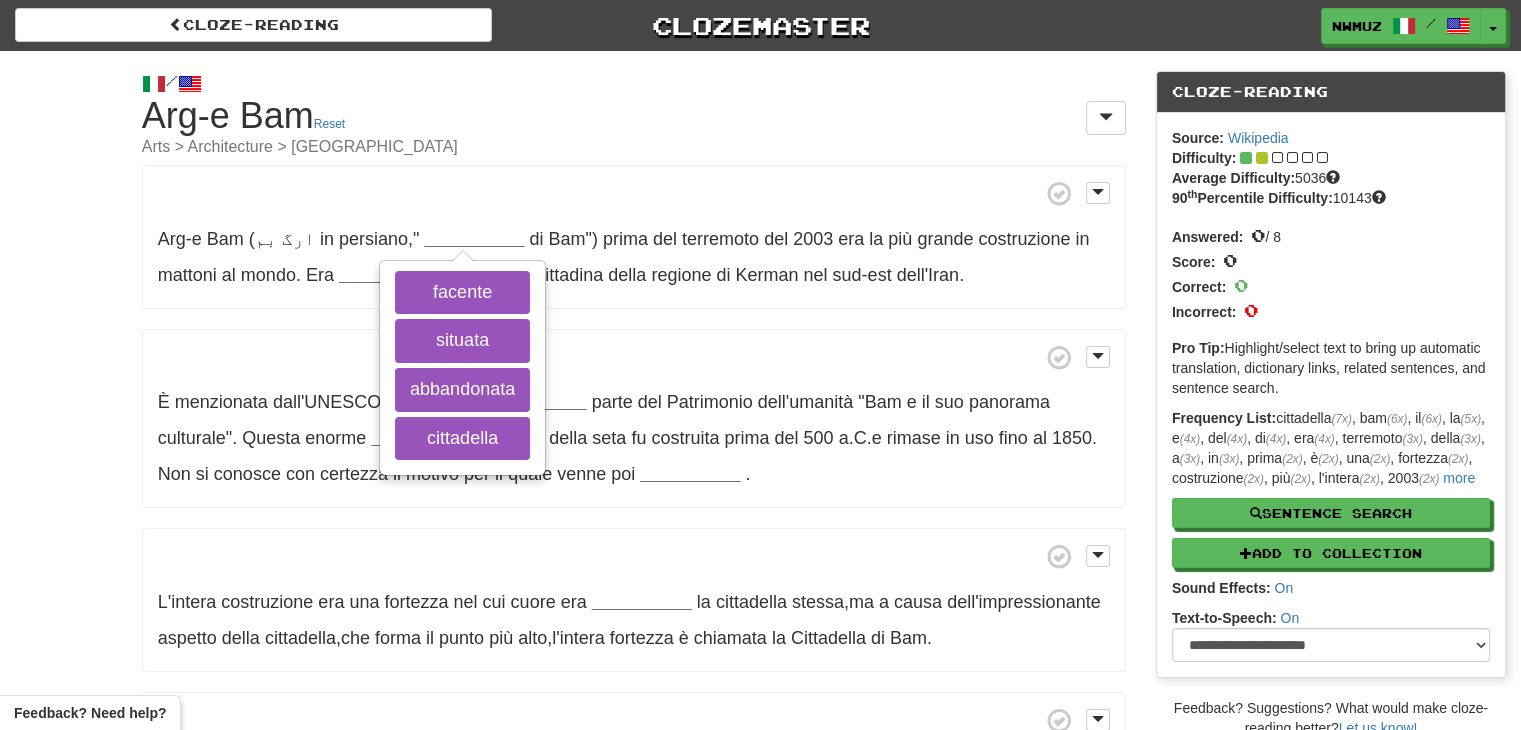 click on "/
Cloze-[GEOGRAPHIC_DATA]
Arg-e Bam
Reset
Arts > Architecture > [GEOGRAPHIC_DATA]
[GEOGRAPHIC_DATA]   (ارگ   بم   in   persiano ,  "
__________ facente situata abbandonata cittadella
di   Bam")   prima   del   terremoto   del   2003   era   la   più   grande   costruzione   in   mattoni   al   mondo .
Era
__________
a   Bam ,  una   cittadina   della   regione   di   [GEOGRAPHIC_DATA]   nel   sud-est   dell'[GEOGRAPHIC_DATA] .
È   menzionata   dall'UNESCO   come   opera
__________
parte   del   Patrimonio   dell'umanità   "Bam   e   il   suo   panorama   culturale" .
Questa   enorme
__________
sulla   Via   della   seta   fu   costruita   prima   del   [DATE]  e   rimase   in   uso   fino   al   1850 .
Non   si   conosce   con   certezza   il   motivo   per   il   quale   venne   poi
__________" at bounding box center (760, 486) 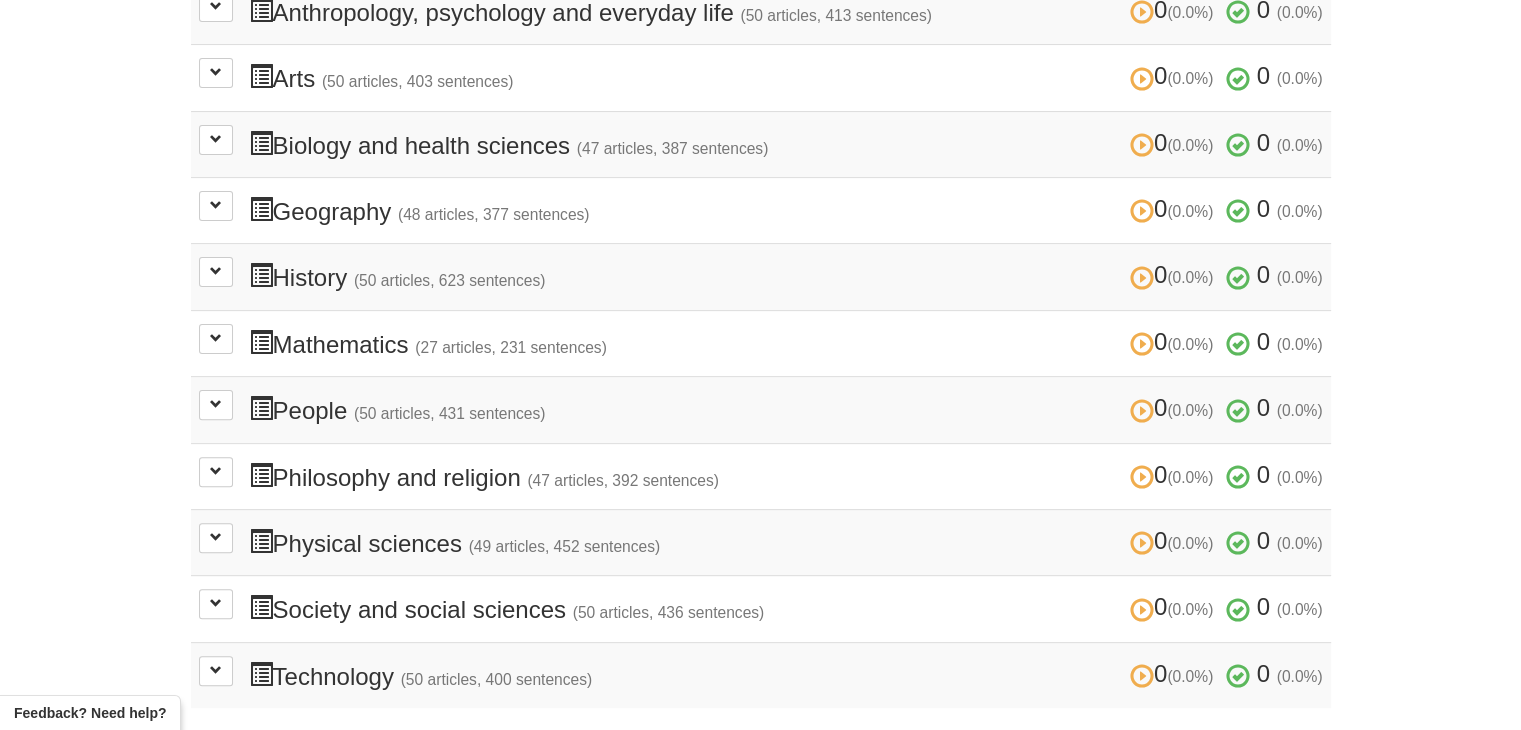 scroll, scrollTop: 448, scrollLeft: 0, axis: vertical 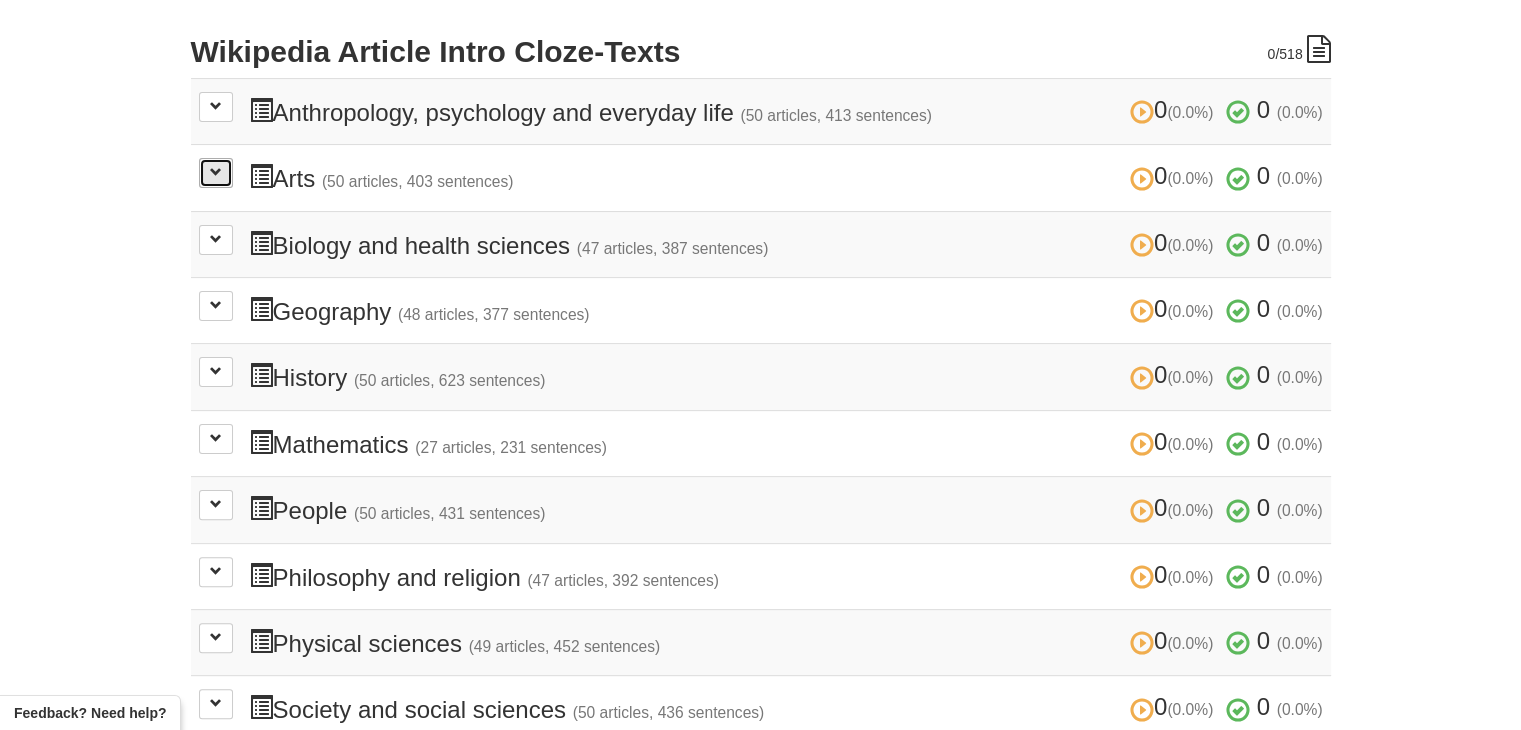 click at bounding box center [216, 172] 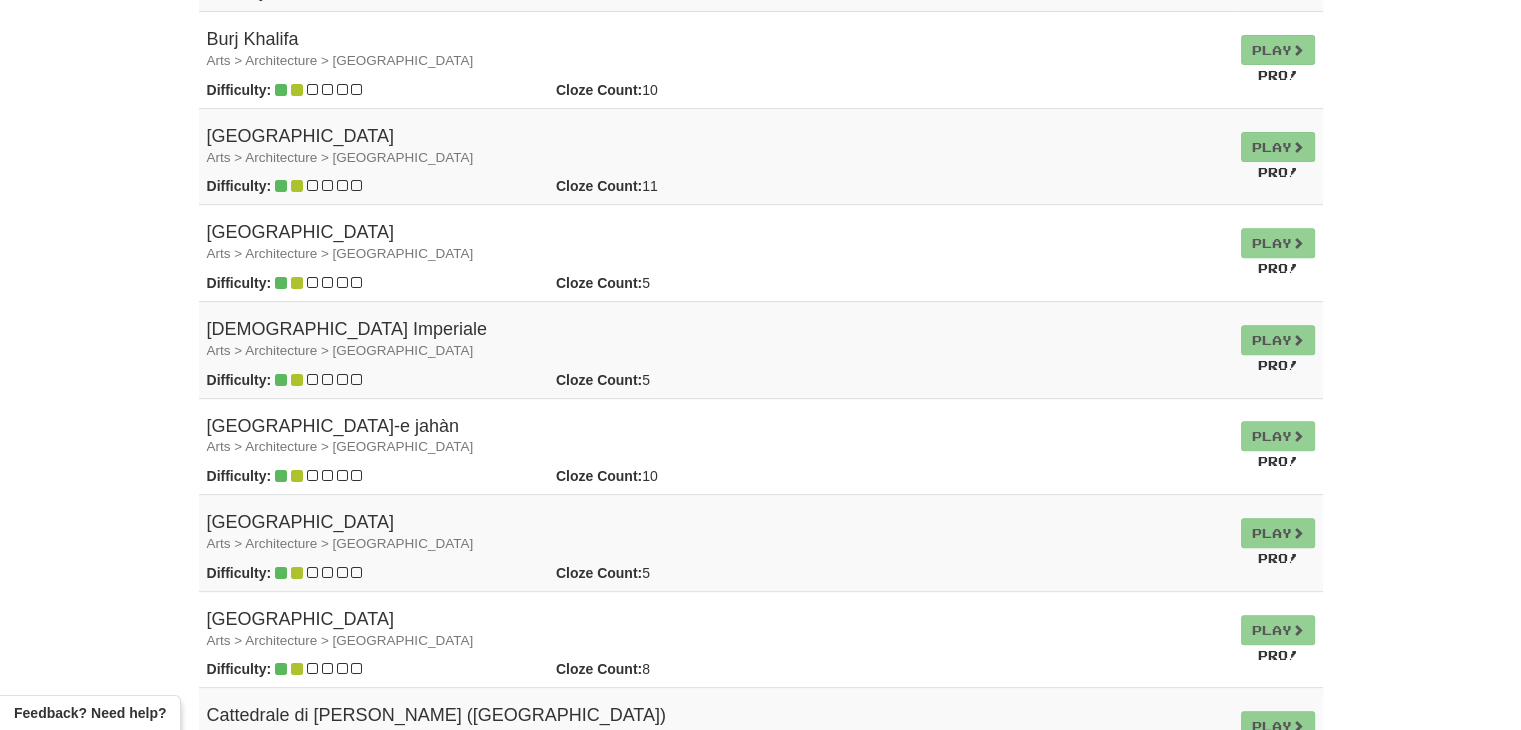 scroll, scrollTop: 848, scrollLeft: 0, axis: vertical 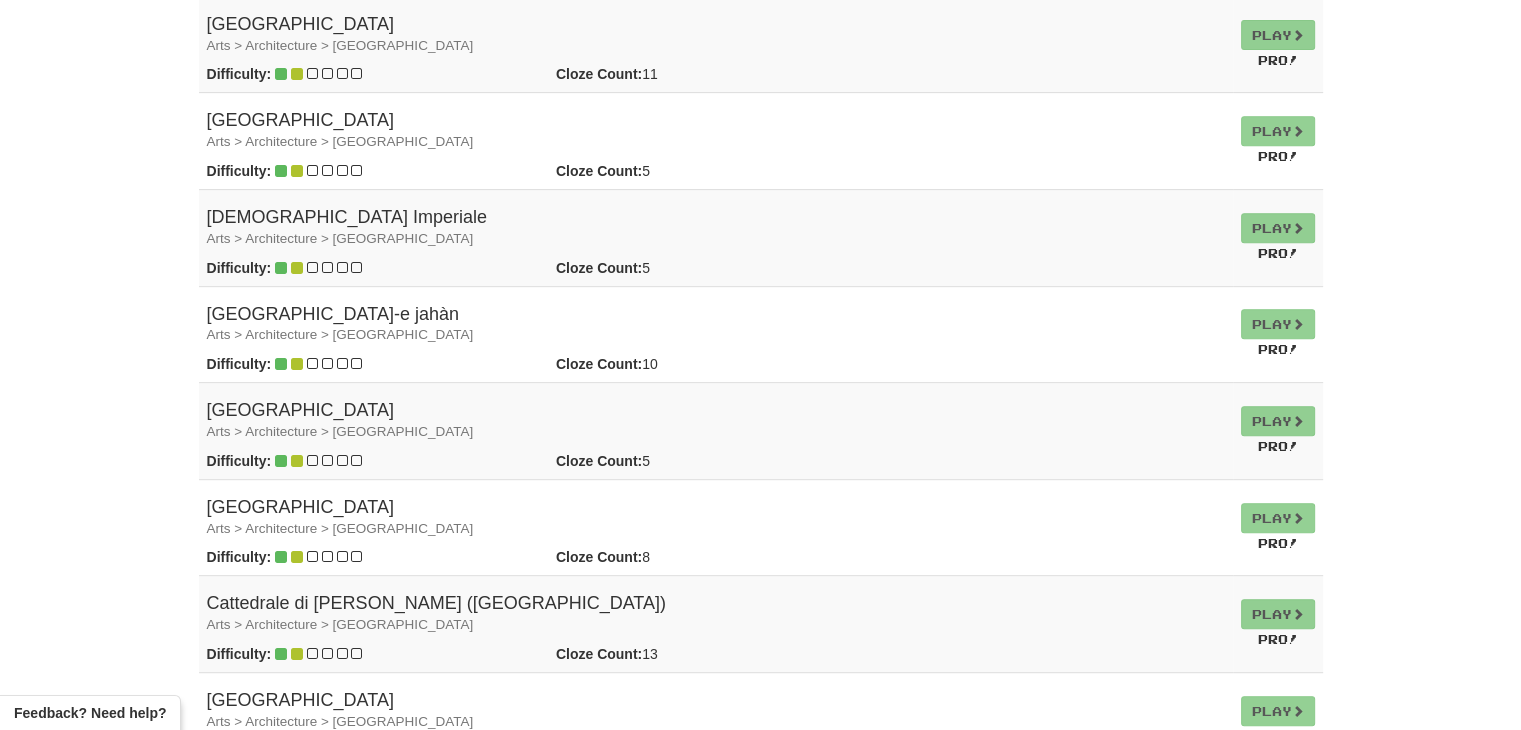 click on "Play
Pro!" at bounding box center (1278, 431) 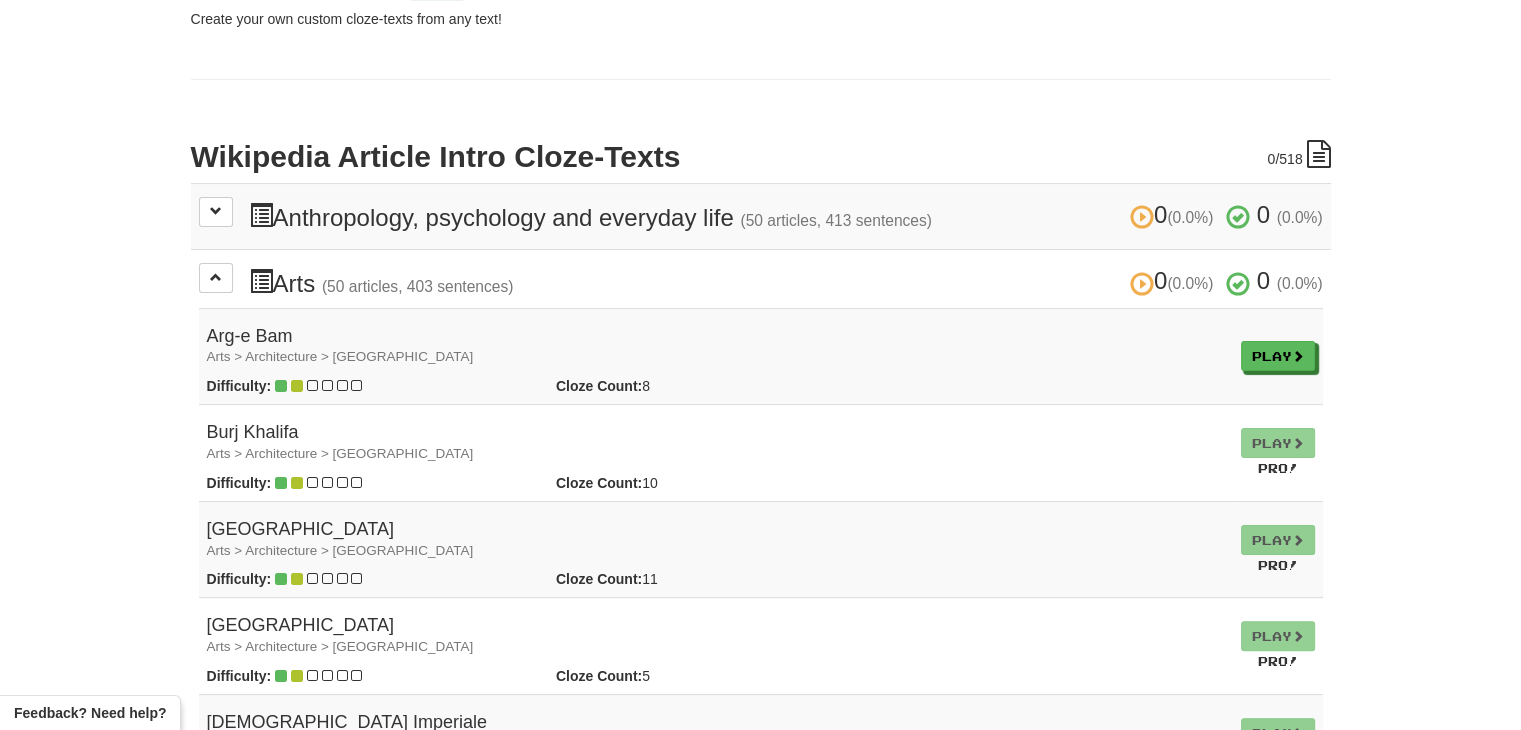 scroll, scrollTop: 248, scrollLeft: 0, axis: vertical 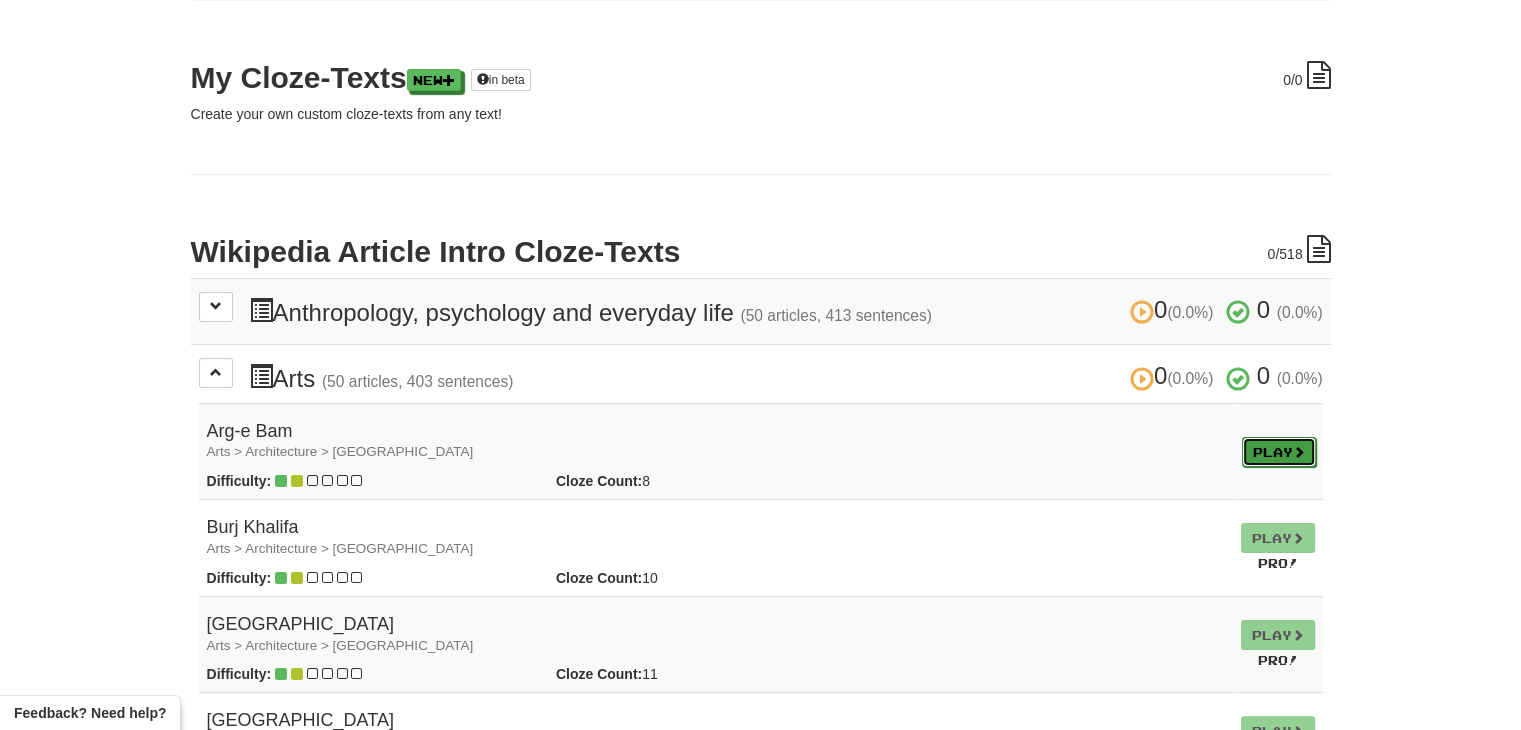 click on "Play" at bounding box center (1279, 452) 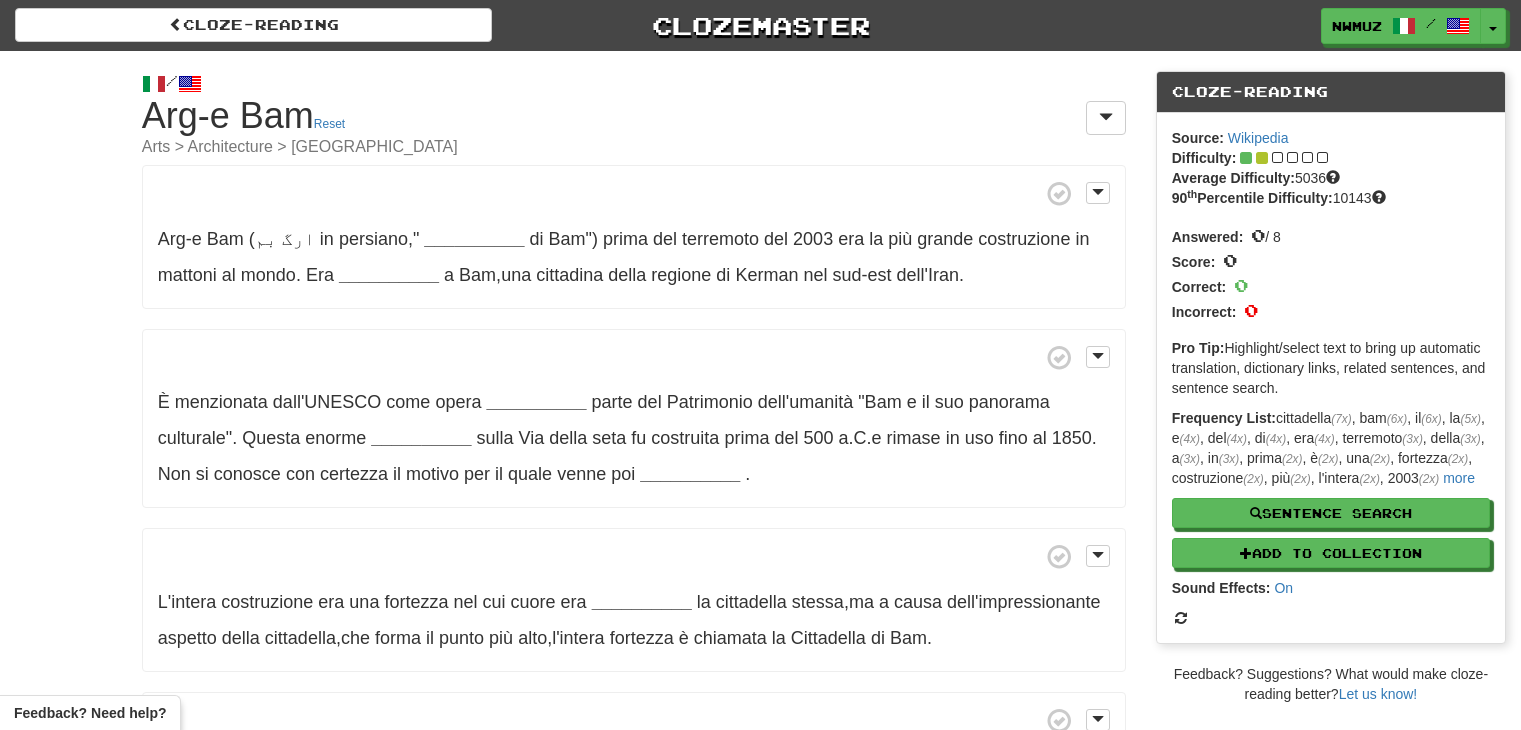 scroll, scrollTop: 0, scrollLeft: 0, axis: both 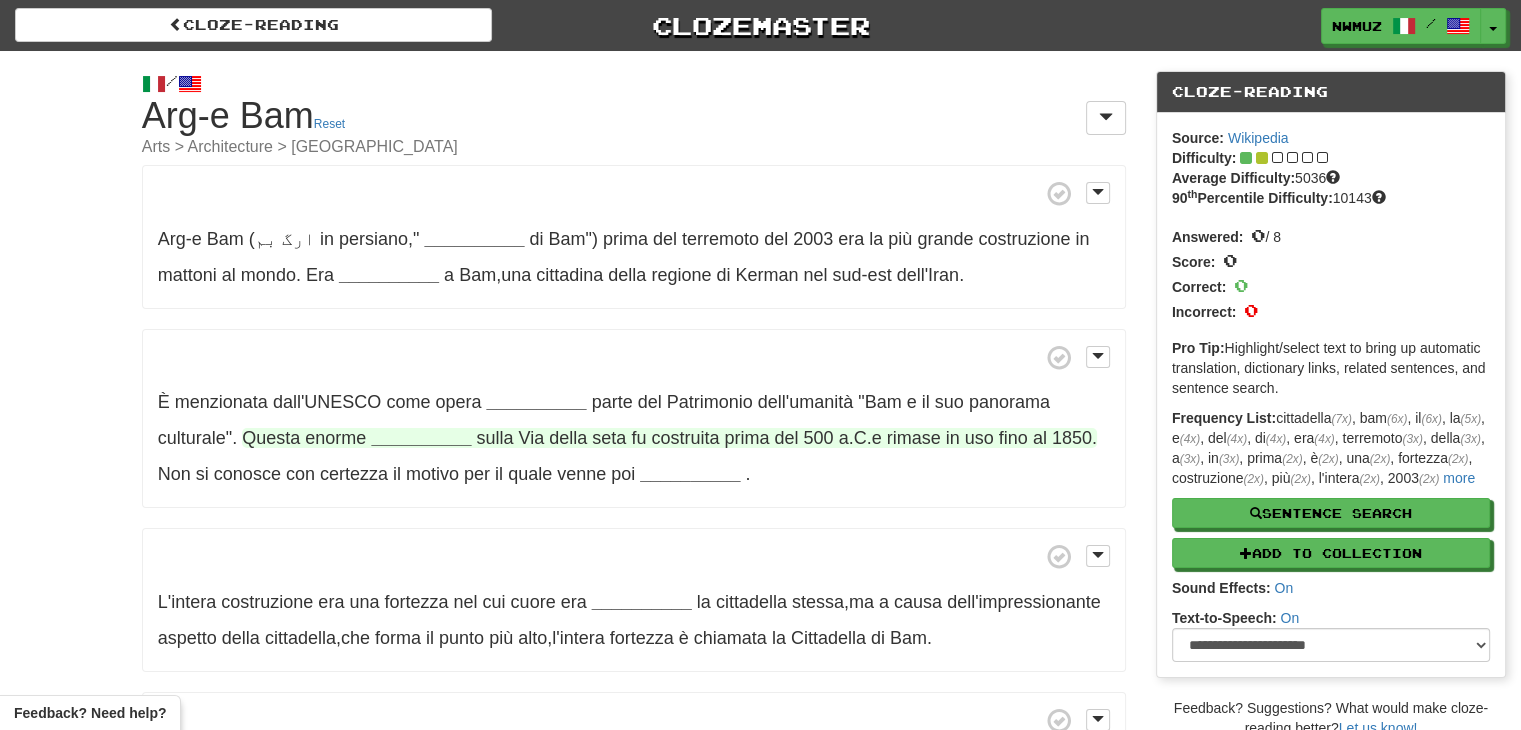 click on "__________" at bounding box center (421, 438) 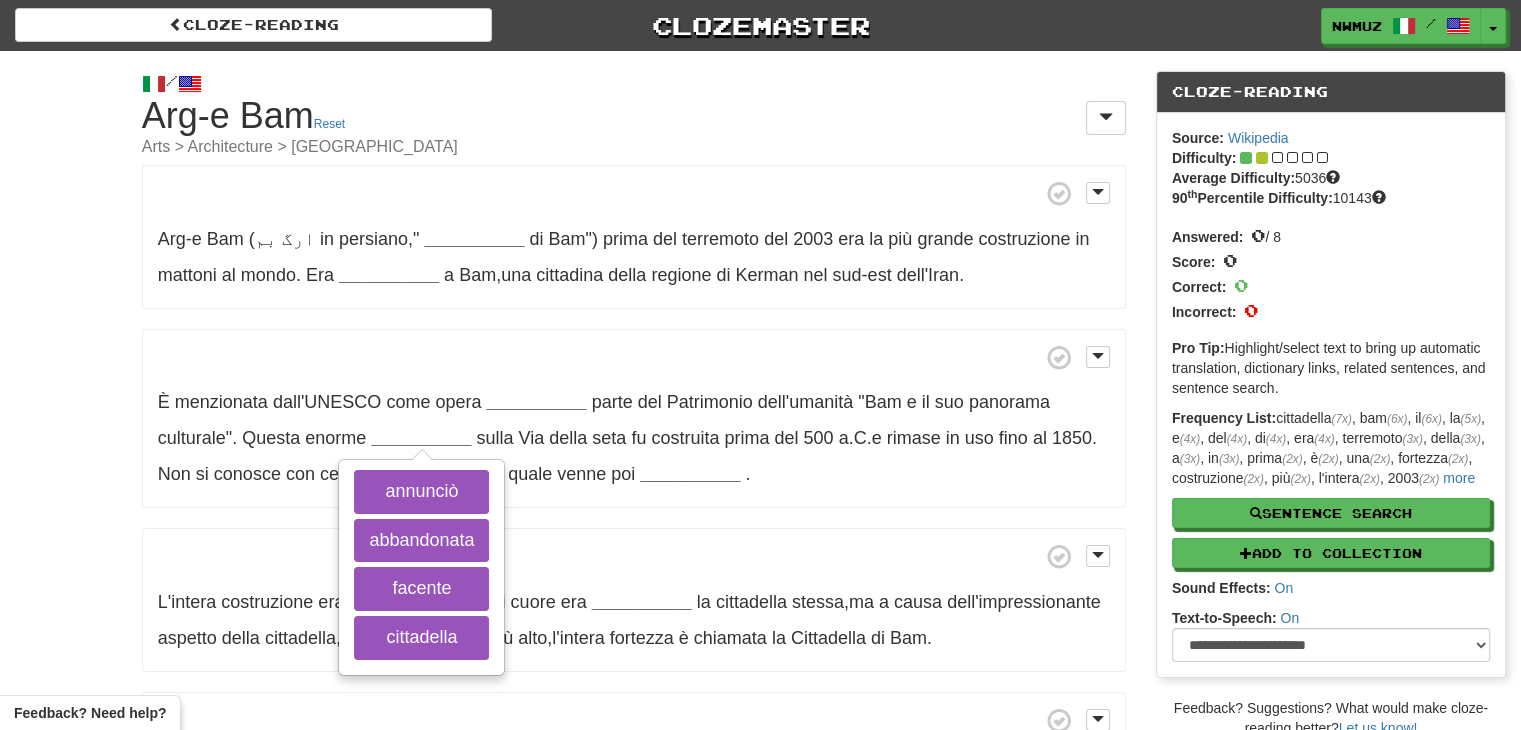 click at bounding box center (634, 357) 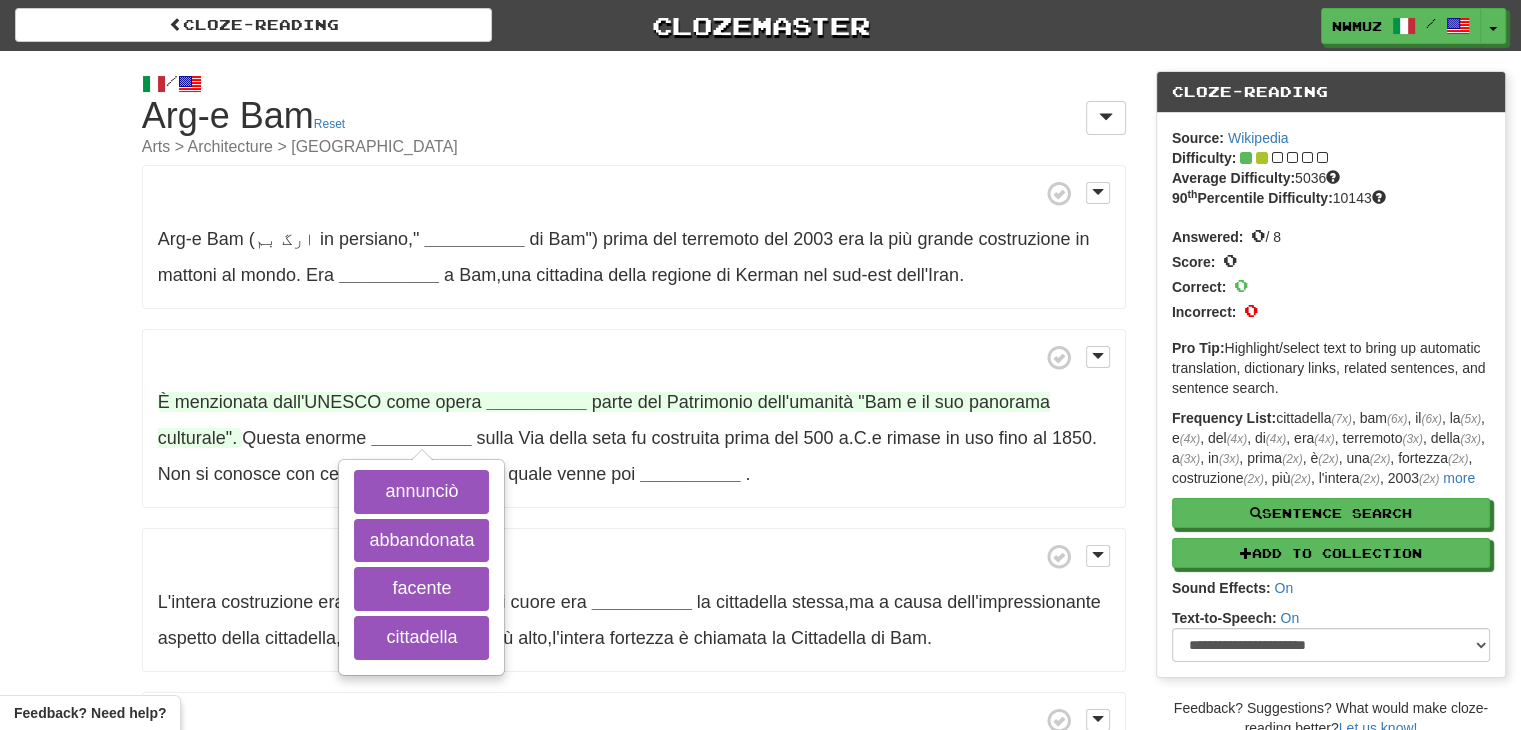 click on "__________" at bounding box center (536, 402) 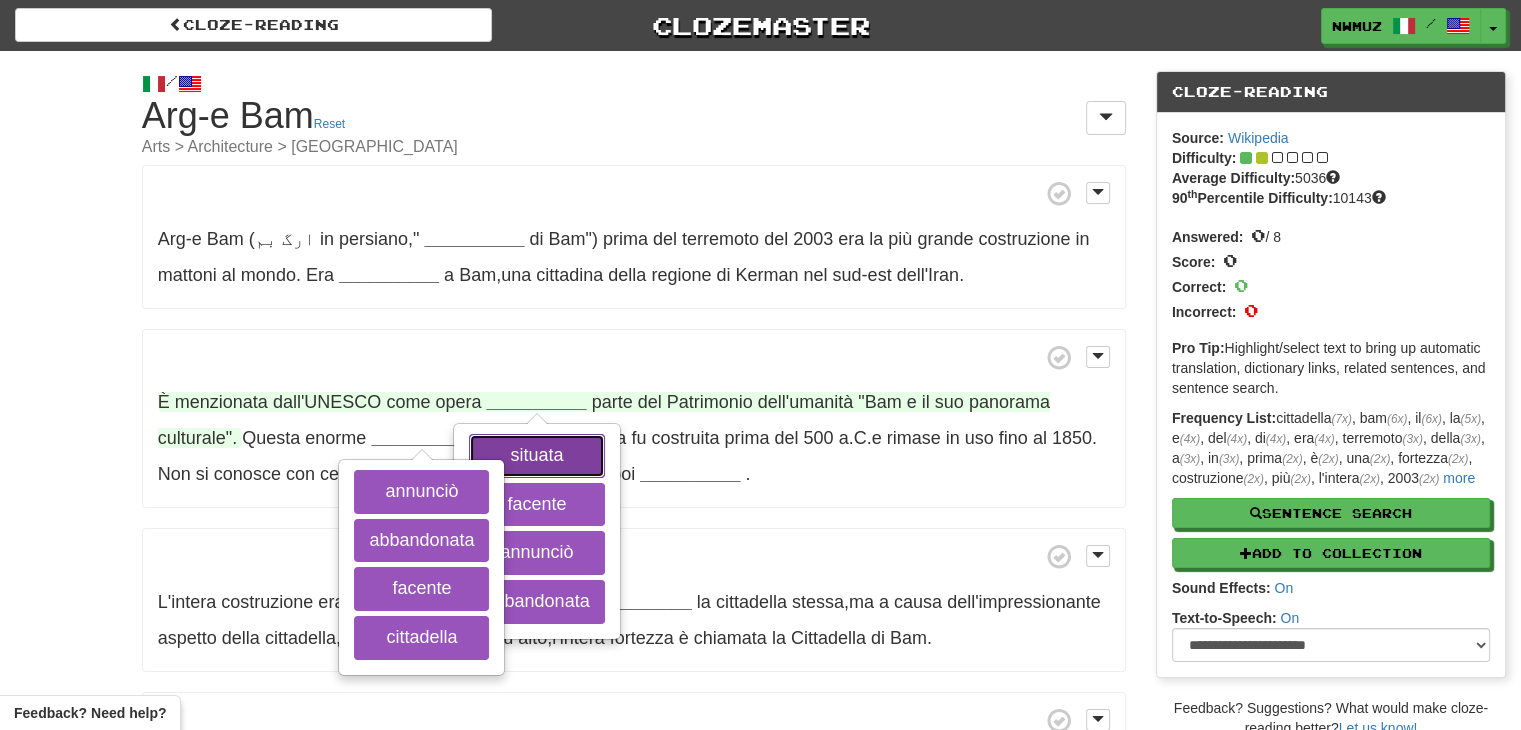click on "situata" at bounding box center [536, 456] 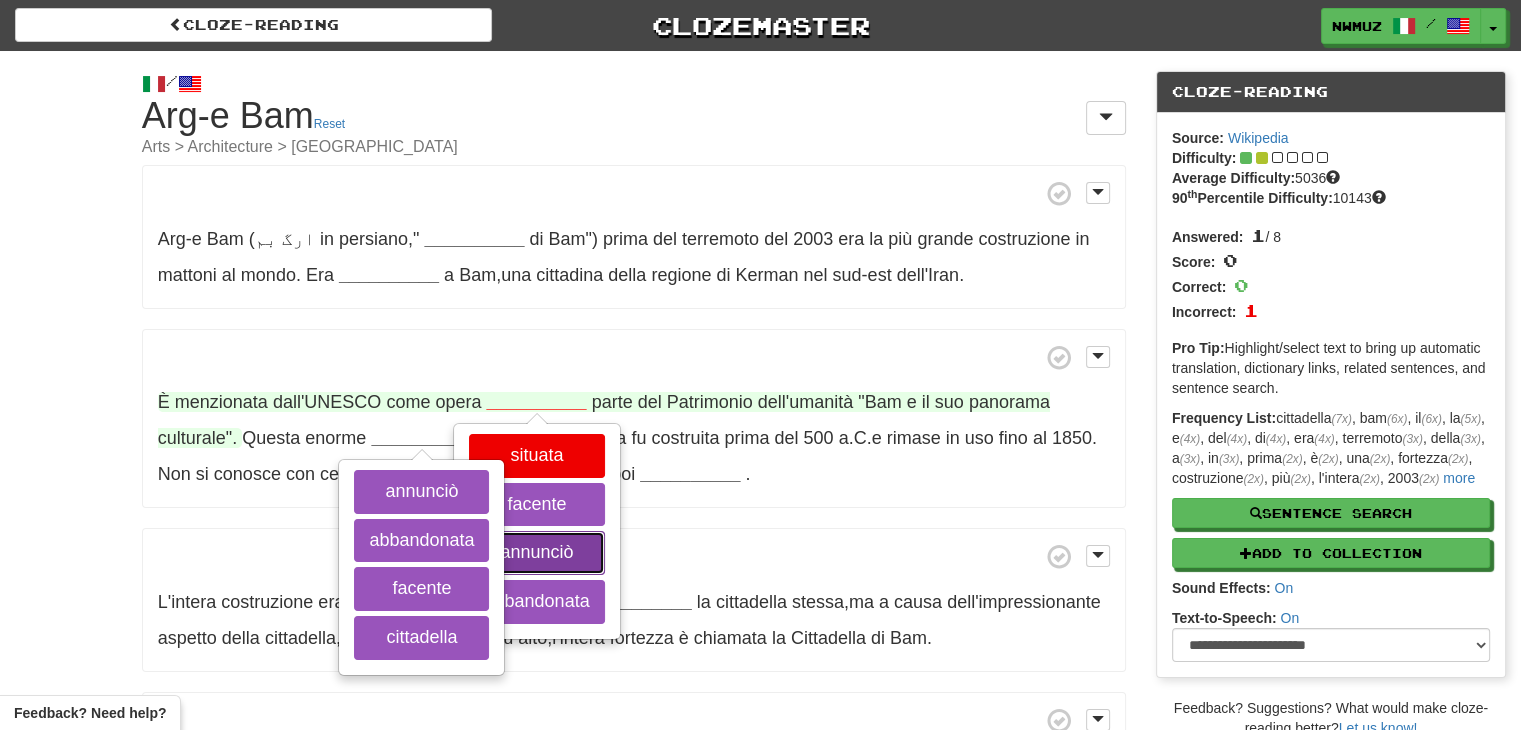 click on "annunciò" at bounding box center [536, 553] 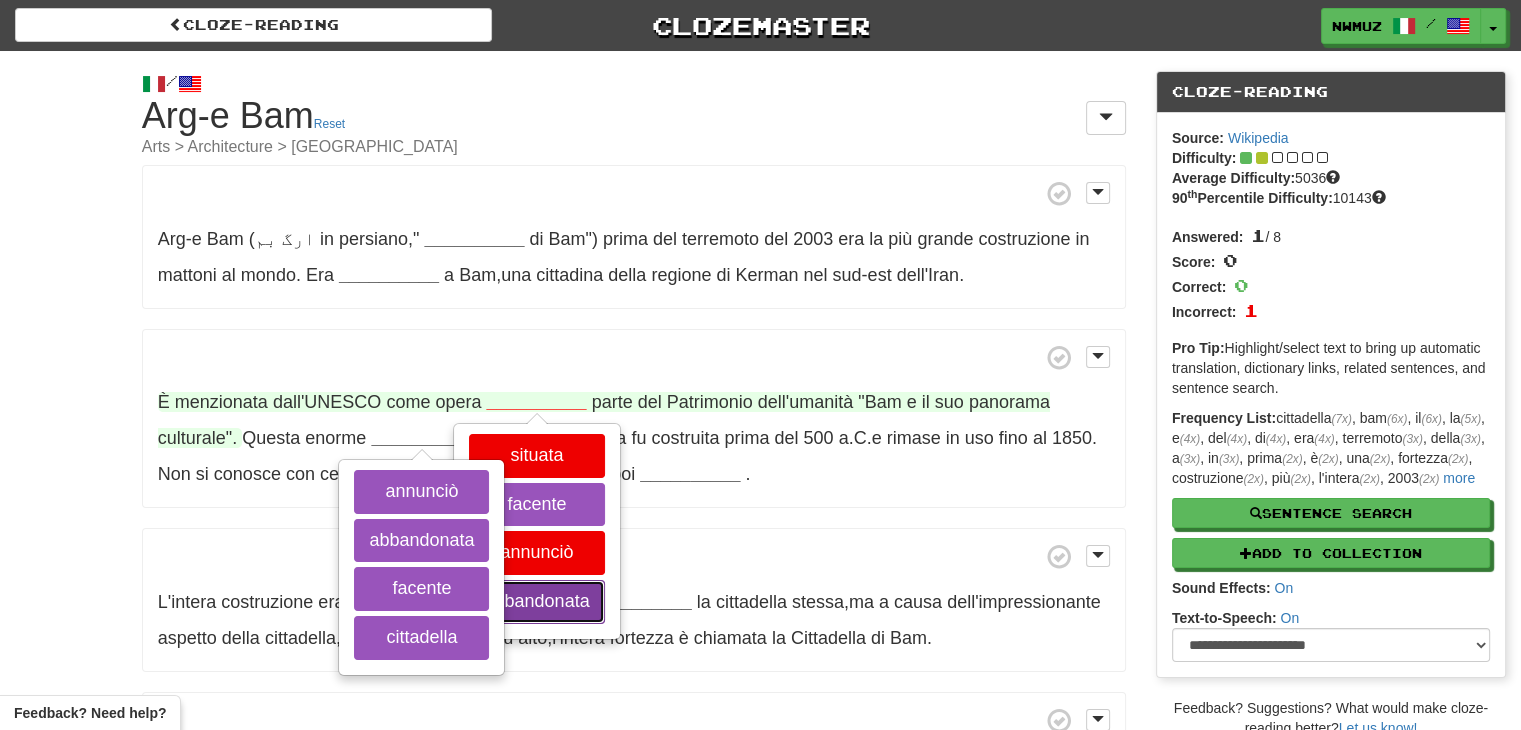 click on "abbandonata" at bounding box center (536, 602) 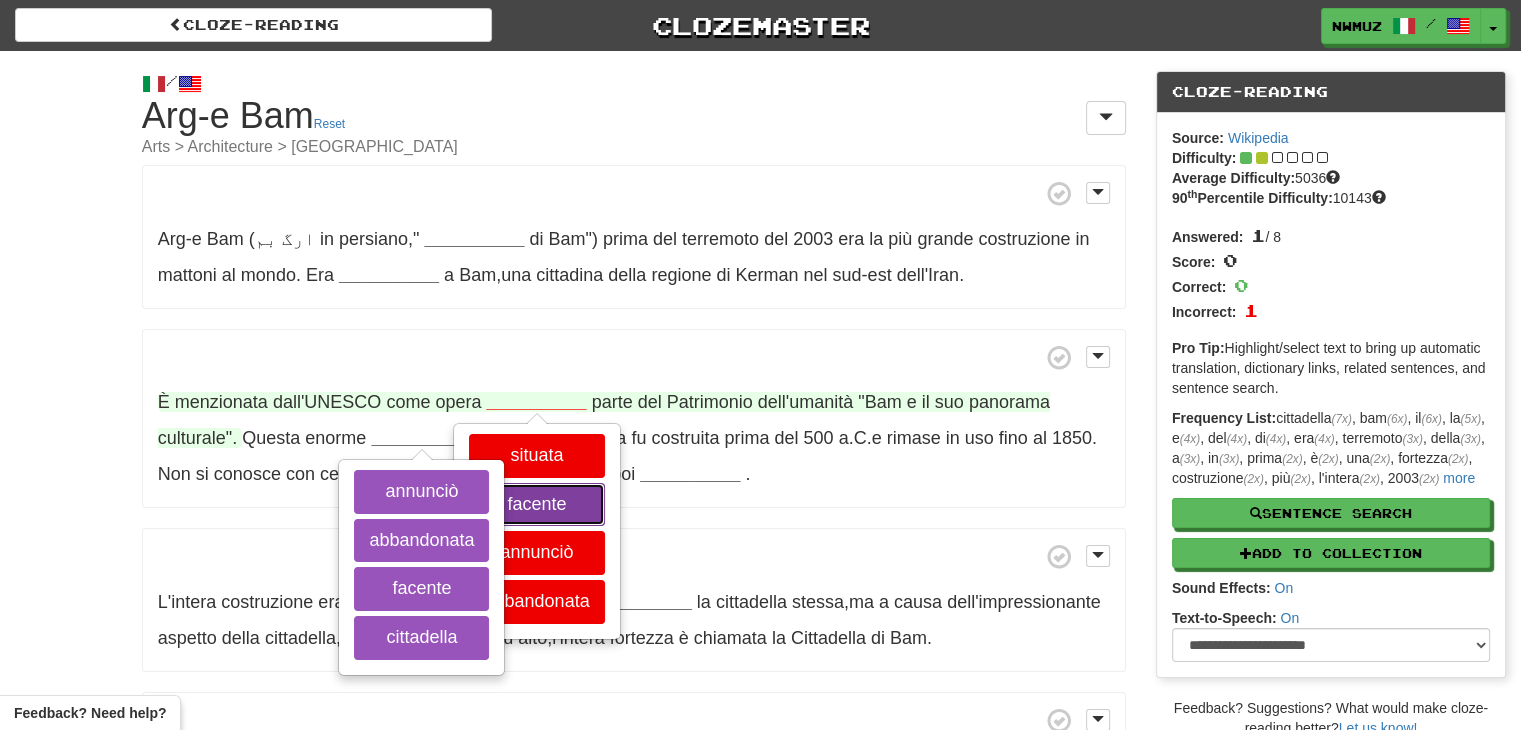 click on "facente" at bounding box center [536, 505] 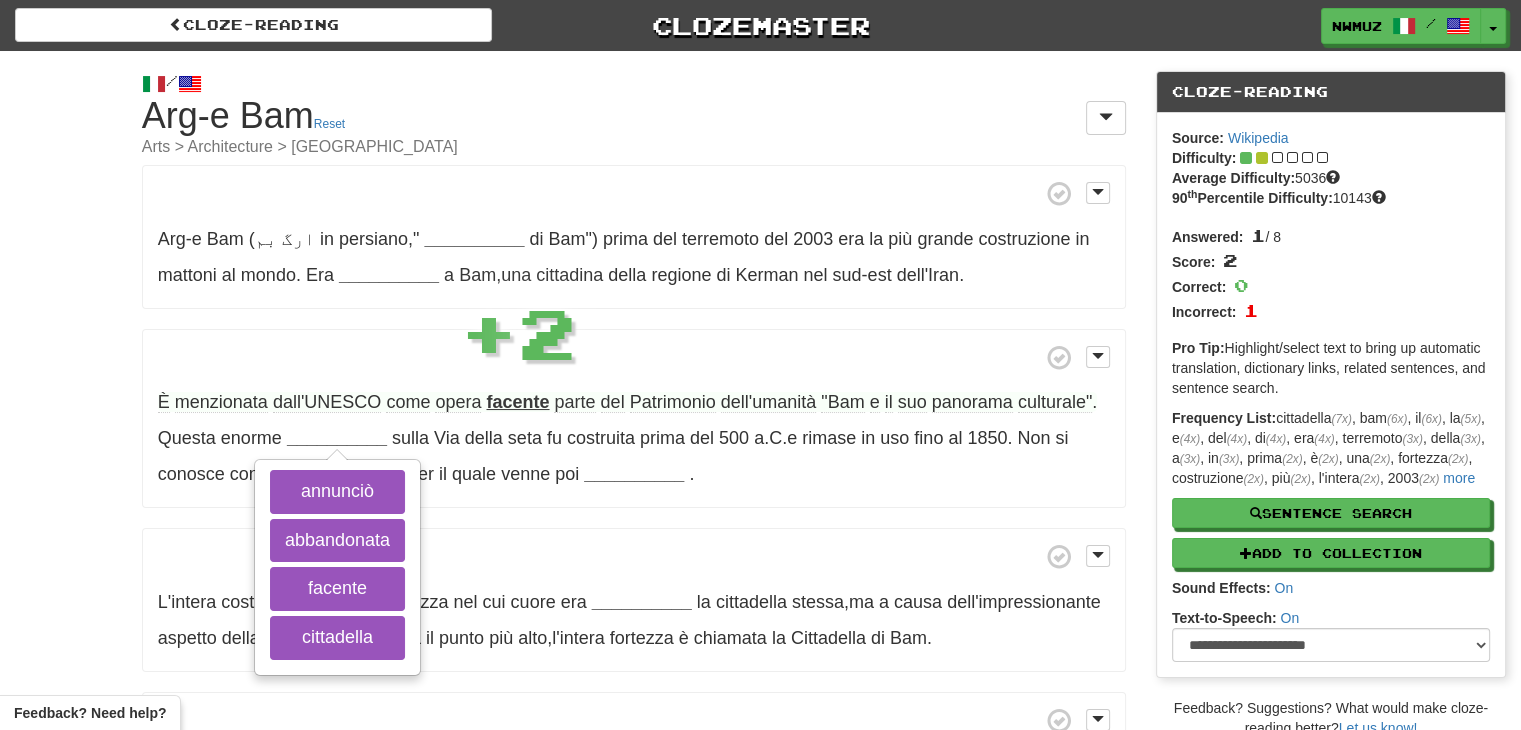 click on "/
Cloze-Reading
Arg-e Bam
Reset
Arts > Architecture > Asia
Arg-e   Bam   (ارگ   بم   in   persiano ,  "
__________
di   Bam")   prima   del   terremoto   del   2003   era   la   più   grande   costruzione   in   mattoni   al   mondo .
Era
__________
a   Bam ,  una   cittadina   della   regione   di   Kerman   nel   sud-est   dell'Iran .
È   menzionata   dall'UNESCO   come   opera
facente
parte   del   Patrimonio   dell'umanità   "Bam   e   il   suo   panorama   culturale" .
Questa   enorme
__________ annunciò abbandonata facente cittadella
sulla   Via   della   seta   fu   costruita   prima   del   500   a . C .  e   rimase   in   uso   fino   al   1850 .
Non   si   conosce   con   certezza   il   motivo   per   il   quale   venne   poi
__________
." at bounding box center [760, 486] 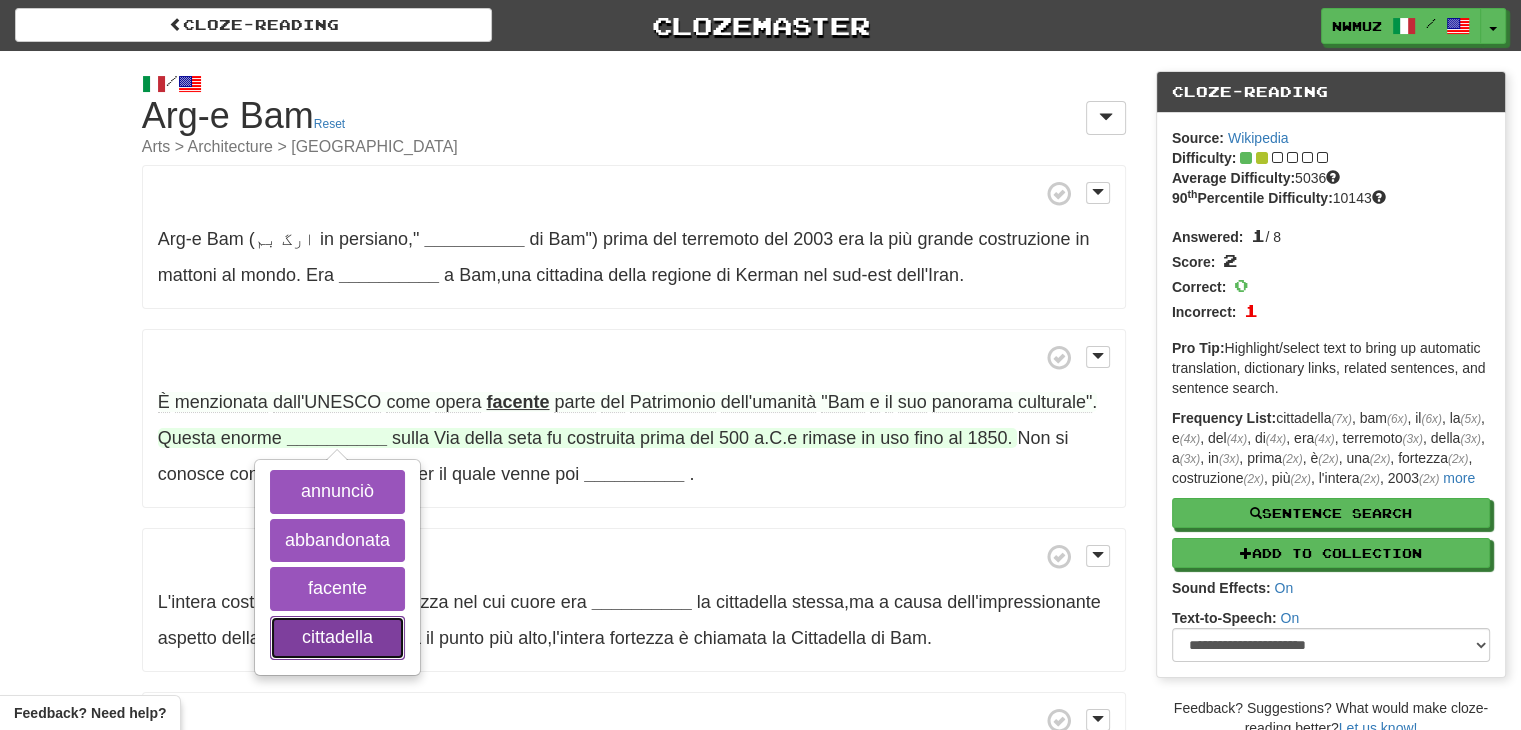 click on "cittadella" at bounding box center (337, 638) 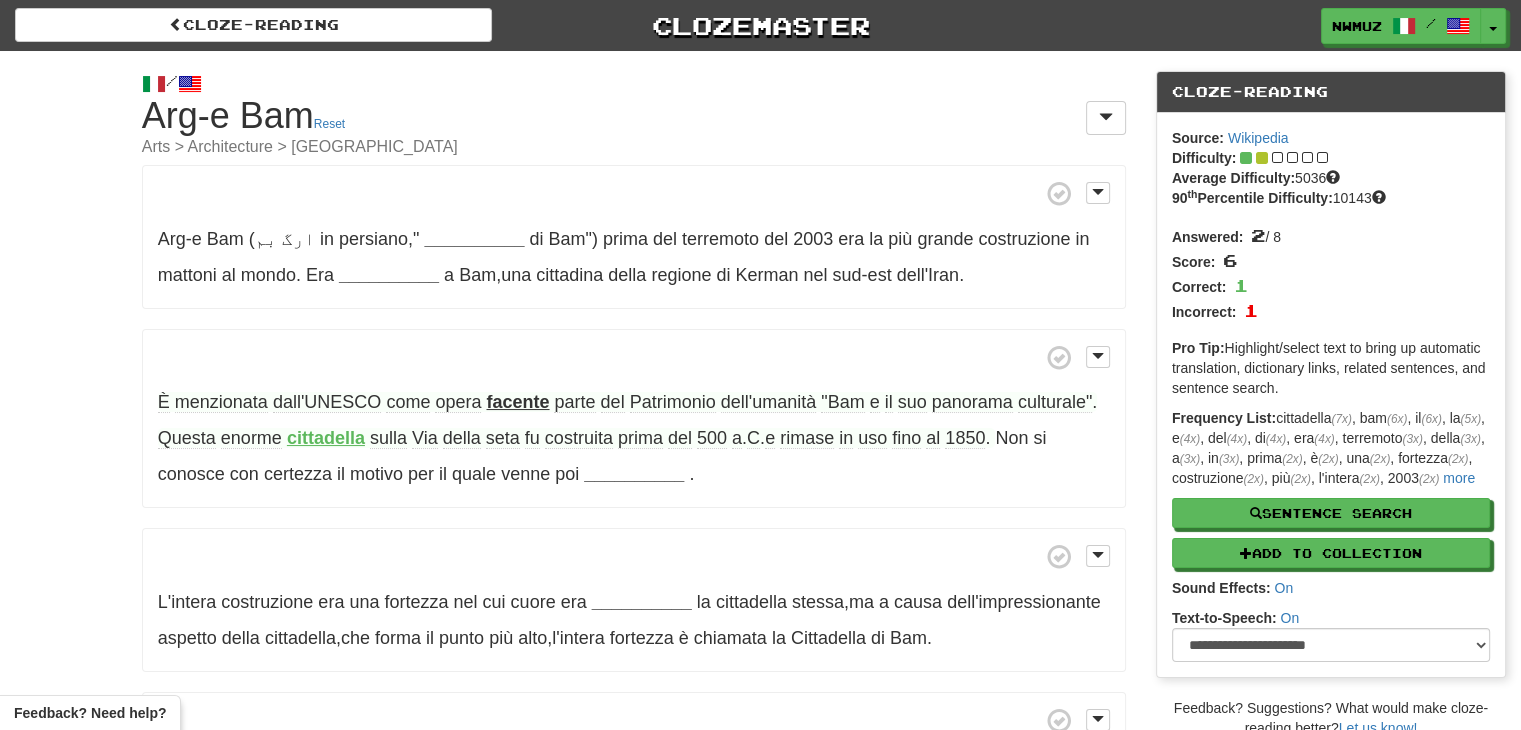 click on "cittadella" at bounding box center [326, 438] 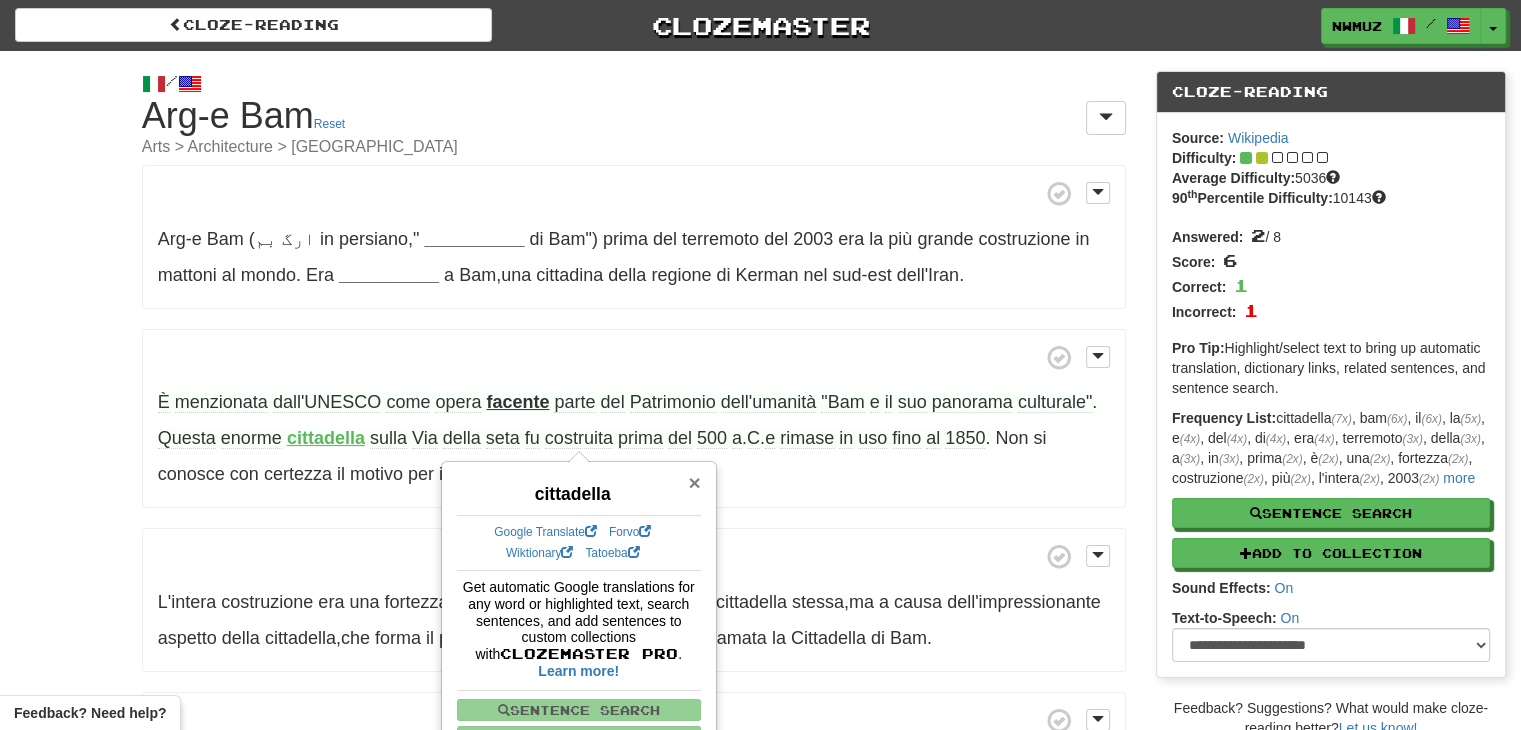 click on "×" at bounding box center [694, 482] 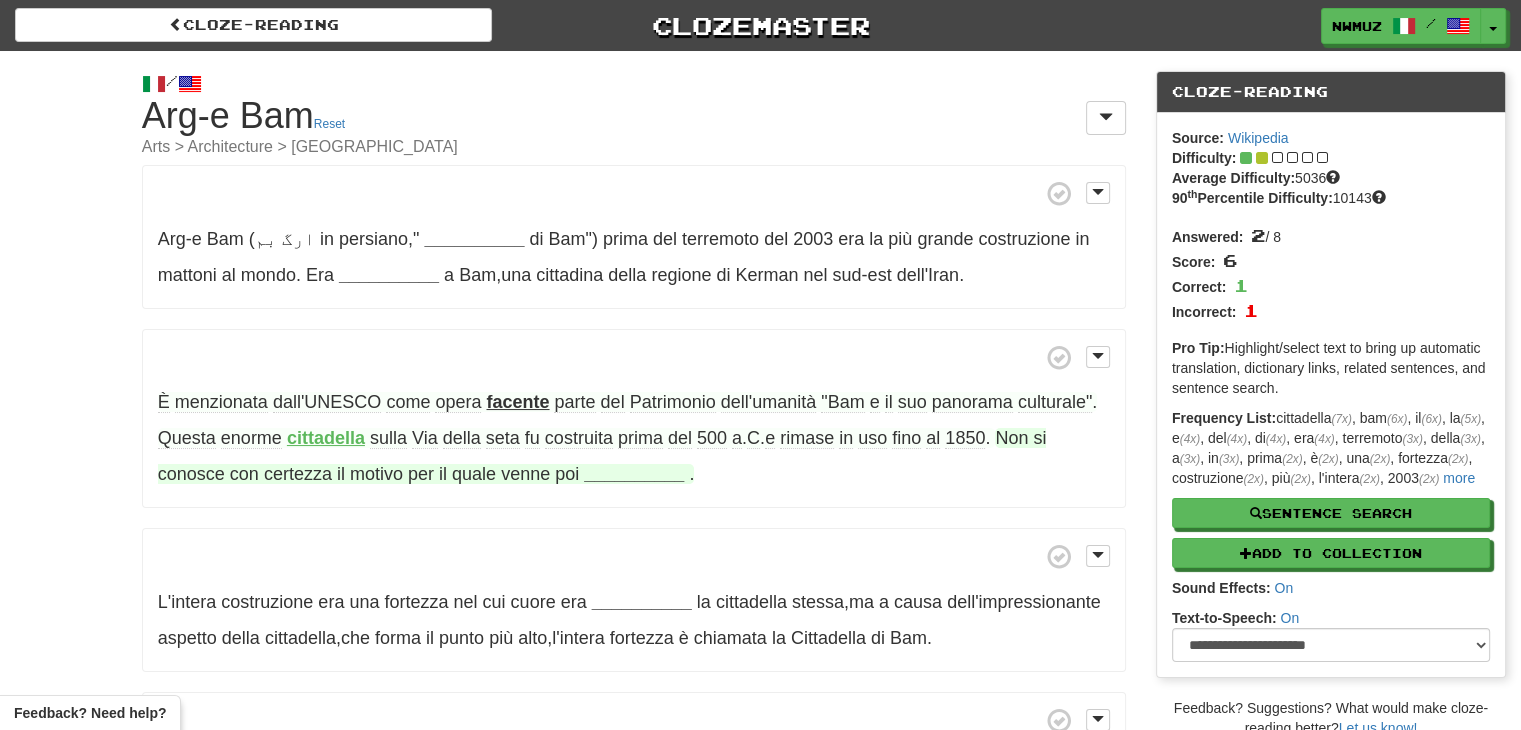click on "__________" at bounding box center [634, 474] 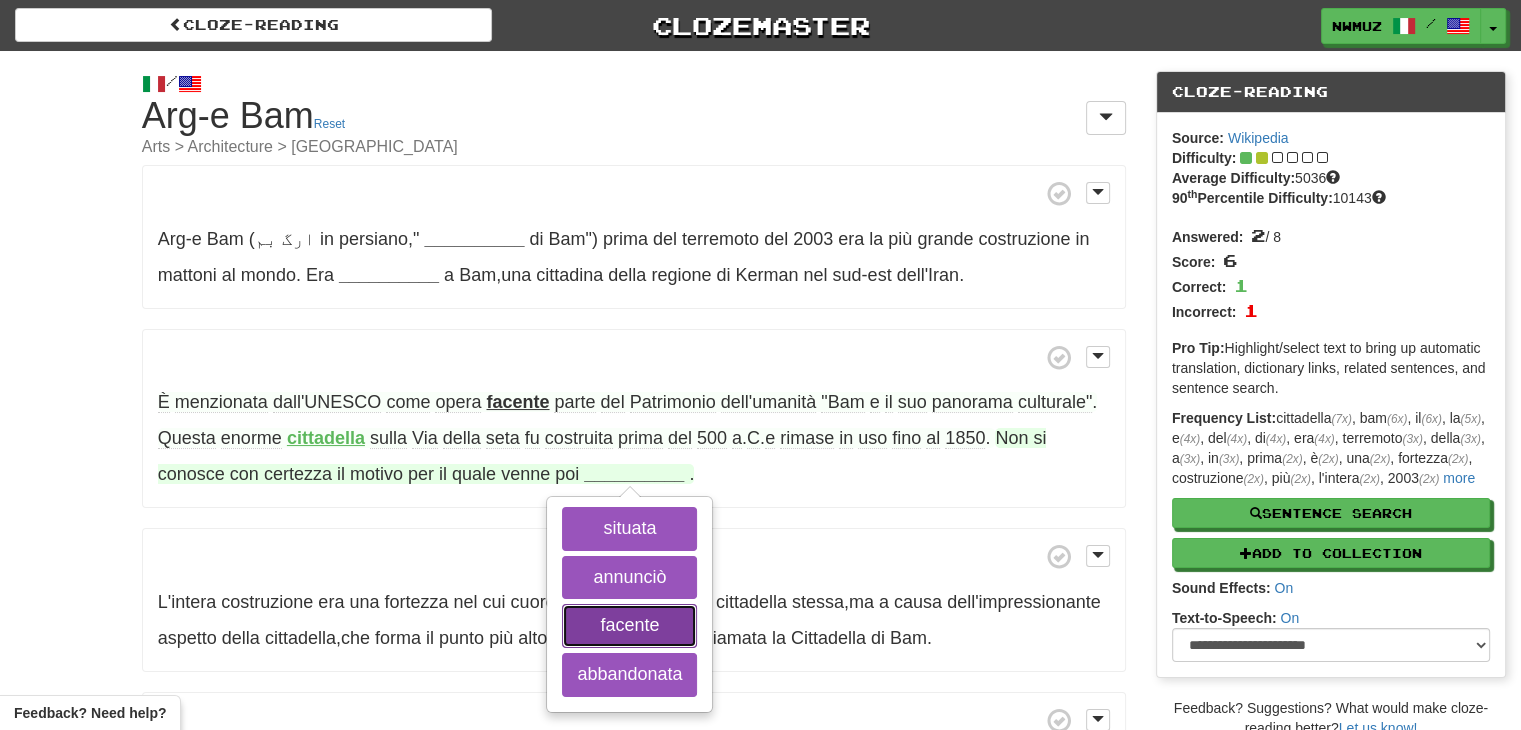 click on "facente" at bounding box center [629, 626] 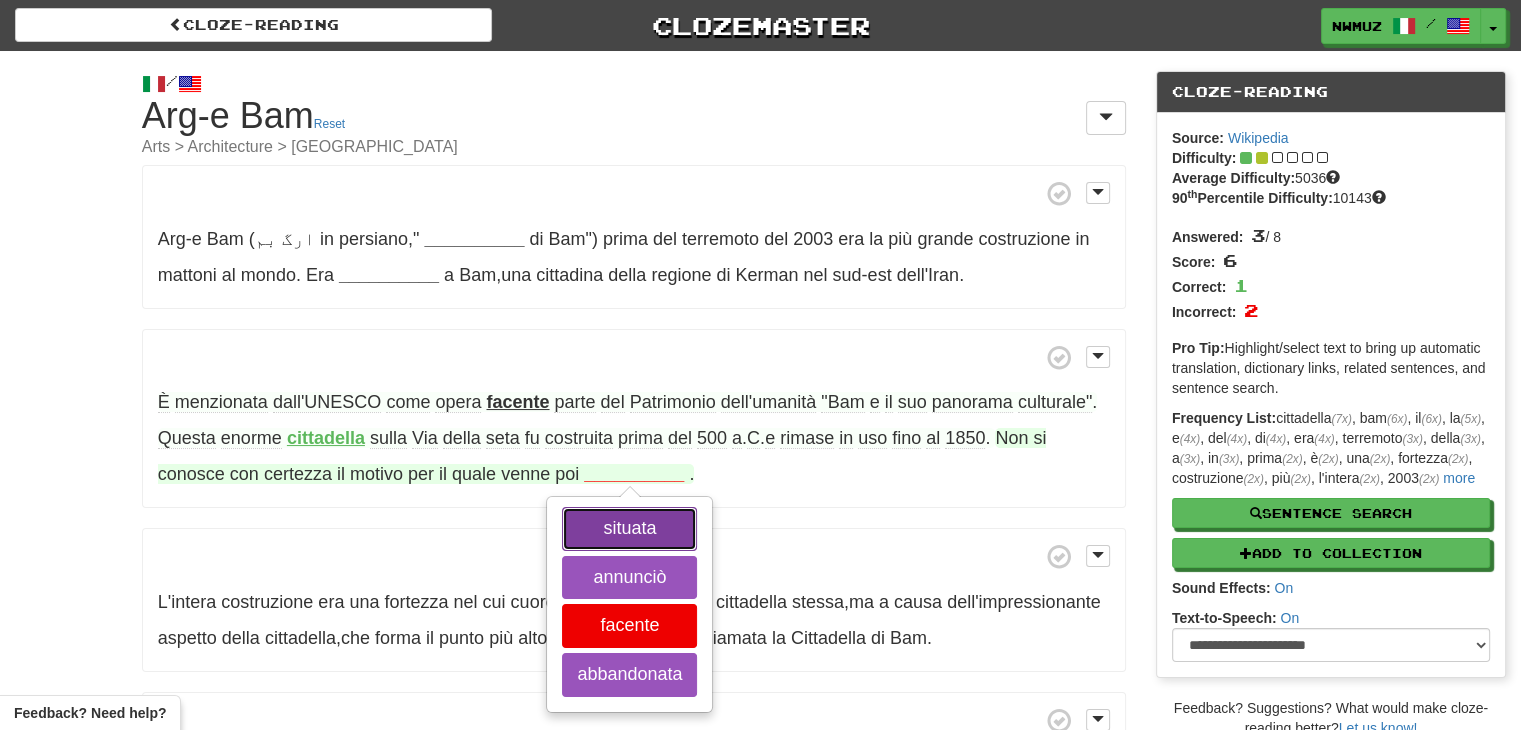 click on "situata" at bounding box center [629, 529] 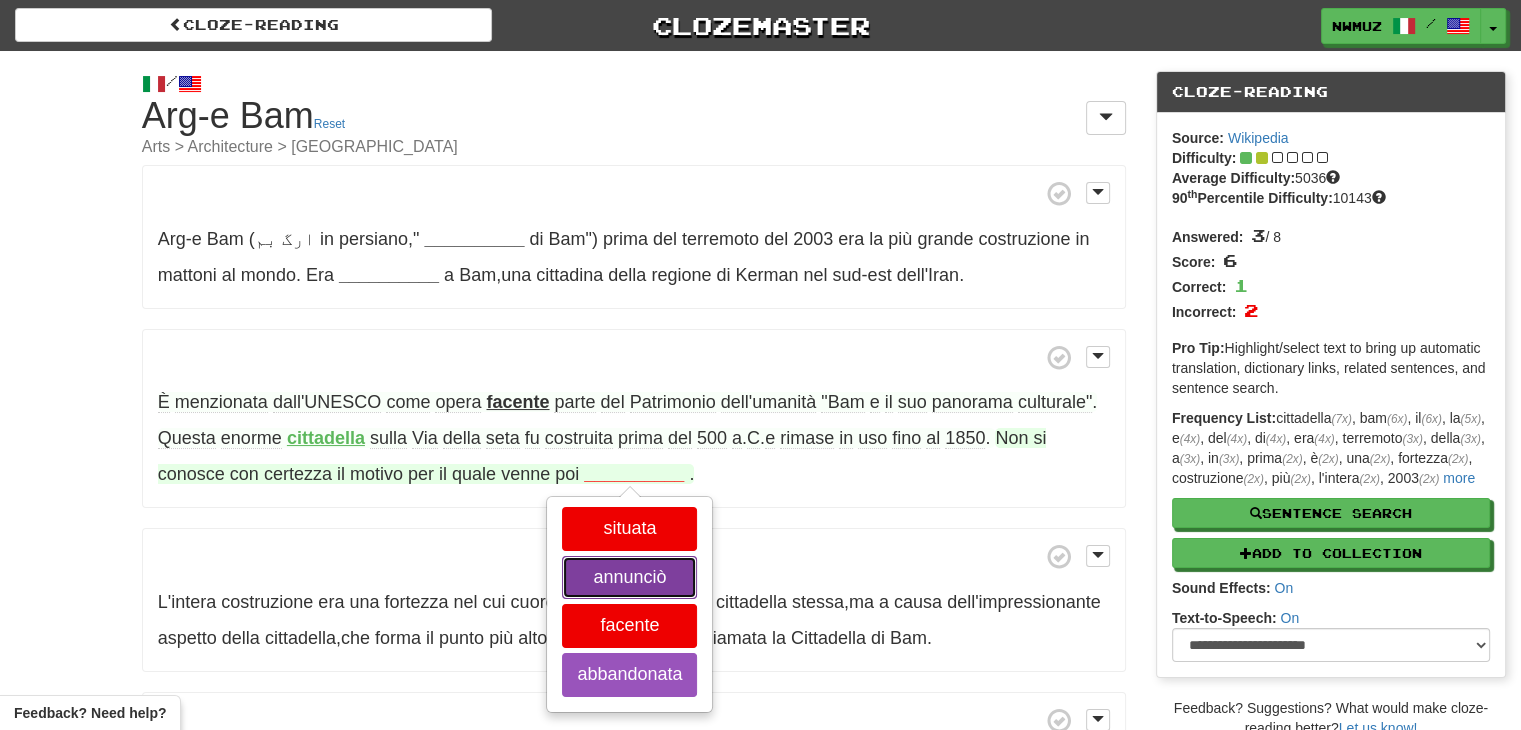 click on "annunciò" at bounding box center (629, 578) 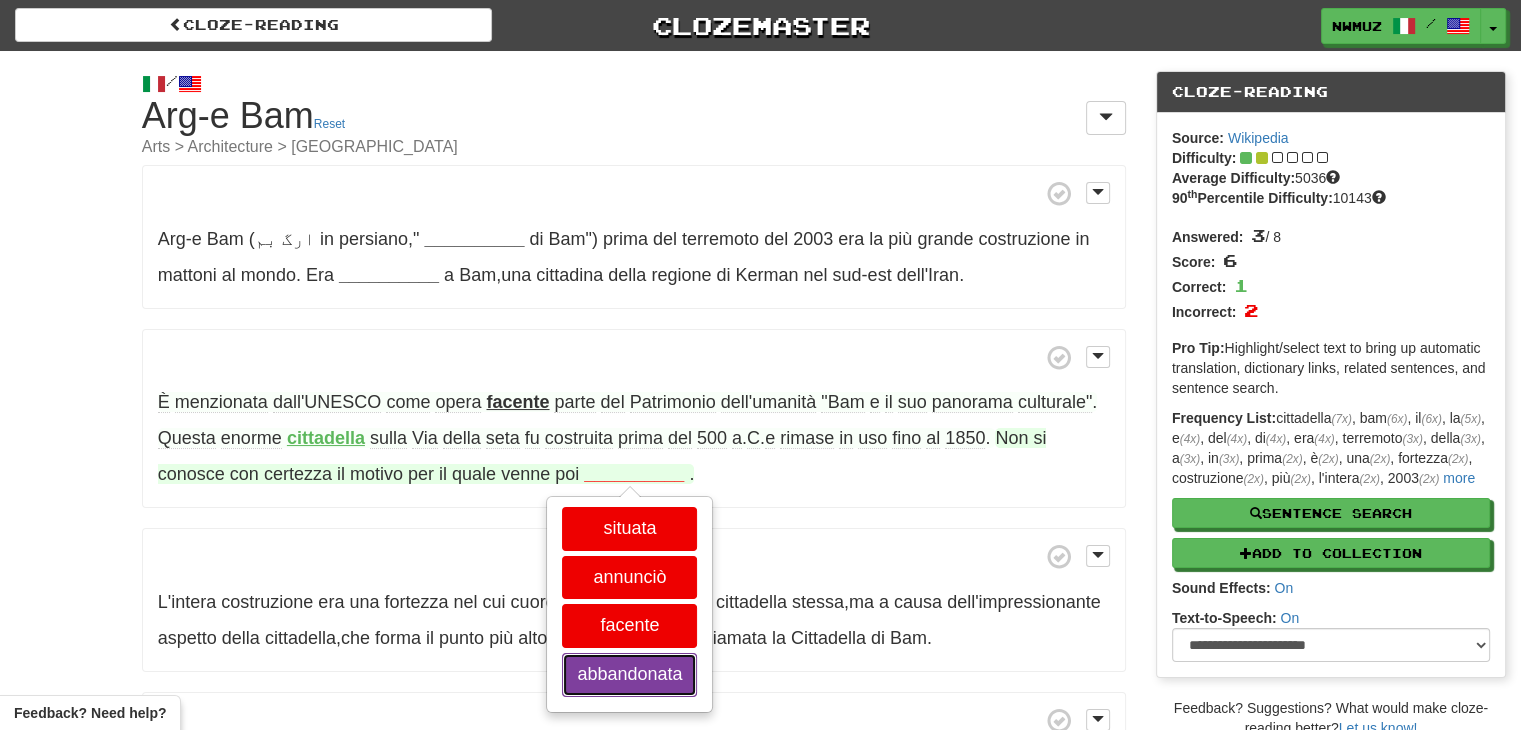 click on "abbandonata" at bounding box center [629, 675] 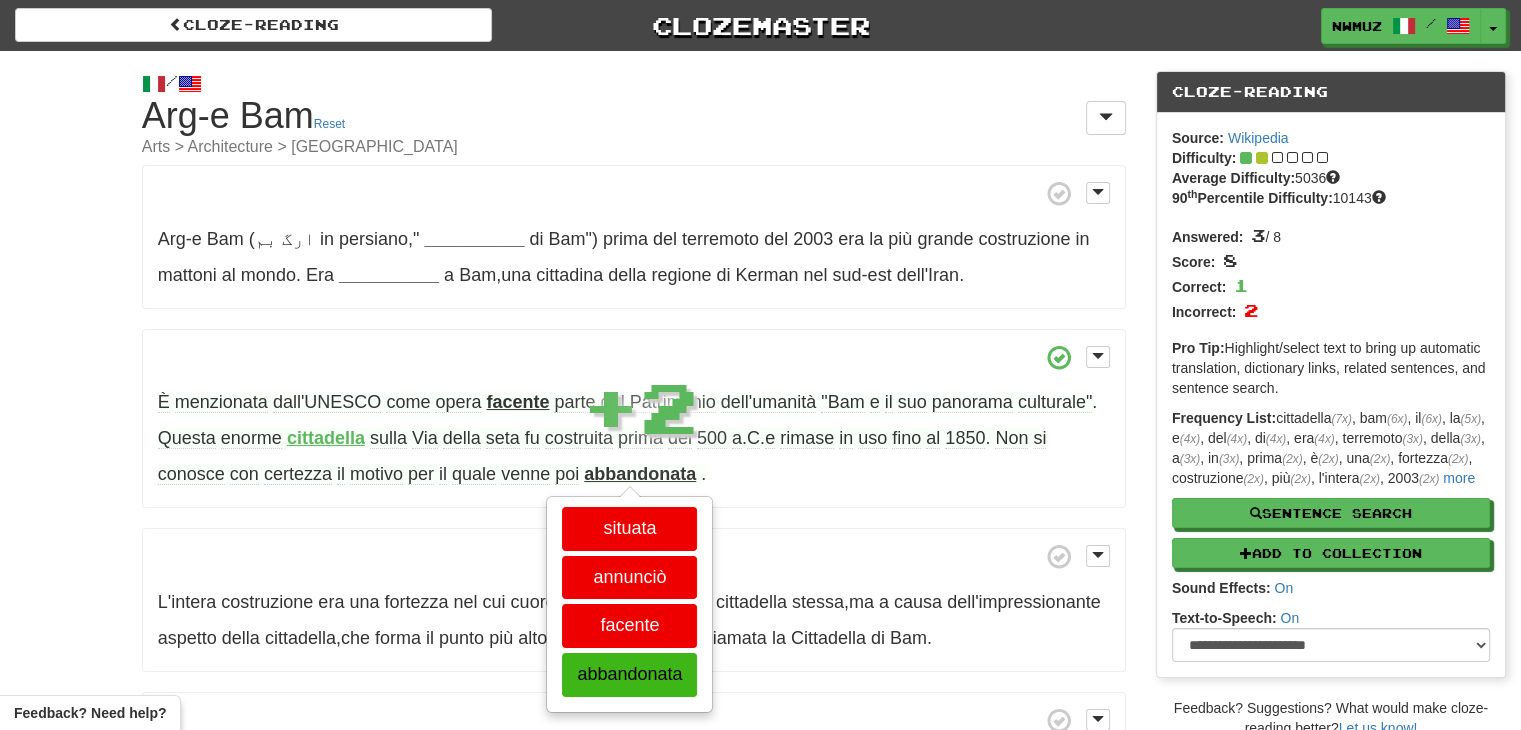 click on "È   menzionata   dall'UNESCO   come   opera
facente
parte   del   Patrimonio   dell'umanità   "Bam   e   il   suo   panorama   culturale" .
Questa   enorme
cittadella
sulla   Via   della   seta   fu   costruita   prima   del   500   a . C .  e   rimase   in   uso   fino   al   1850 .
Non   si   conosce   con   certezza   il   motivo   per   il   quale   venne   poi
abbandonata situata annunciò facente abbandonata
." at bounding box center [634, 419] 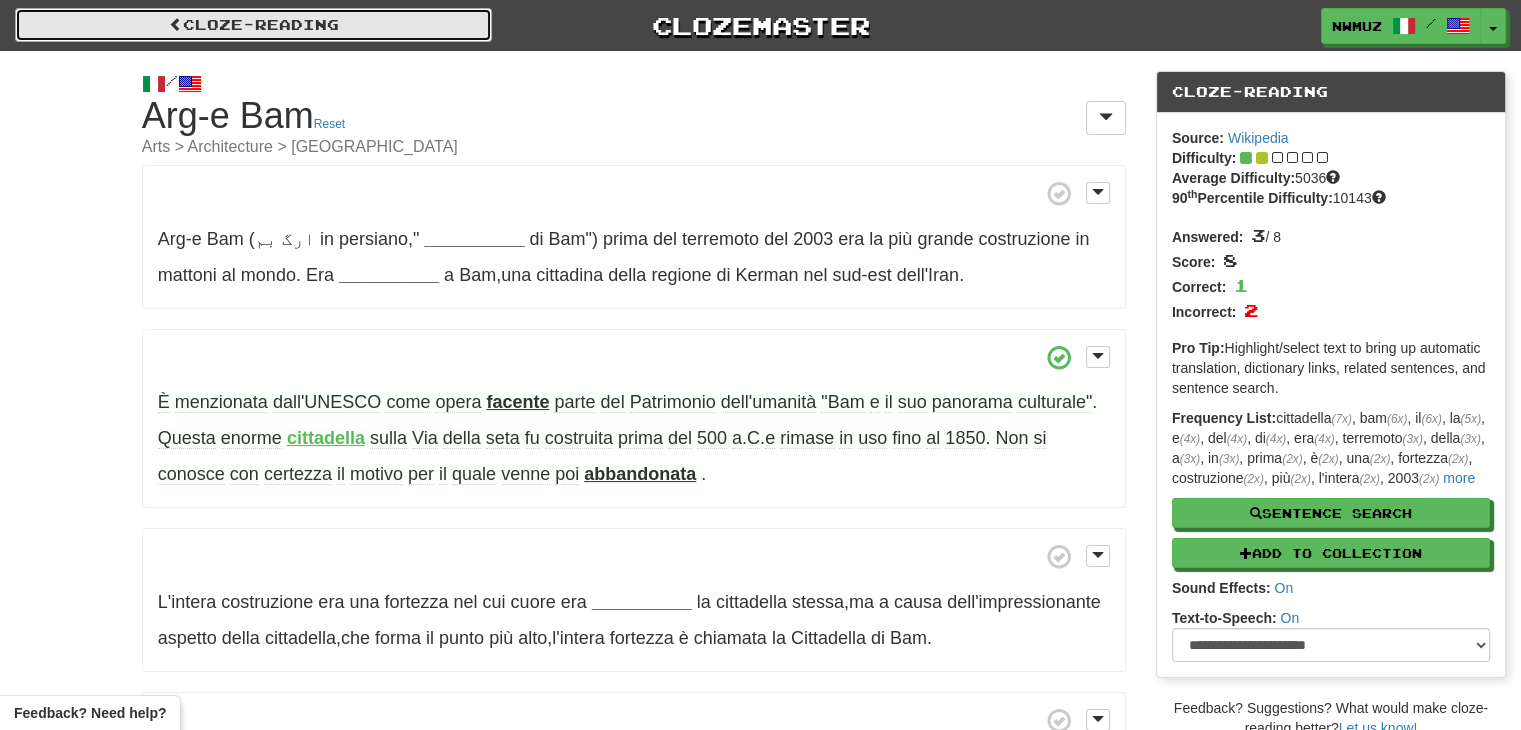 click on "Cloze-Reading" at bounding box center [253, 25] 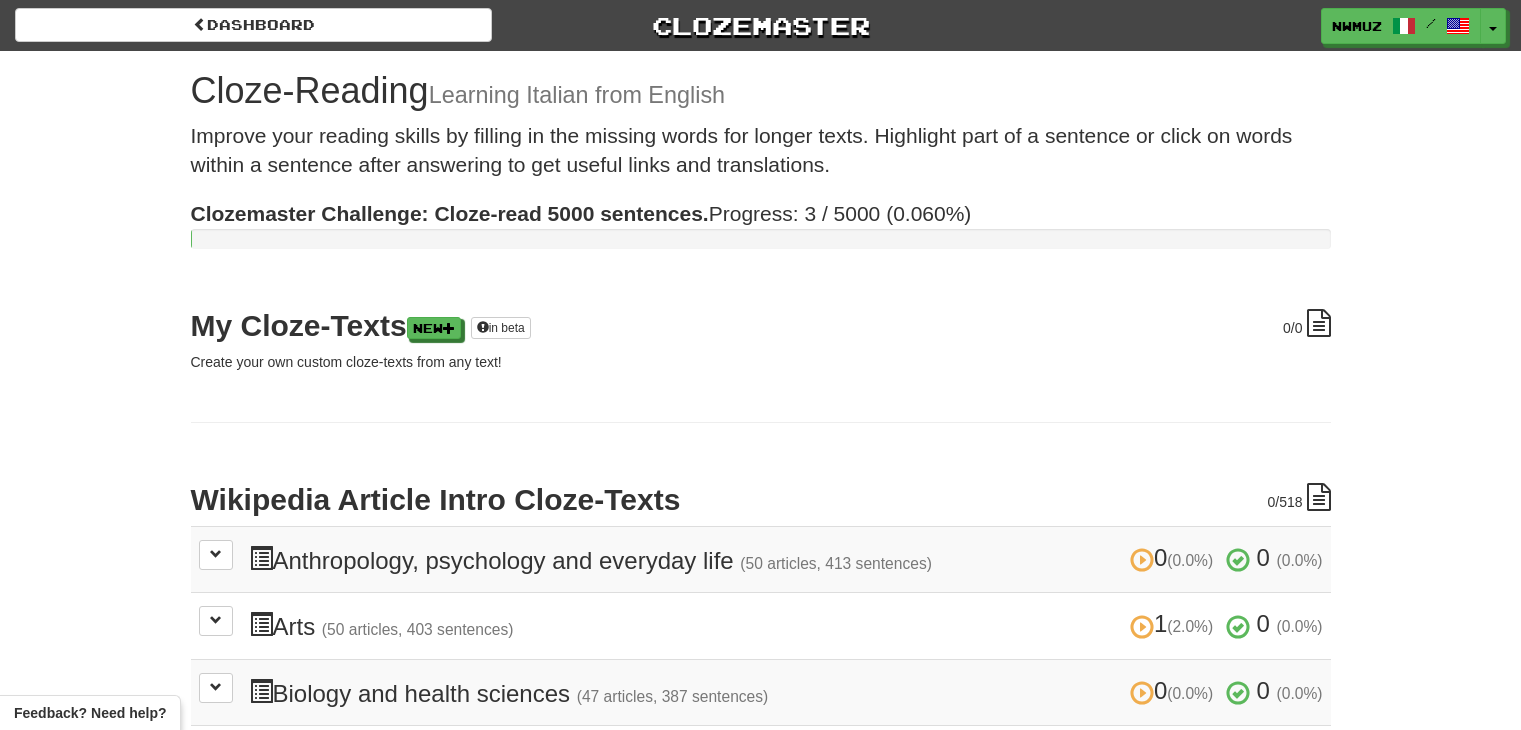 scroll, scrollTop: 0, scrollLeft: 0, axis: both 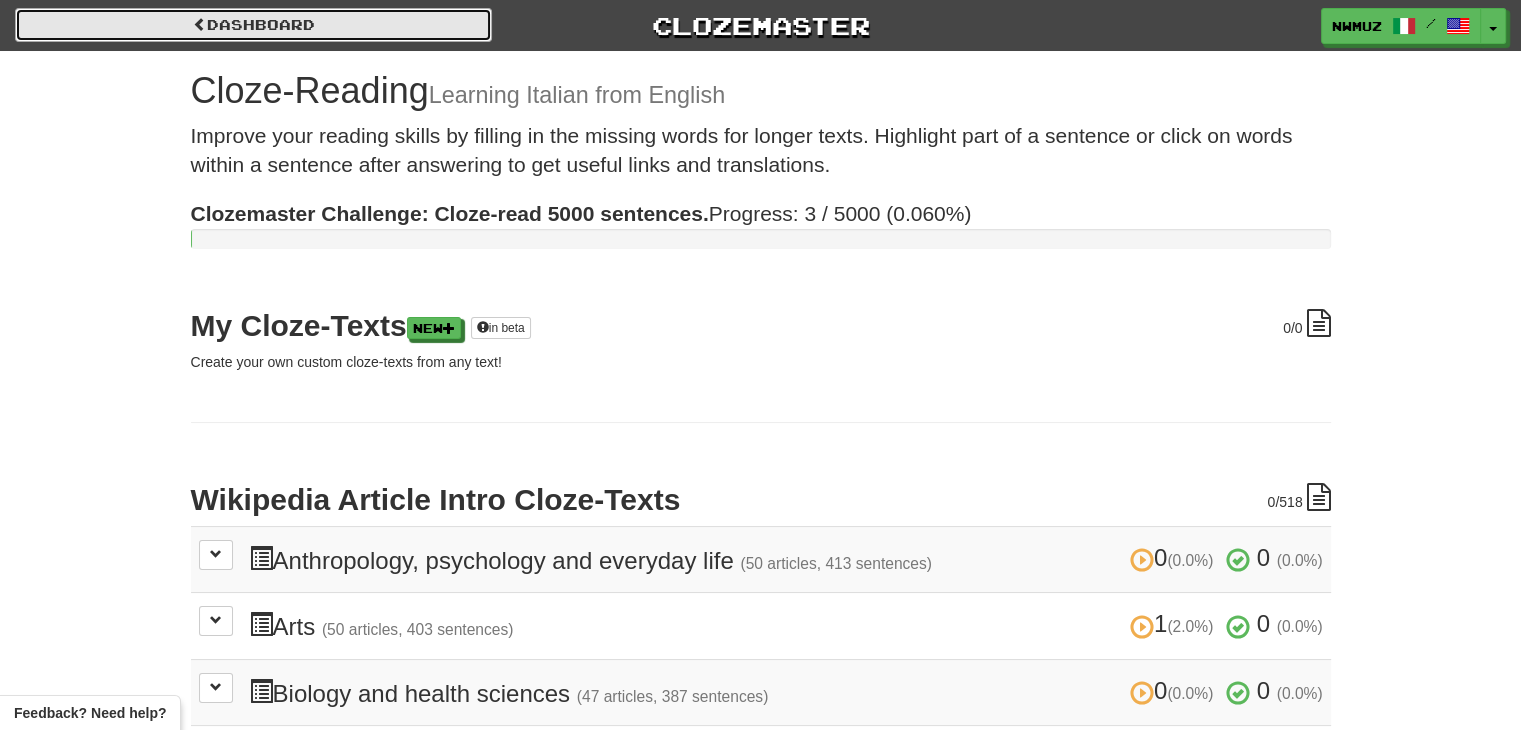 click on "Dashboard" at bounding box center (253, 25) 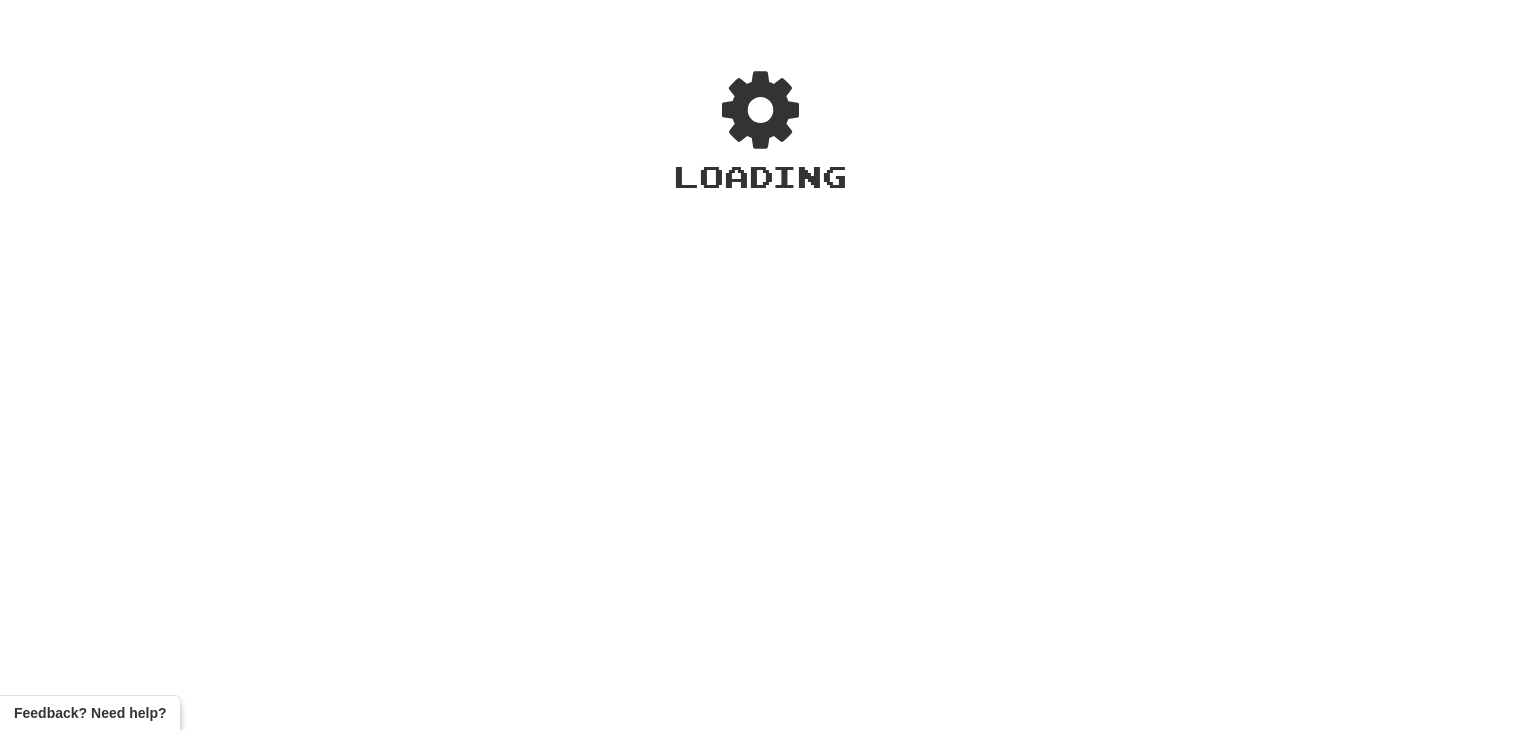 scroll, scrollTop: 0, scrollLeft: 0, axis: both 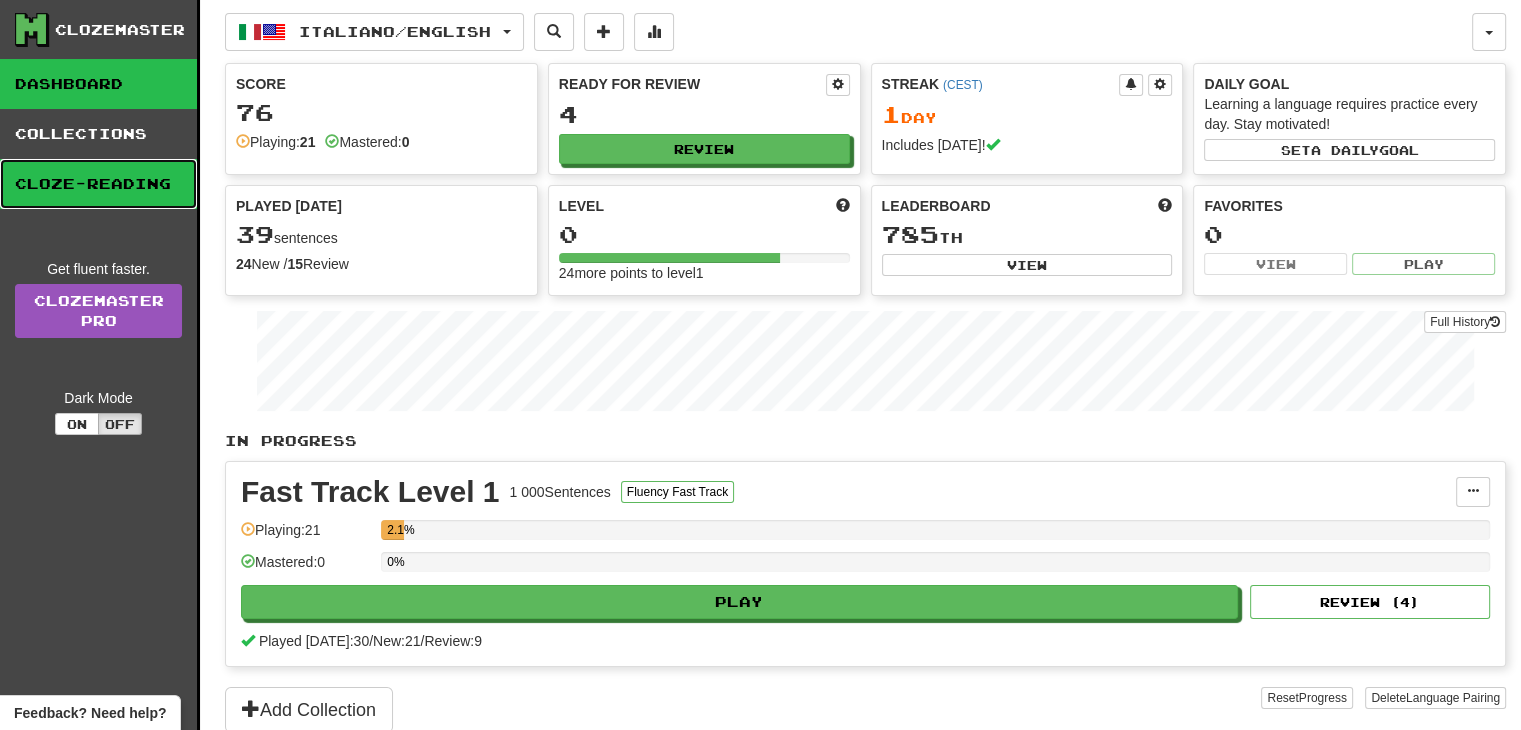 click on "Cloze-Reading" at bounding box center (98, 184) 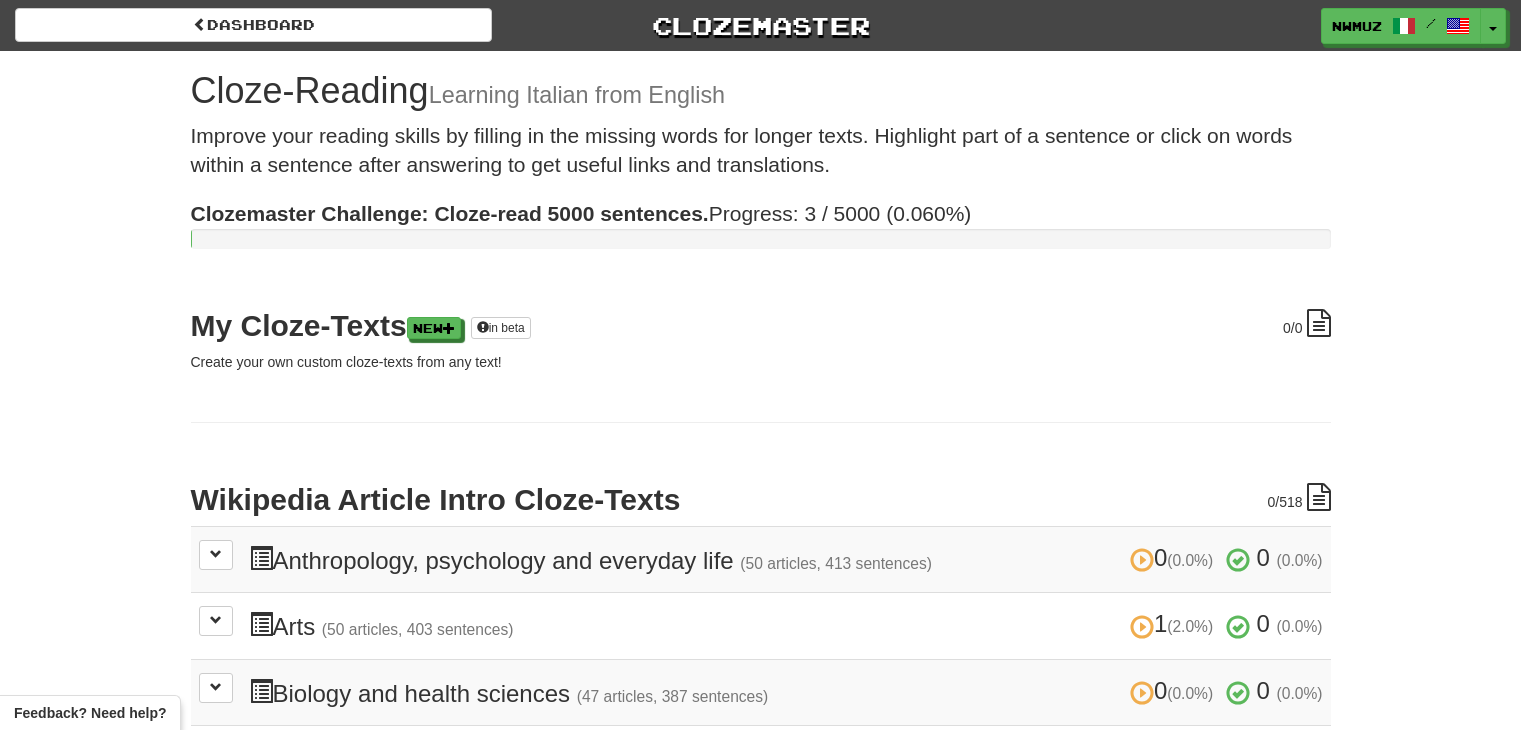scroll, scrollTop: 0, scrollLeft: 0, axis: both 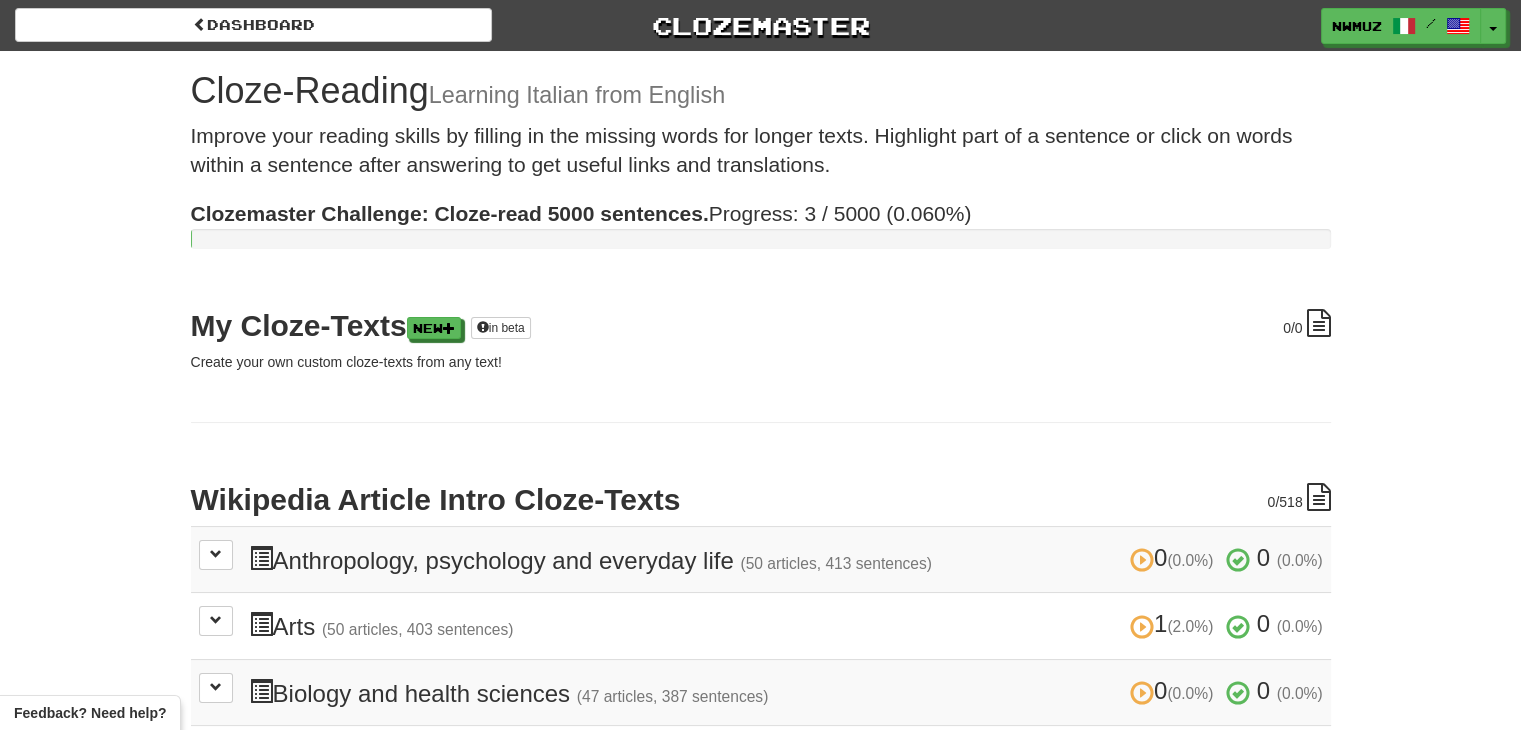 click on "Dashboard
Clozemaster
nwmuz
/
Toggle Dropdown
Dashboard
Leaderboard
Activity Feed
Notifications
Profile
Discussions
Italiano
/
English
Streak:
1
Review:
4
Points Today: 76
Languages
Account
Logout
nwmuz
/
Toggle Dropdown
Dashboard
Leaderboard
Activity Feed
Notifications
Profile
Discussions
Italiano
/
English
Streak:
1
Review:
4
Points Today: 76
Languages
Account
Logout
clozemaster" at bounding box center (760, 22) 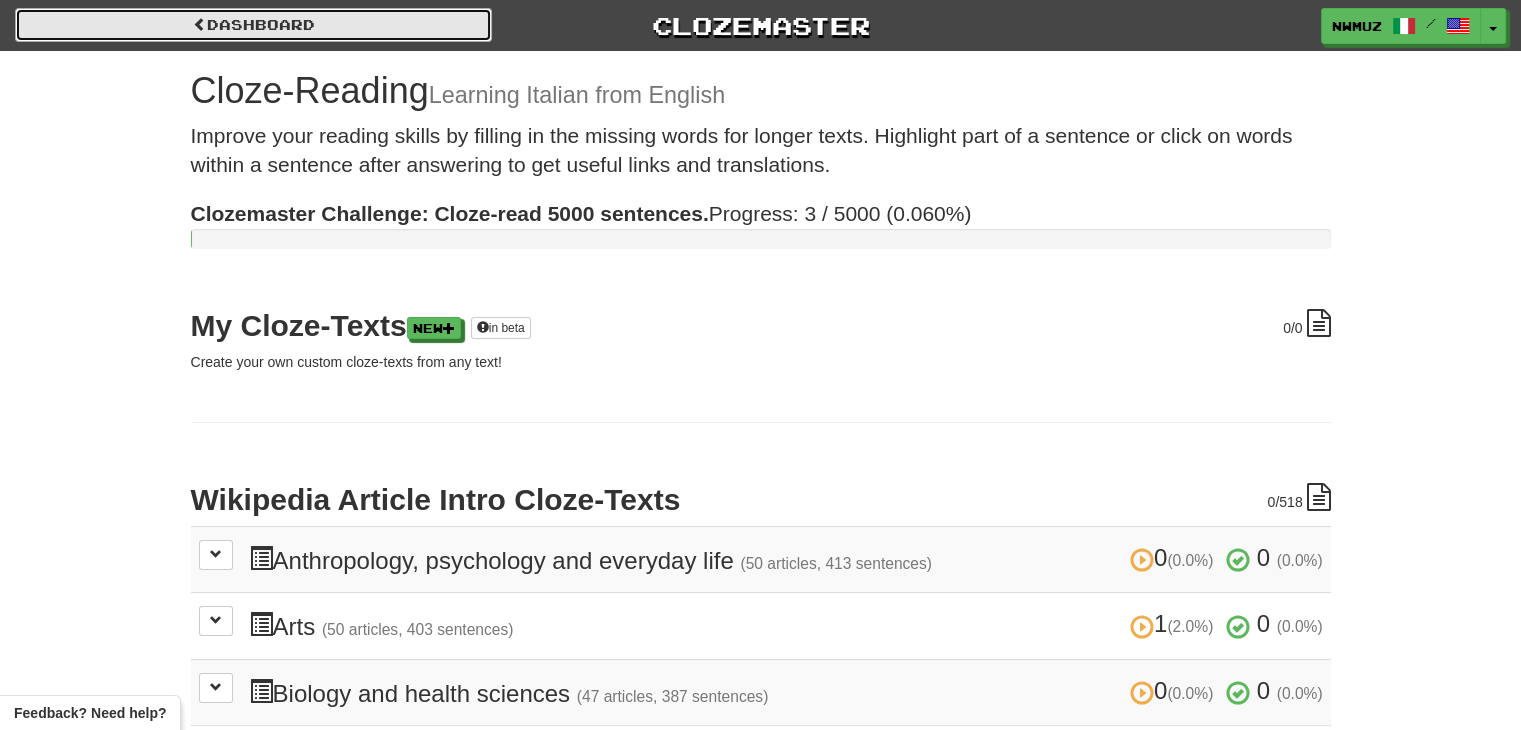 click on "Dashboard" at bounding box center [253, 25] 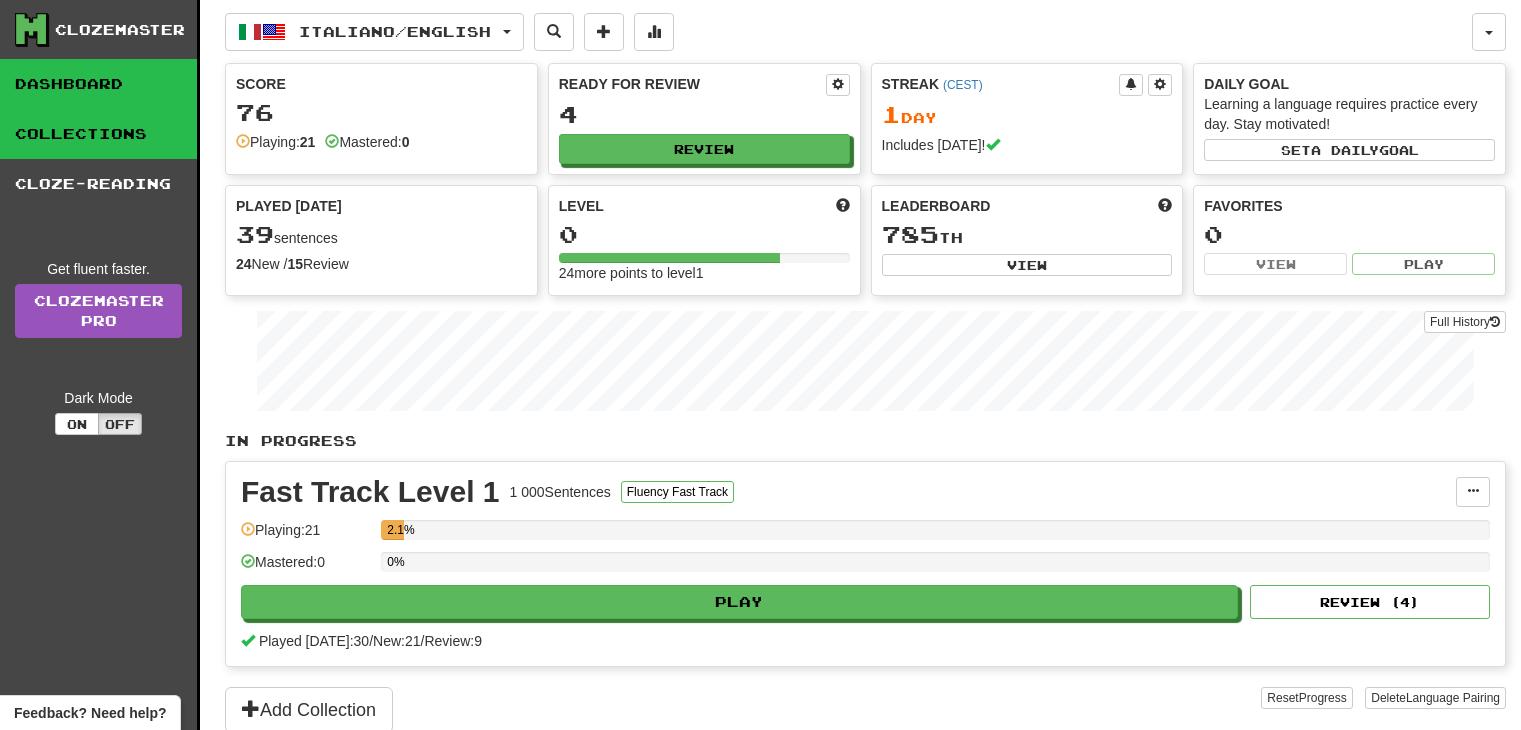 scroll, scrollTop: 0, scrollLeft: 0, axis: both 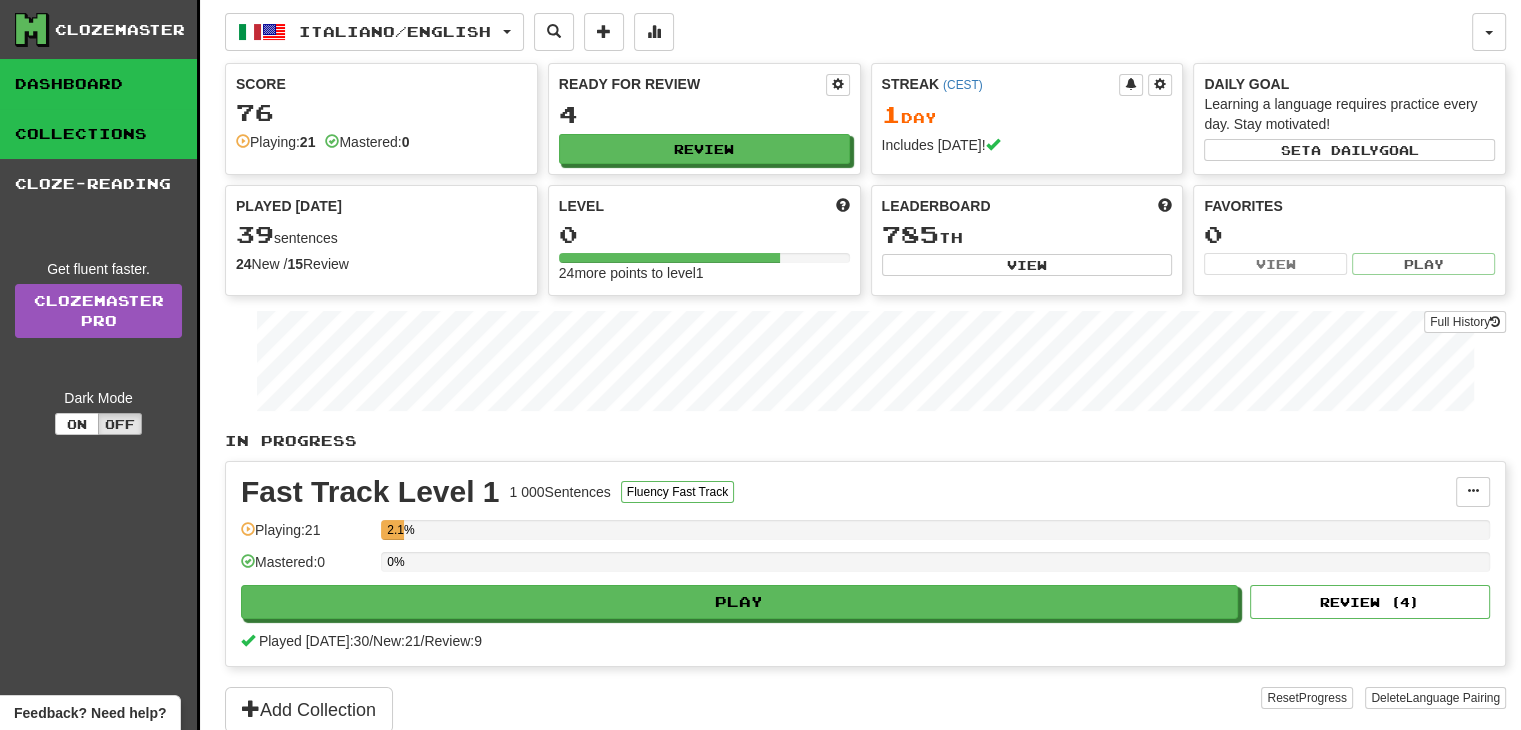 click on "Collections" at bounding box center [98, 134] 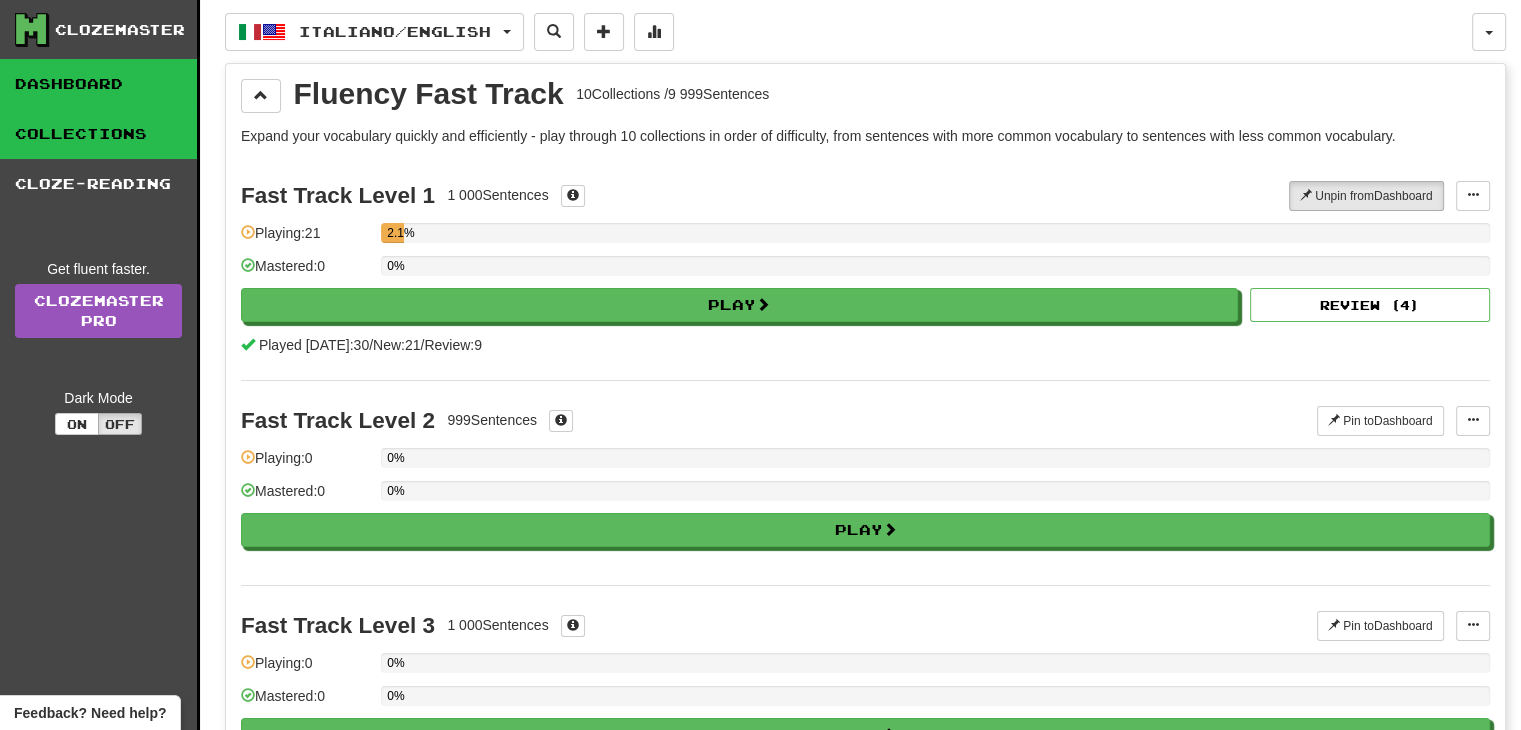 click on "Dashboard" at bounding box center (98, 84) 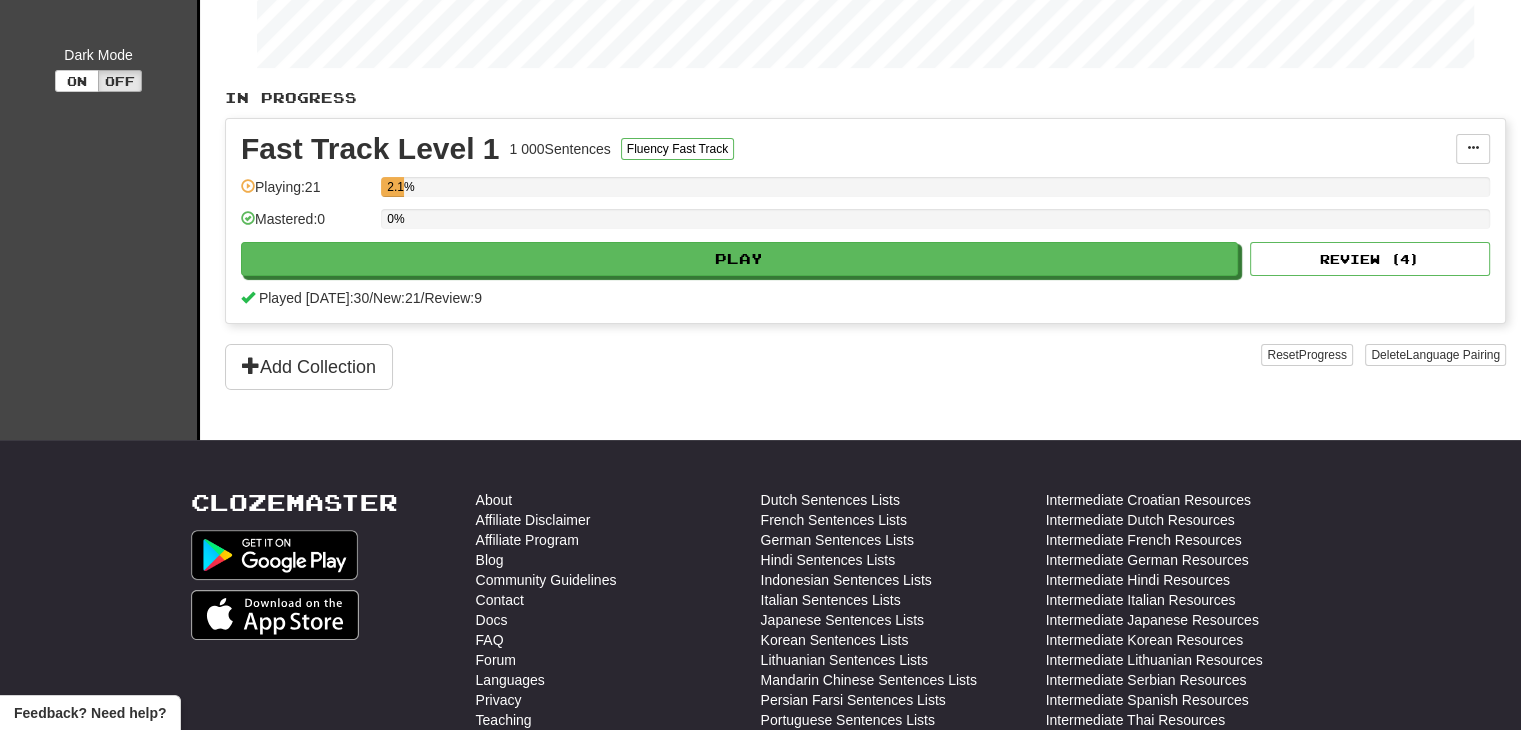 scroll, scrollTop: 0, scrollLeft: 0, axis: both 